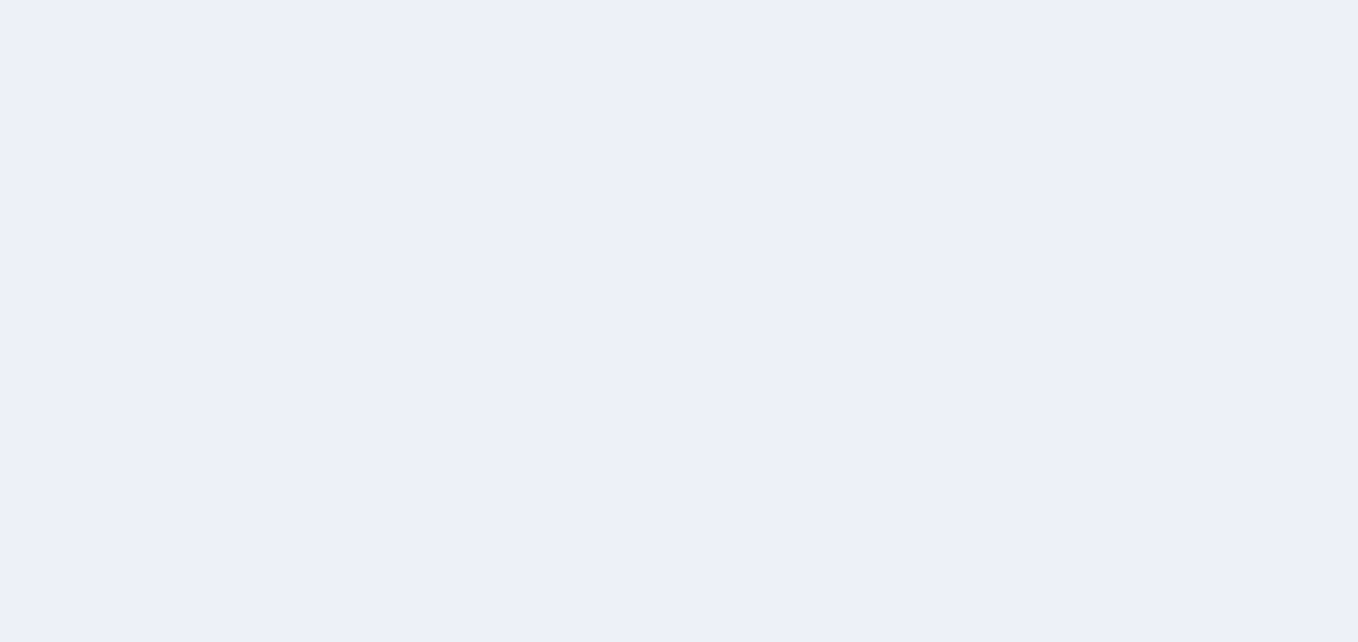scroll, scrollTop: 0, scrollLeft: 0, axis: both 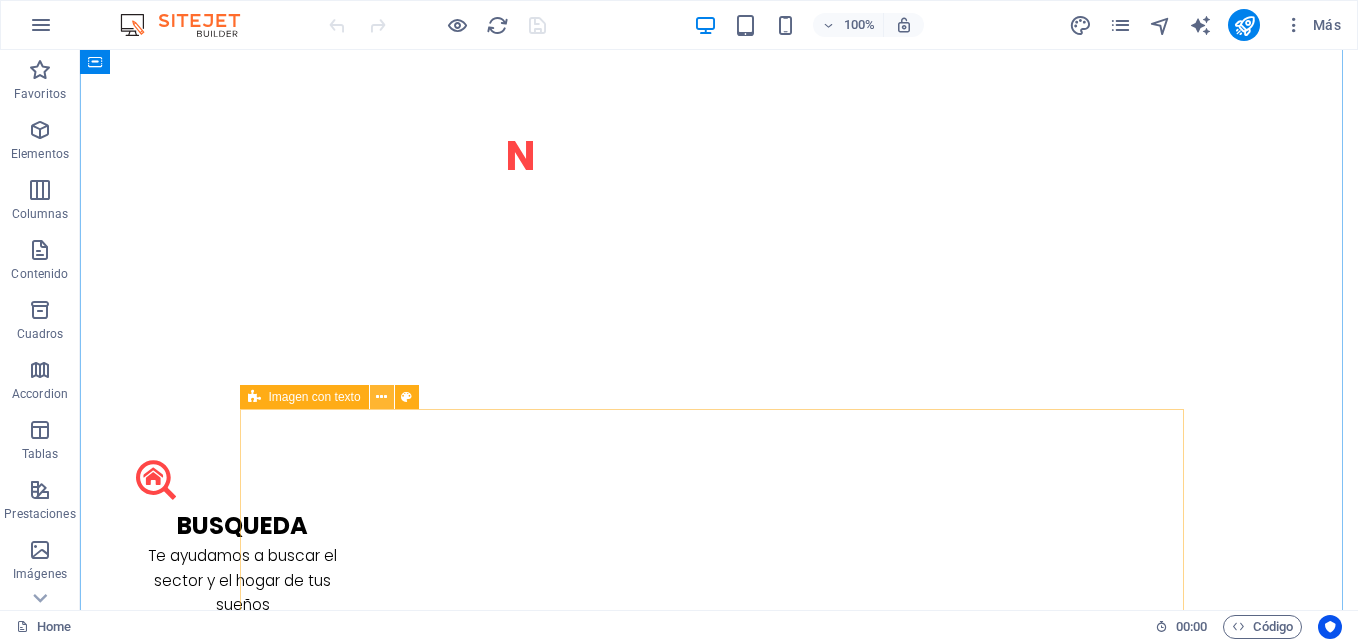 click at bounding box center [381, 397] 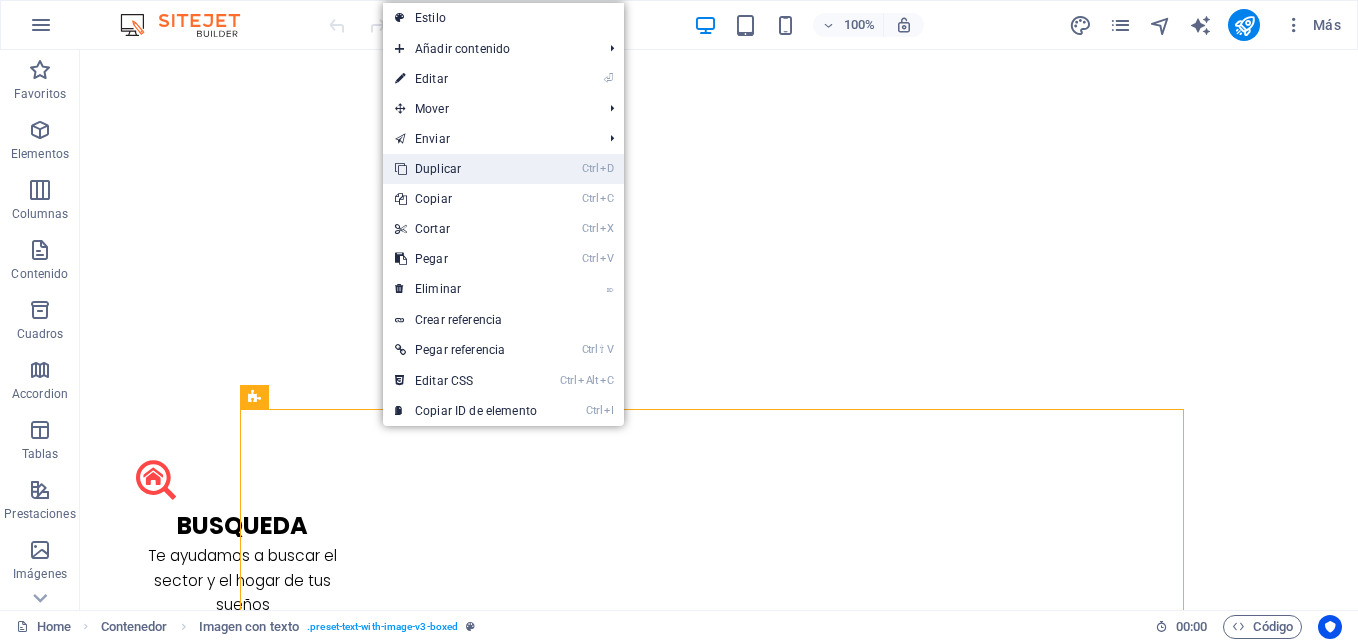 click on "Ctrl D  Duplicar" at bounding box center (466, 169) 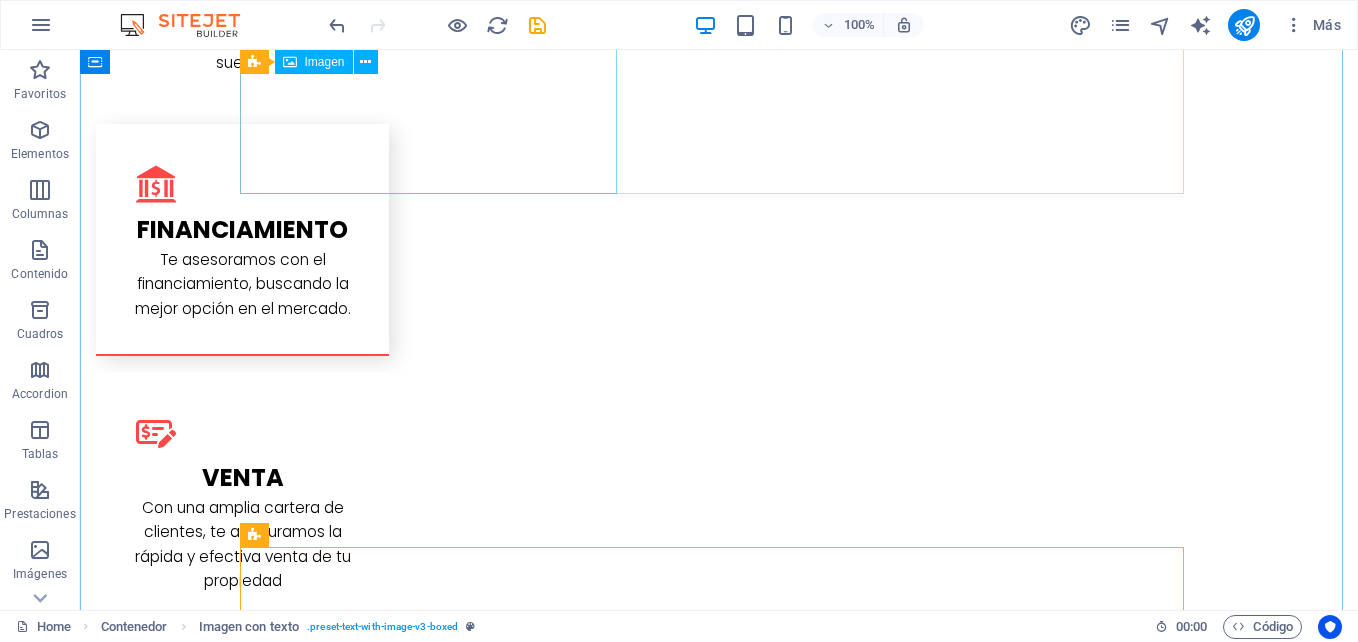 scroll, scrollTop: 2645, scrollLeft: 0, axis: vertical 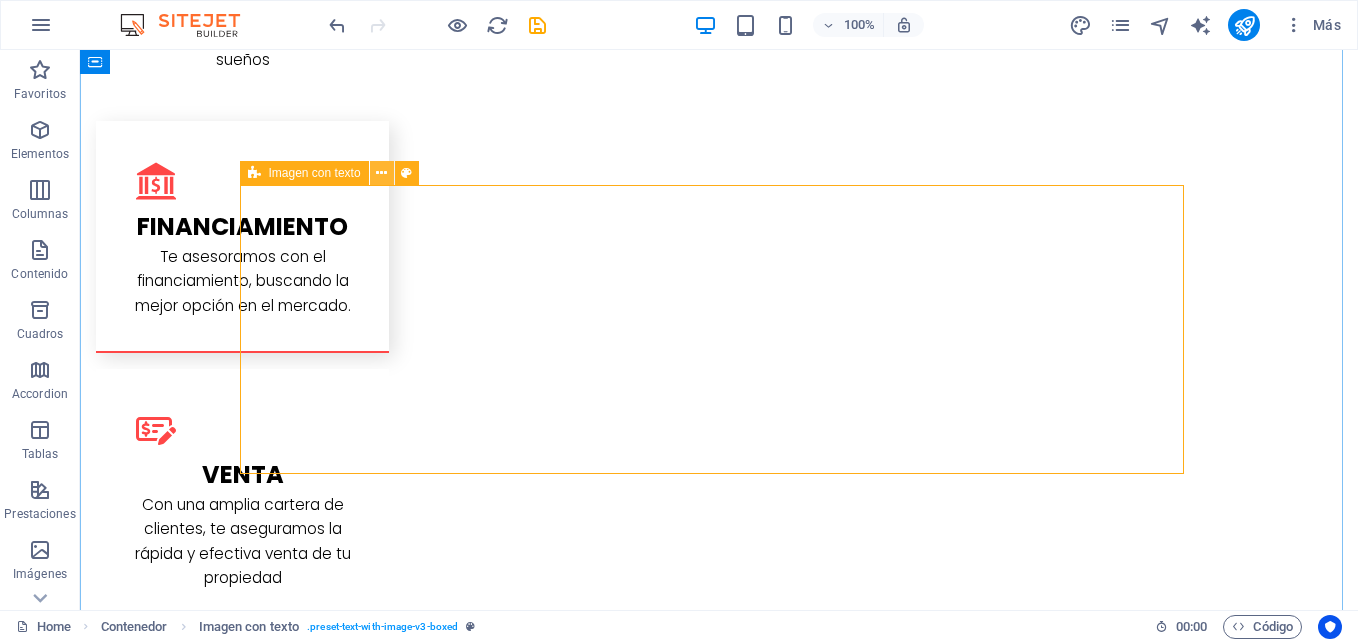 click at bounding box center (381, 173) 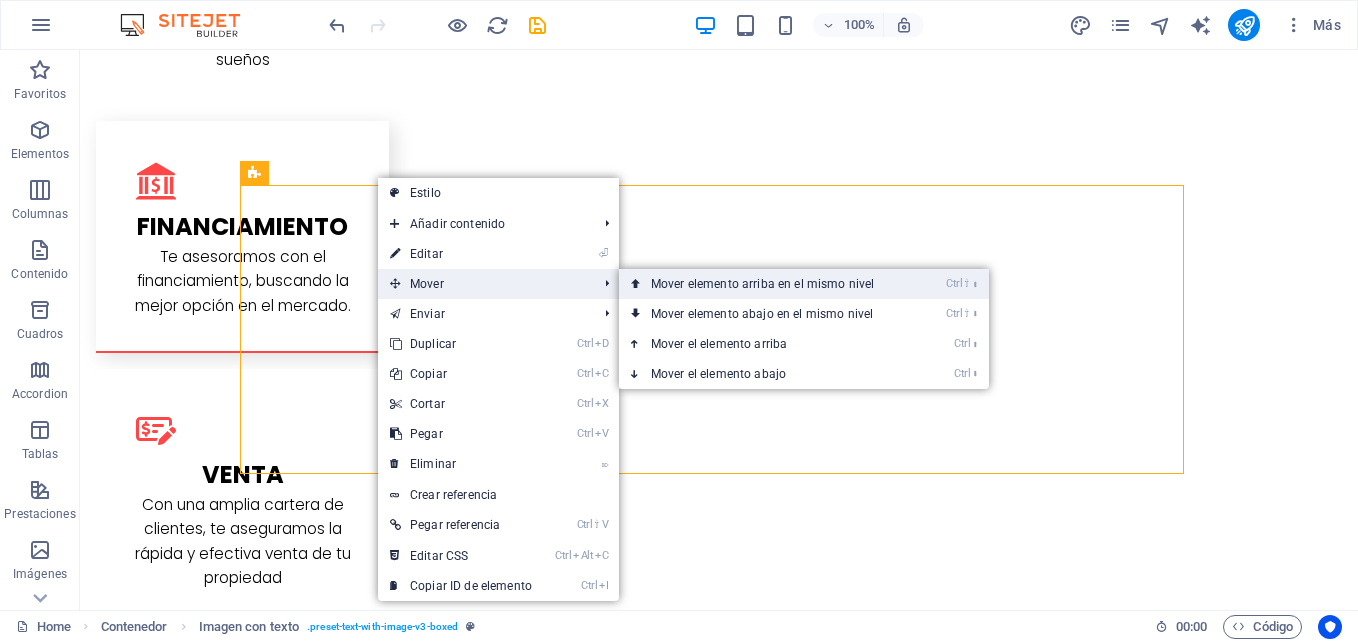 click on "Ctrl ⇧ ⬆  Mover elemento arriba en el mismo nivel" at bounding box center [766, 284] 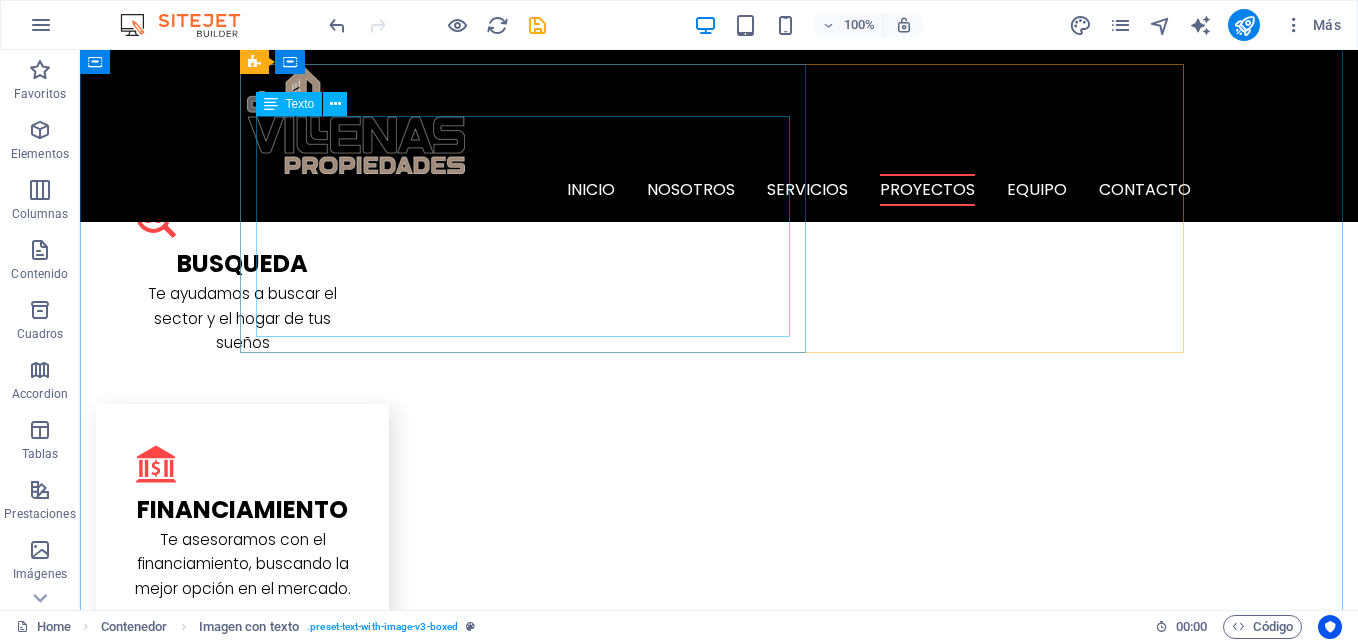 scroll, scrollTop: 2324, scrollLeft: 0, axis: vertical 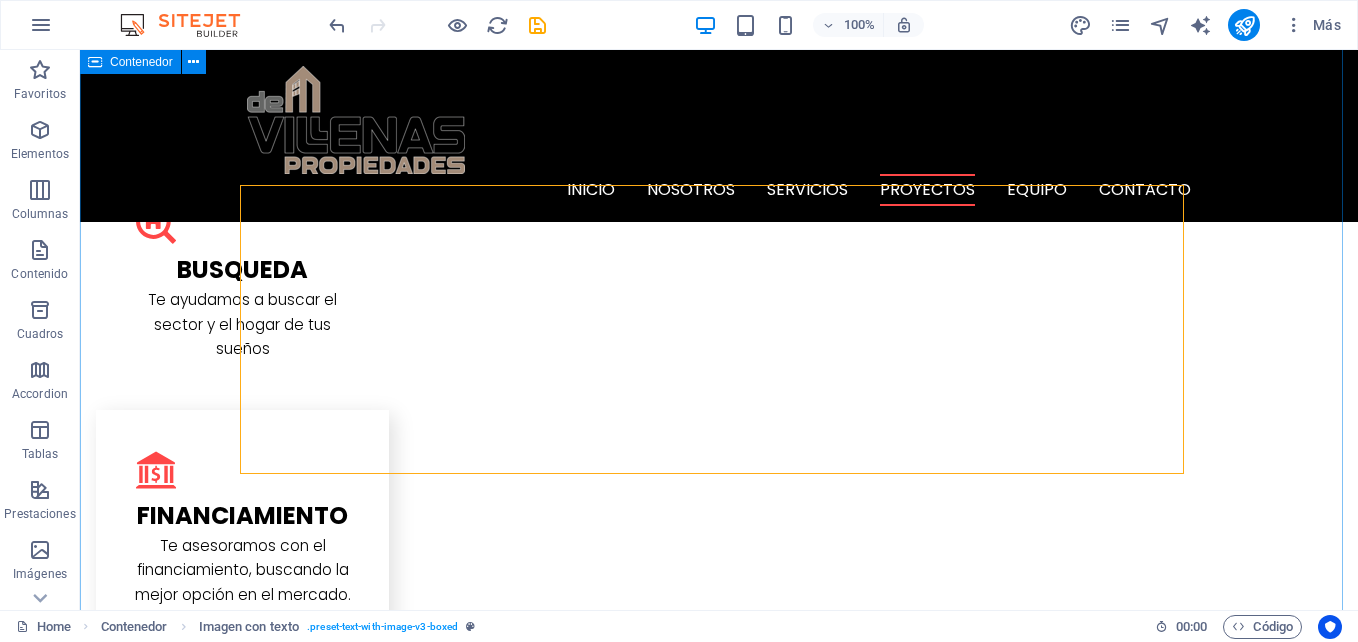 click on "Barrio el Gomero de [CITY] [LOCATION_NAME], en calle y no pasaje. Cuenta con dos pisos, en el primero, Dormitorio principal con baño y walk in closet, Amplia Cocina, Living Comedor, en el segundo piso 2 dormitorios y un baño completo. Patio y antejardín. Casa aislada con mas de 200 metros cuadrados y mas de 100 metros cuadrados construidos. Todas las ventanas en Termopanel y piso en Porcelanato en toda la Casa. VALOR: $[PRICE].- [CITY] Casa aislada en sector netamente residencial, con gran terreno en [CITY]. Aproximadamente 78 mts² construidos y 280 mts² de superficie total de terreno. Cuenta con 3 dormitorios living comedor Baño y cocina. Además cuenta con Habitación de servicio con baño independiente, sector de terraza y comedor de diario. También incluye una pequeña bodega. En el acceso hay cobertizo para vehículos. Amplias terrazas de baldosas. VALOR: $[PRICE].- [CITY] VALOR: $[PRICE].- Parcela de agrado VALOR: $[PRICE].- B C C V L" at bounding box center [719, 7166] 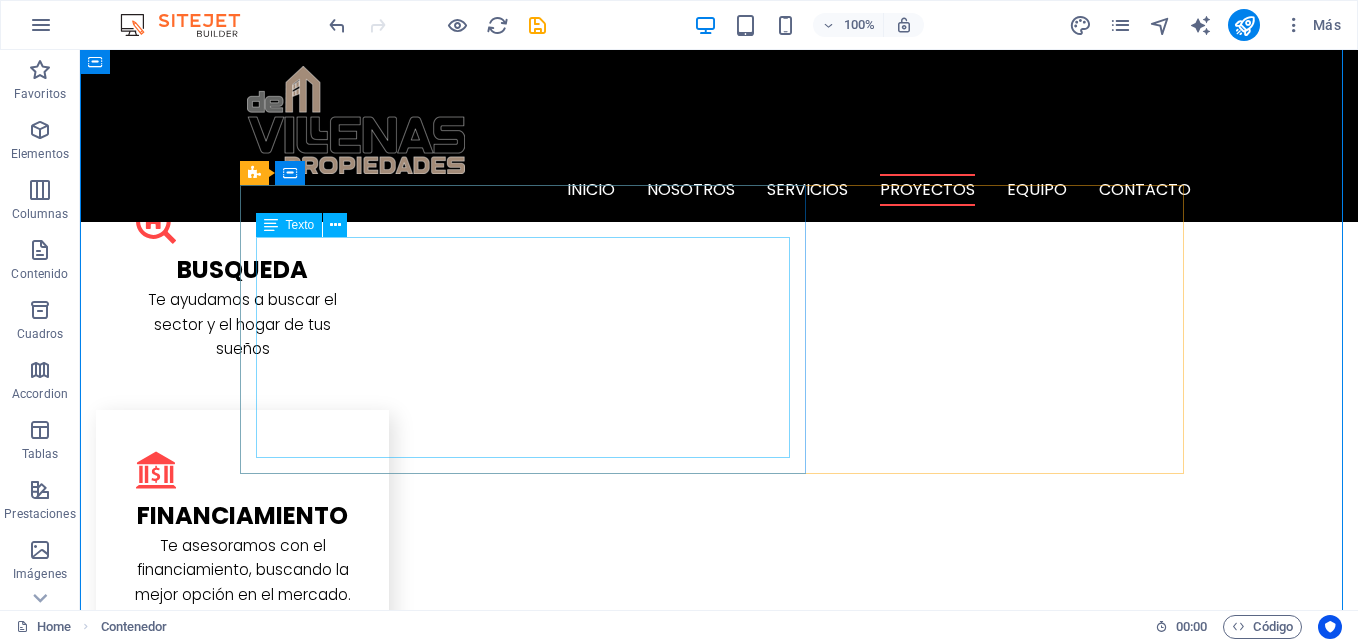 click on "Casa aislada en sector netamente residencial, con gran terreno en [CITY]. Aproximadamente 78 mts² construidos y 280 mts² de superficie total de terreno. Cuenta con 3 dormitorios living comedor Baño y cocina. Además cuenta con Habitación de servicio con baño independiente, sector de terraza y comedor de diario. También incluye una pequeña bodega. En el acceso hay cobertizo para vehículos. Amplias terrazas de baldosas. VALOR: $[PRICE].-" at bounding box center (719, 2490) 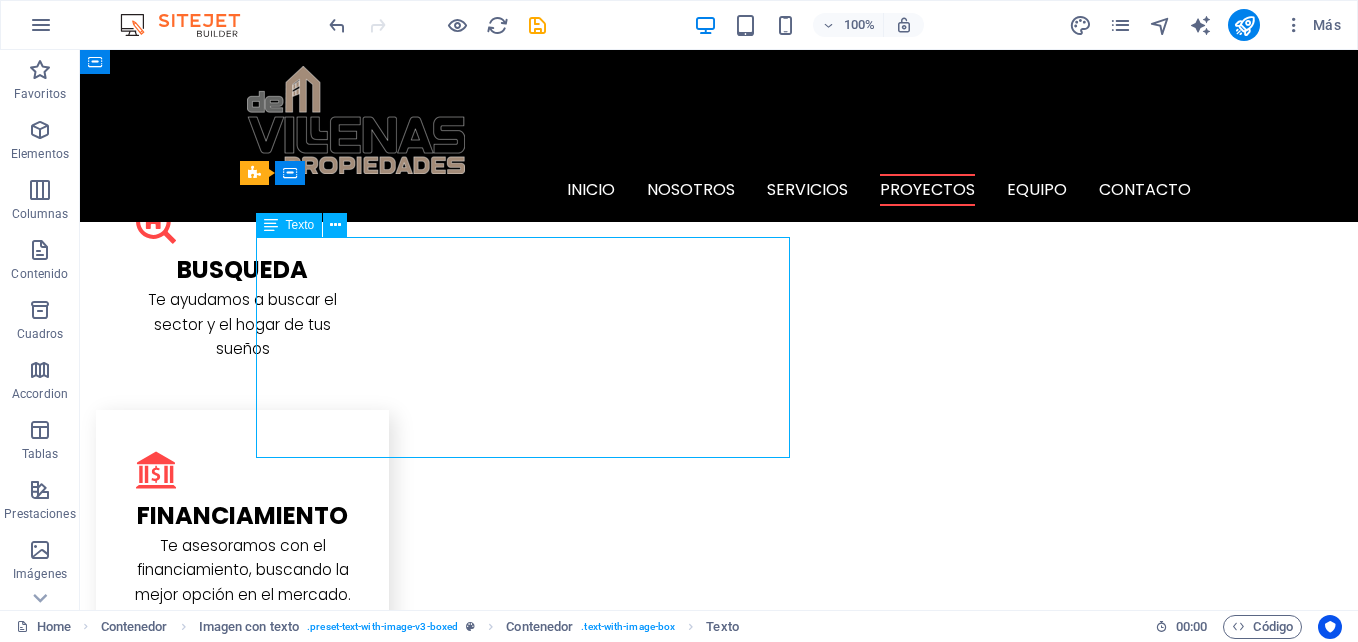 click on "Casa aislada en sector netamente residencial, con gran terreno en [CITY]. Aproximadamente 78 mts² construidos y 280 mts² de superficie total de terreno. Cuenta con 3 dormitorios living comedor Baño y cocina. Además cuenta con Habitación de servicio con baño independiente, sector de terraza y comedor de diario. También incluye una pequeña bodega. En el acceso hay cobertizo para vehículos. Amplias terrazas de baldosas. VALOR: $[PRICE].-" at bounding box center (719, 2490) 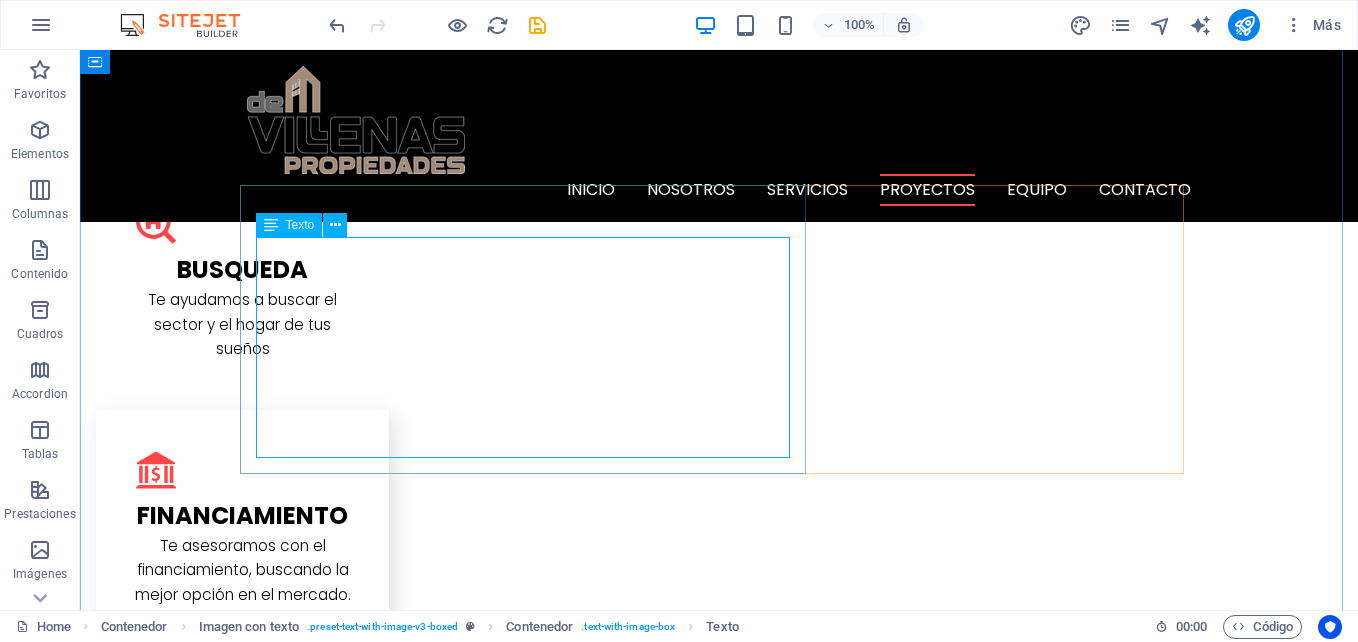 click at bounding box center (271, 225) 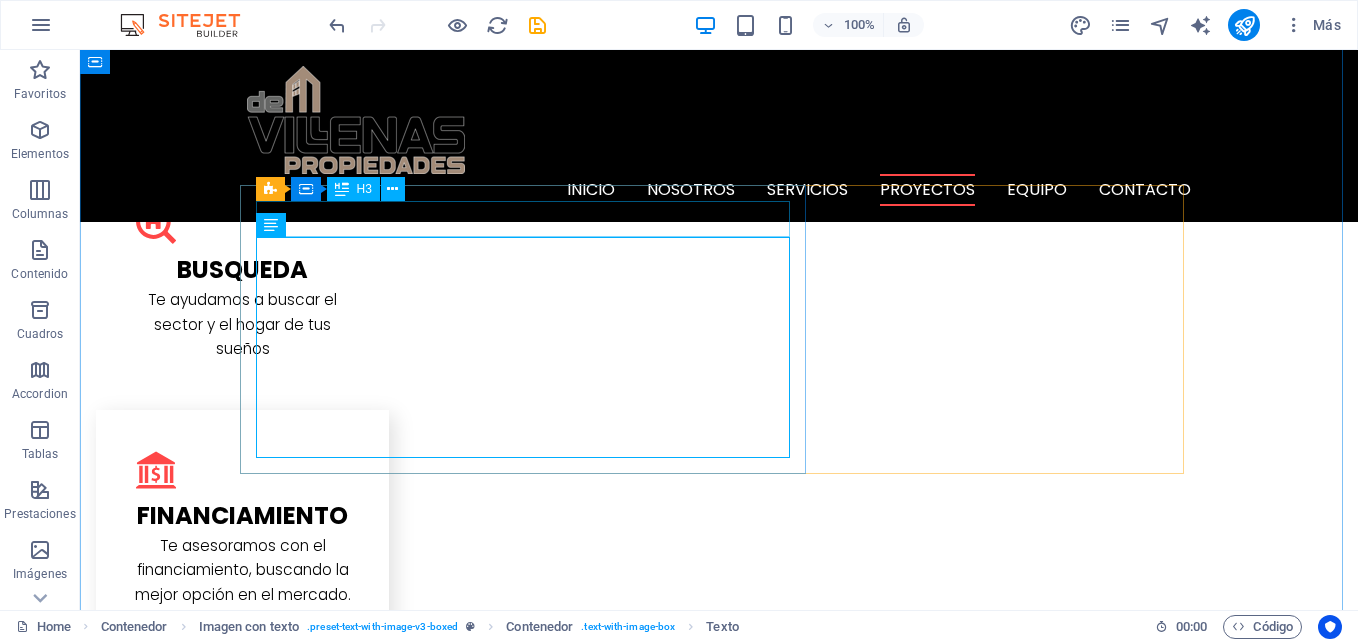 click on "[CITY]" at bounding box center [719, 2399] 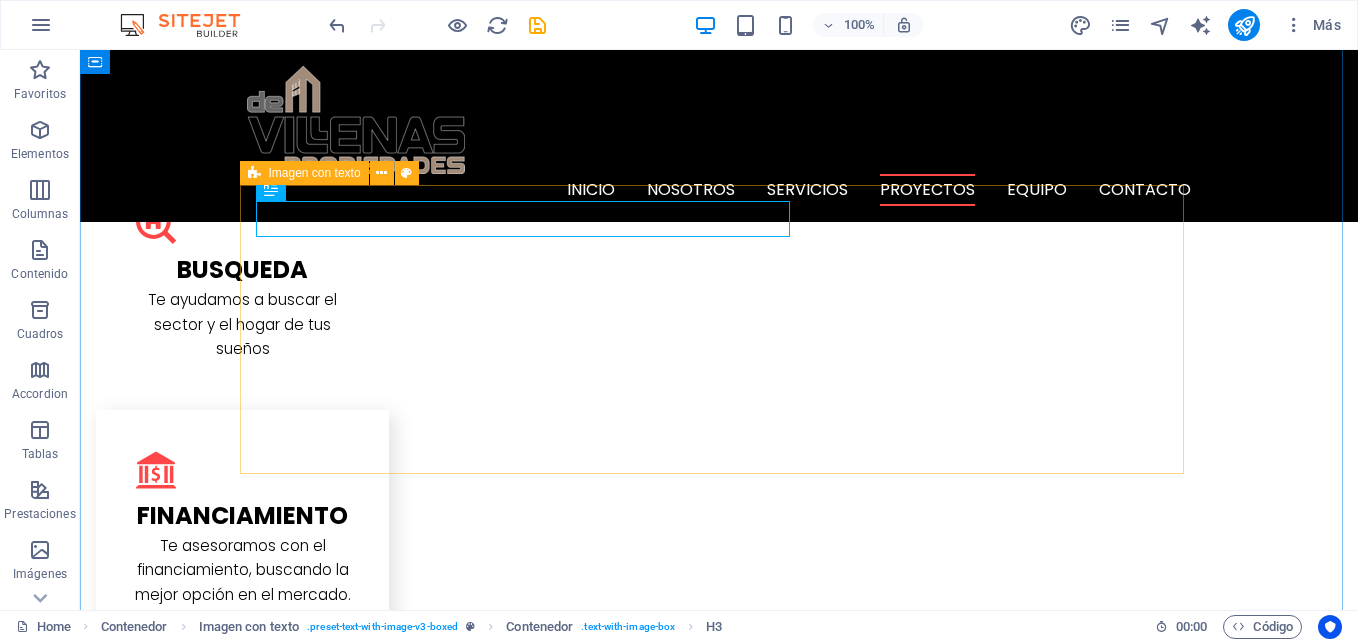 click at bounding box center [254, 173] 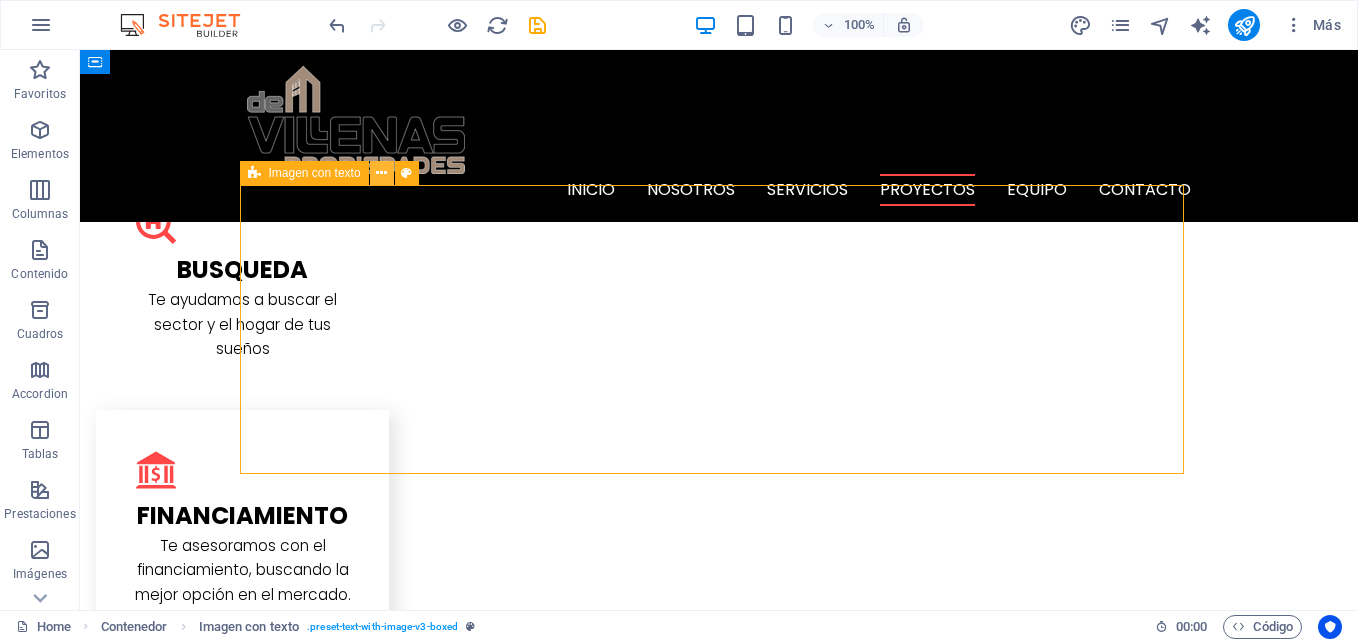click at bounding box center [381, 173] 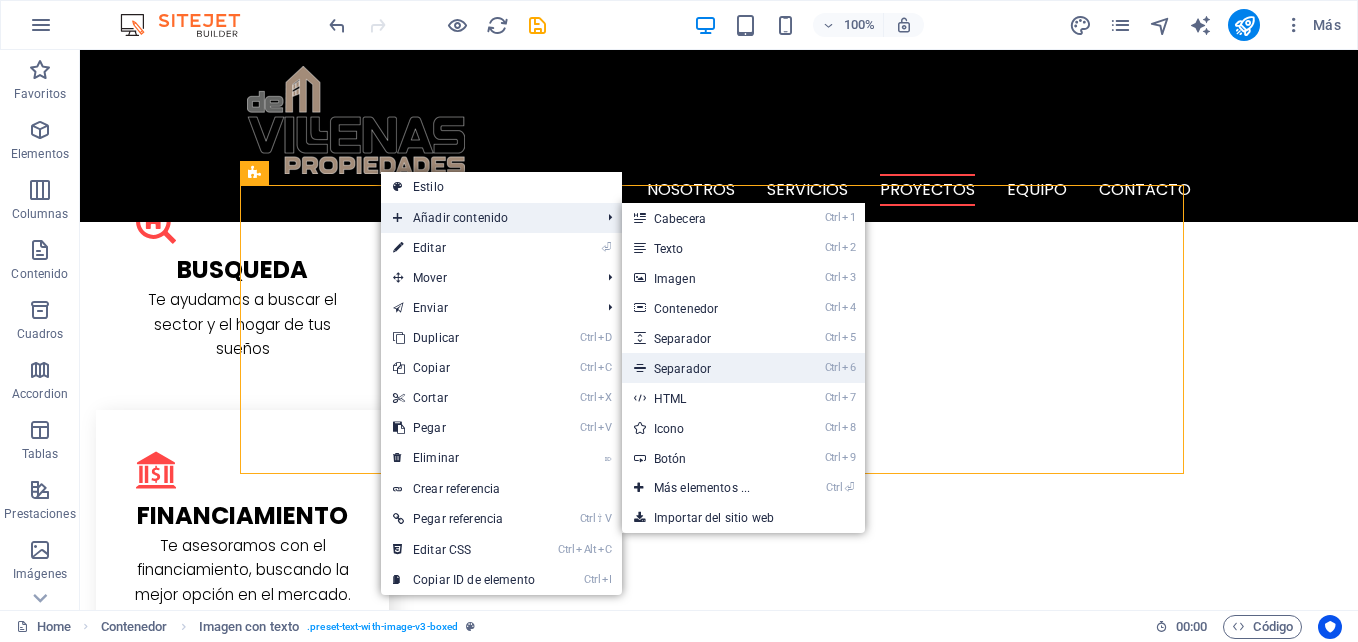 click on "Ctrl 6  Separador" at bounding box center [706, 368] 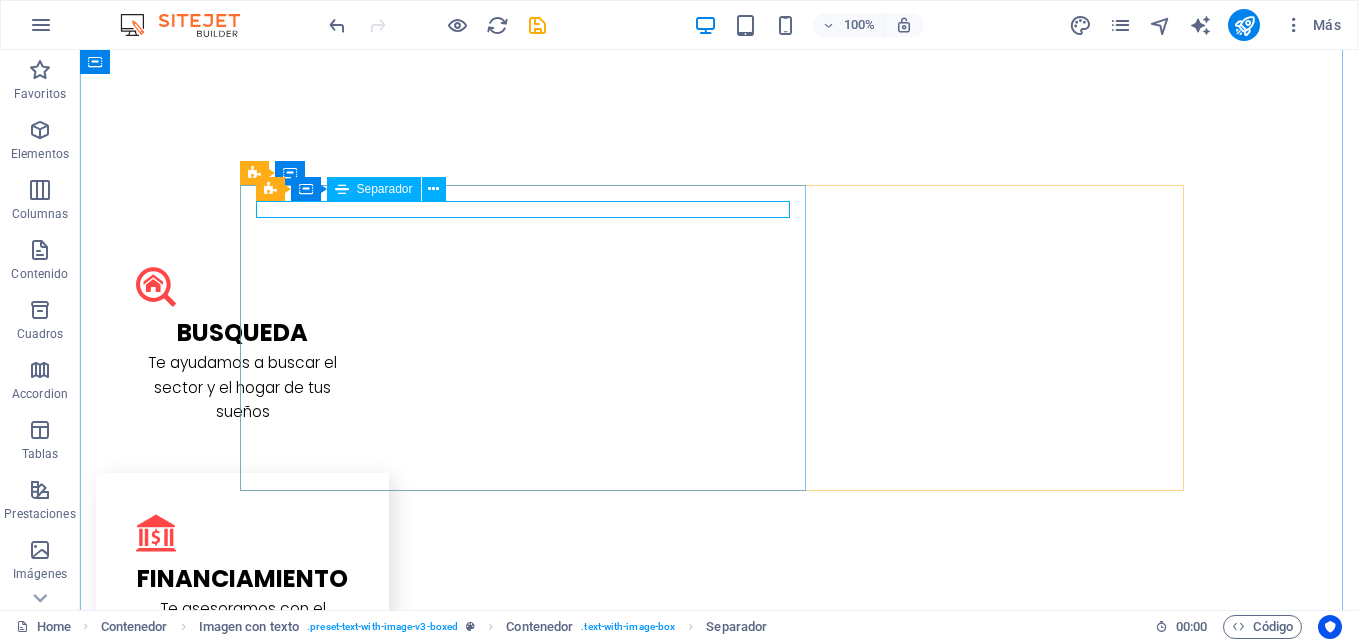 click at bounding box center [719, 2451] 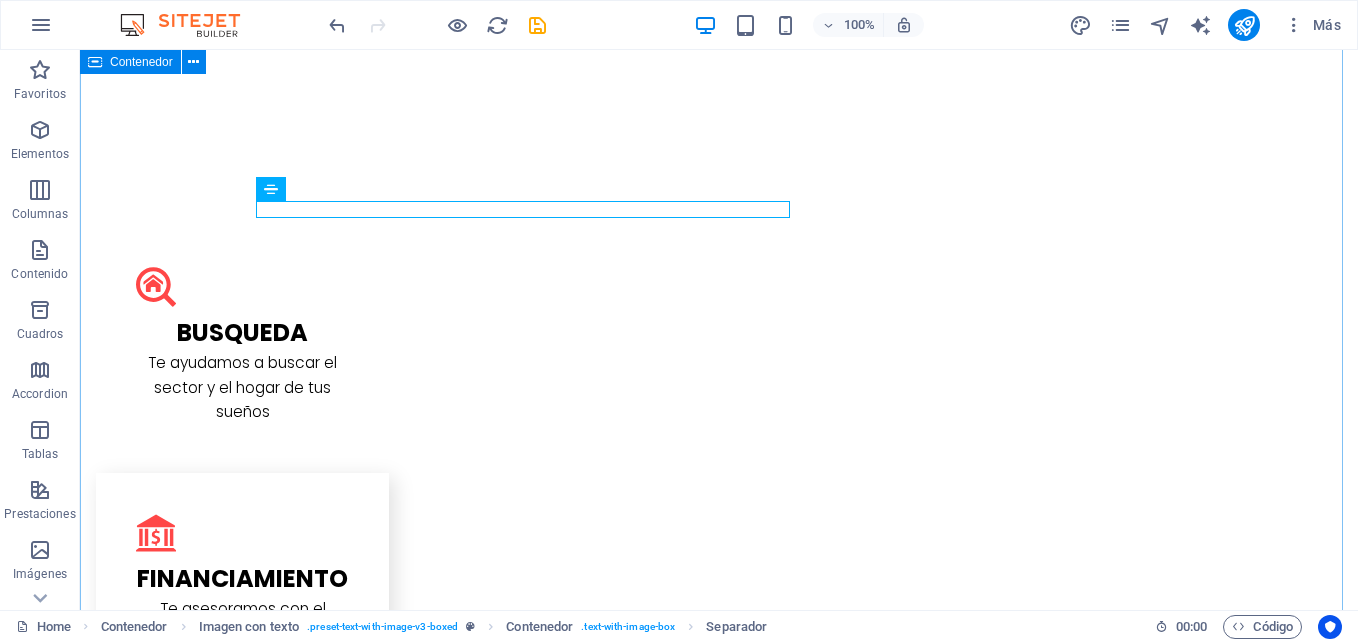 click on "Barrio el Gomero de [CITY] [LOCATION_NAME], en calle y no pasaje. Cuenta con dos pisos, en el primero, Dormitorio principal con baño y walk in closet, Amplia Cocina, Living Comedor, en el segundo piso 2 dormitorios y un baño completo. Patio y antejardín. Casa aislada con mas de 200 metros cuadrados y mas de 100 metros cuadrados construidos. Todas las ventanas en Termopanel y piso en Porcelanato en toda la Casa. VALOR: $[PRICE].- [CITY] Casa aislada en sector netamente residencial, con gran terreno en [CITY]. Aproximadamente 78 mts² construidos y 280 mts² de superficie total de terreno. Cuenta con 3 dormitorios living comedor Baño y cocina. Además cuenta con Habitación de servicio con baño independiente, sector de terraza y comedor de diario. También incluye una pequeña bodega. En el acceso hay cobertizo para vehículos. Amplias terrazas de baldosas. VALOR: $[PRICE].- [CITY] VALOR: $[PRICE].- Parcela de agrado VALOR: $[PRICE].- B C C V L" at bounding box center [719, 7237] 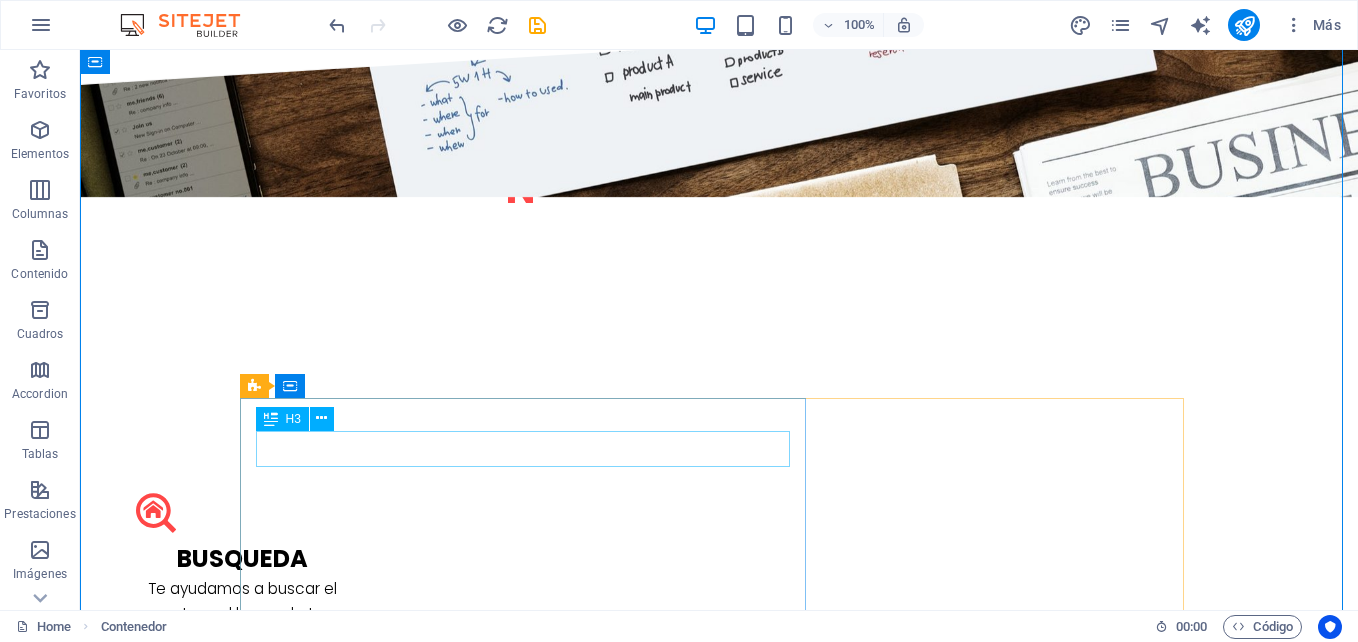 scroll, scrollTop: 2124, scrollLeft: 0, axis: vertical 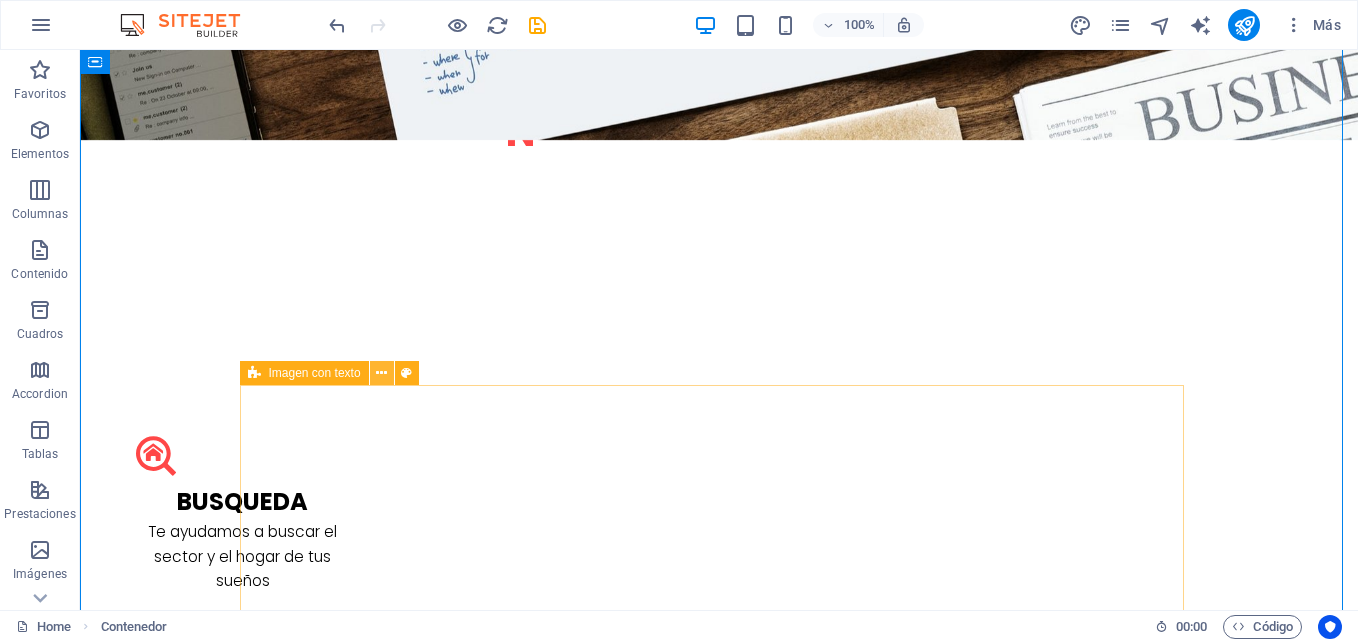 click at bounding box center [381, 373] 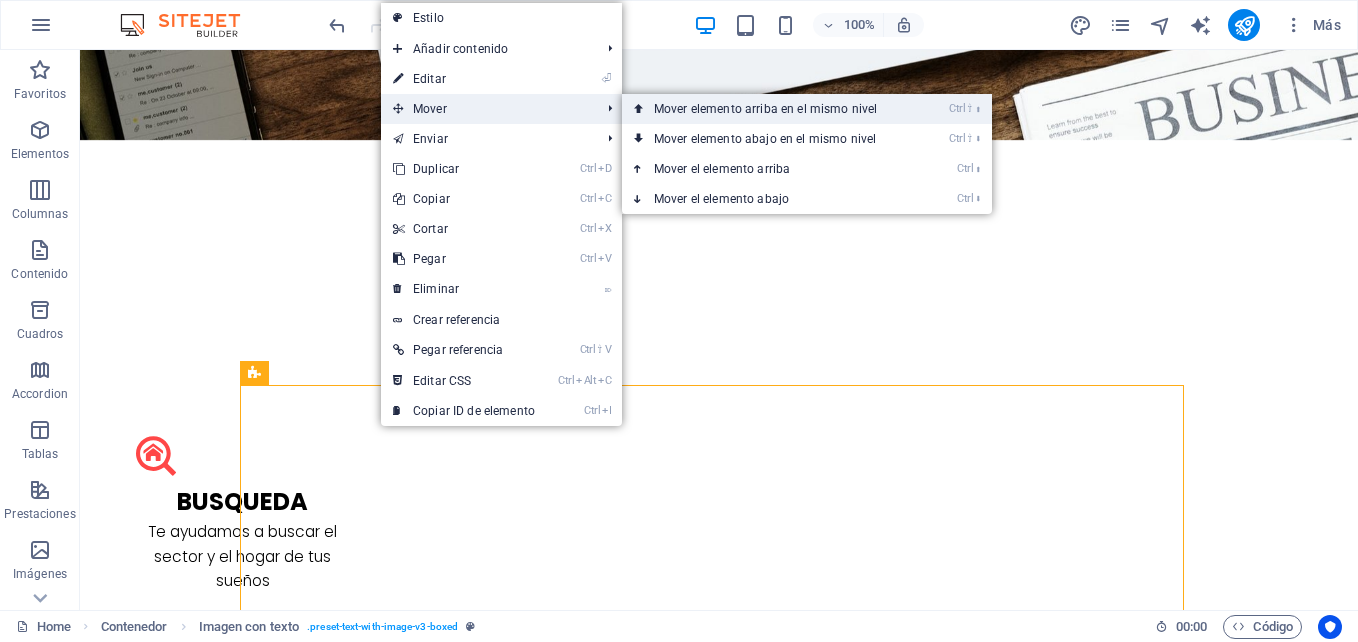 click on "Ctrl ⇧ ⬆  Mover elemento arriba en el mismo nivel" at bounding box center [769, 109] 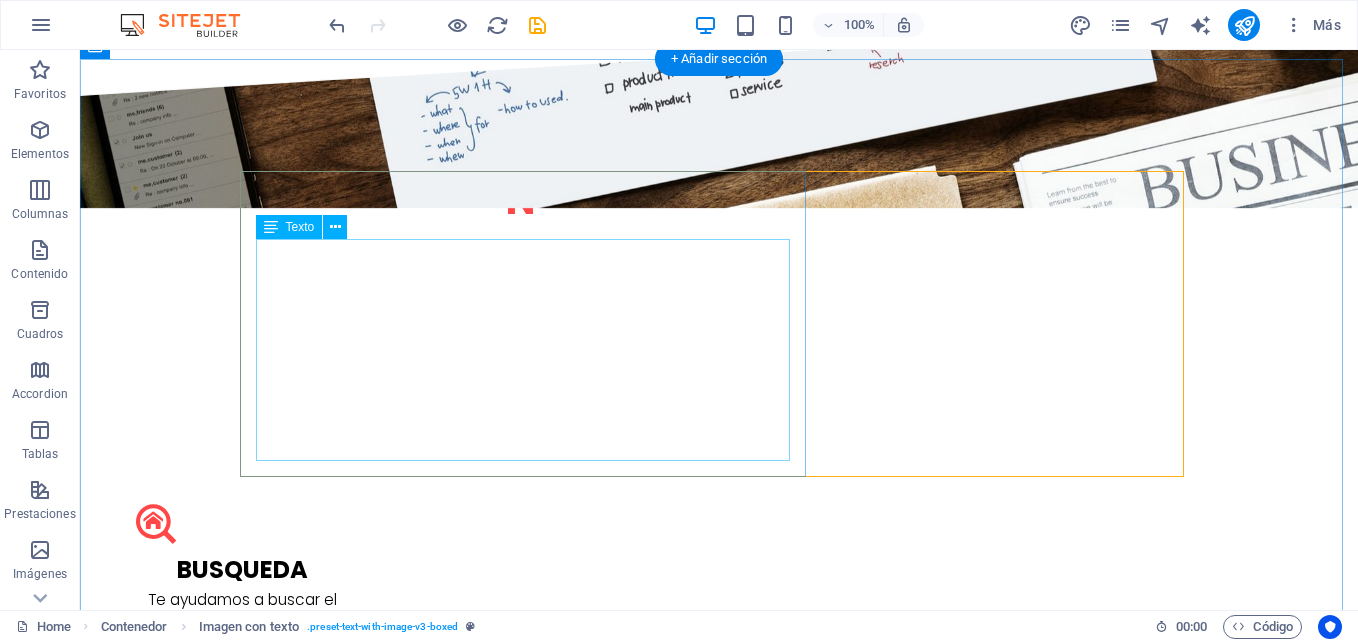 scroll, scrollTop: 2062, scrollLeft: 0, axis: vertical 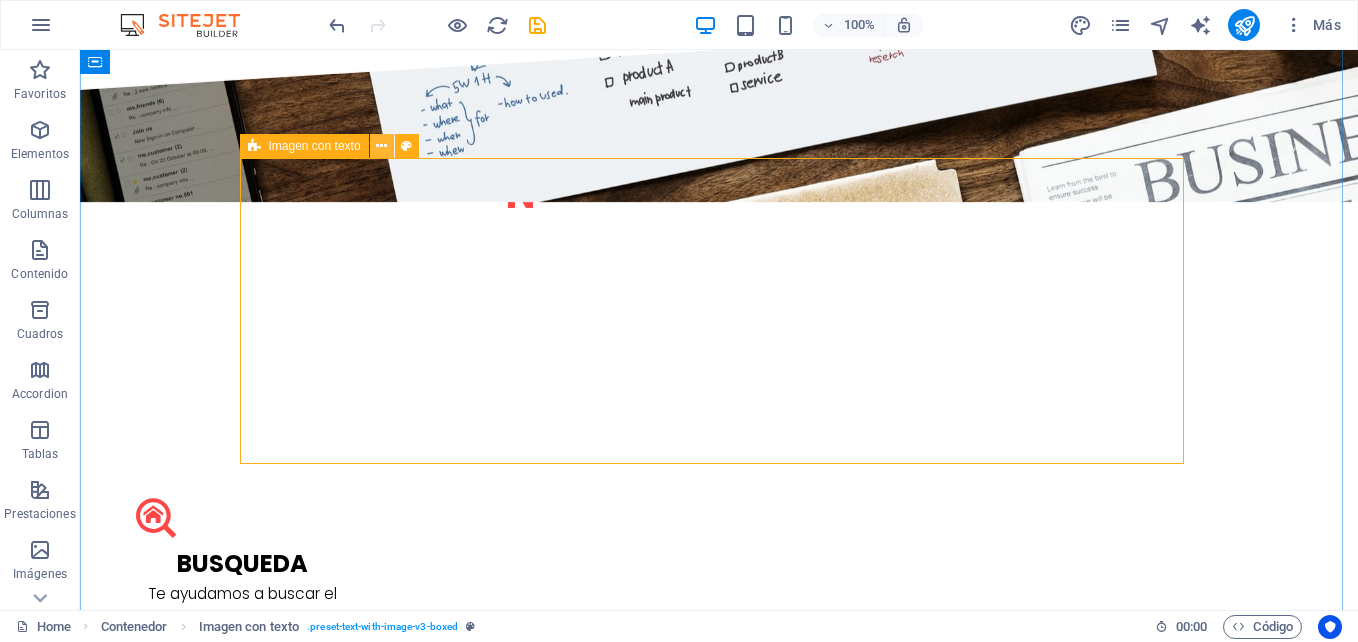 click at bounding box center (381, 146) 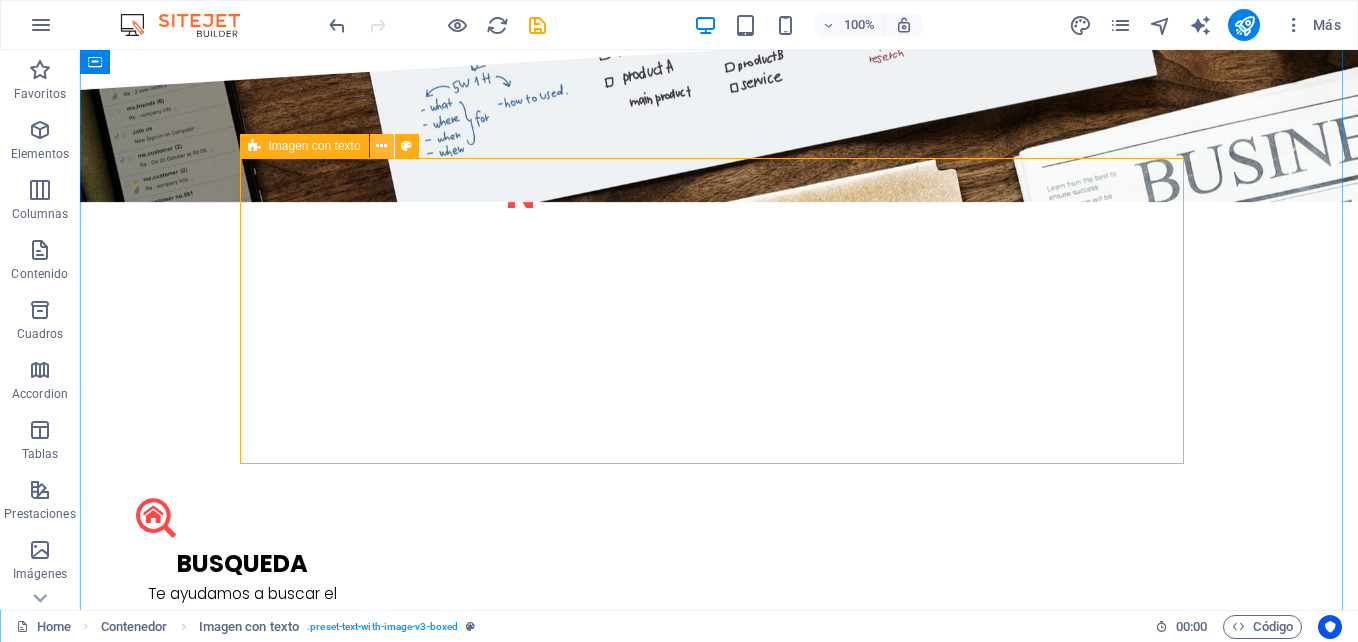 click at bounding box center (381, 146) 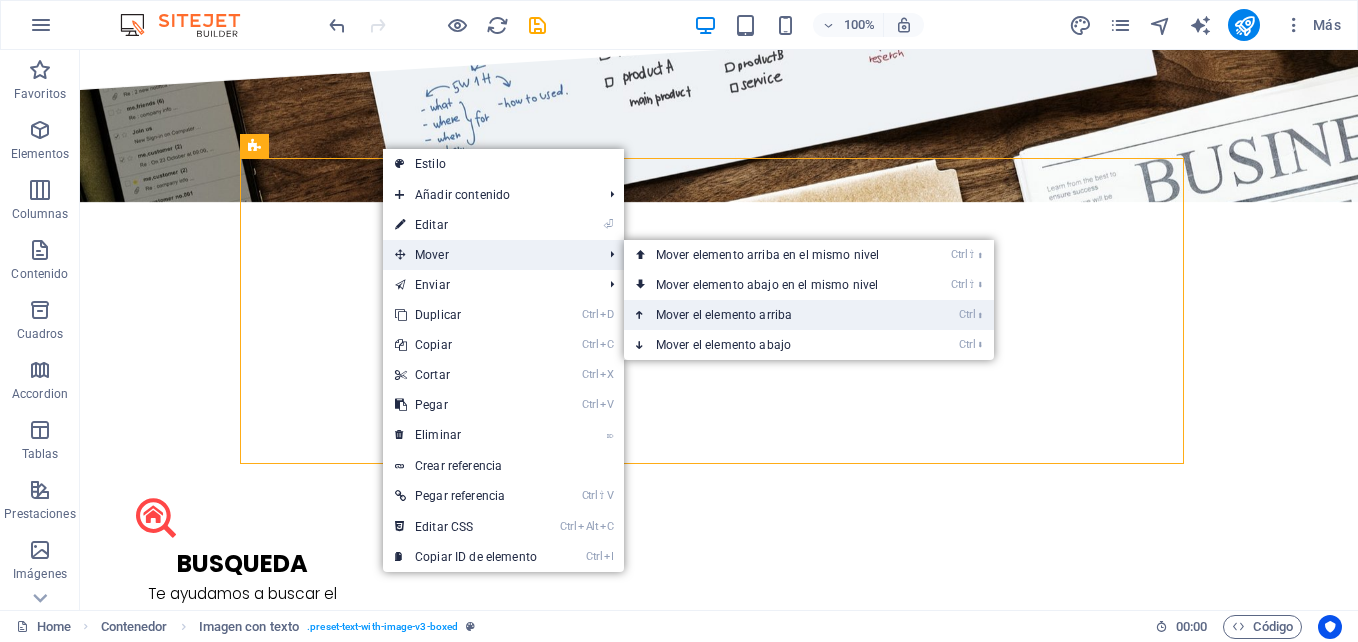 click on "Ctrl ⬆  Mover el elemento arriba" at bounding box center (771, 315) 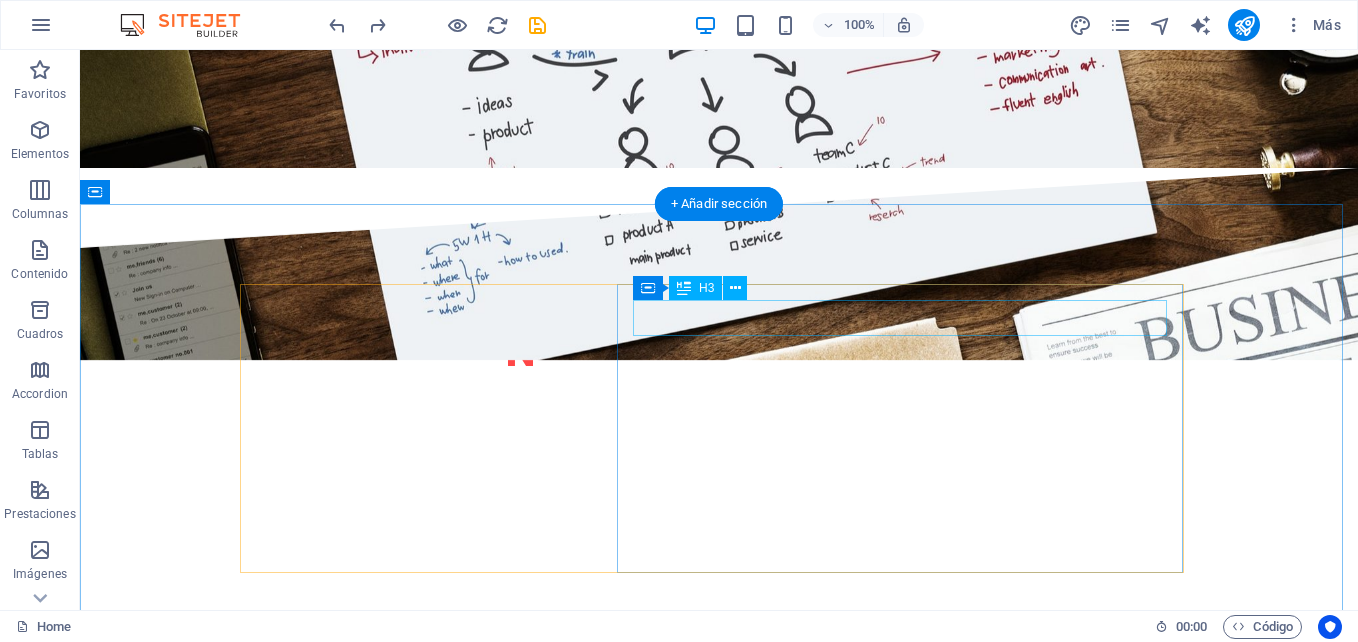 scroll, scrollTop: 2022, scrollLeft: 0, axis: vertical 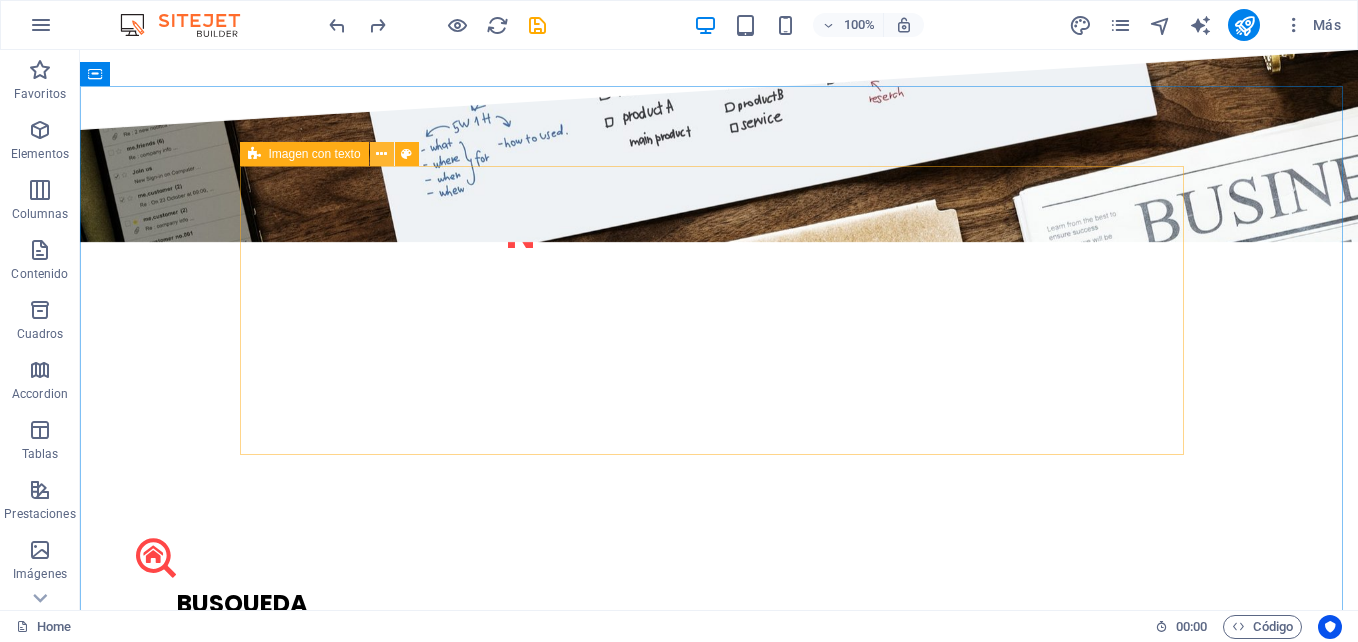 click at bounding box center (381, 154) 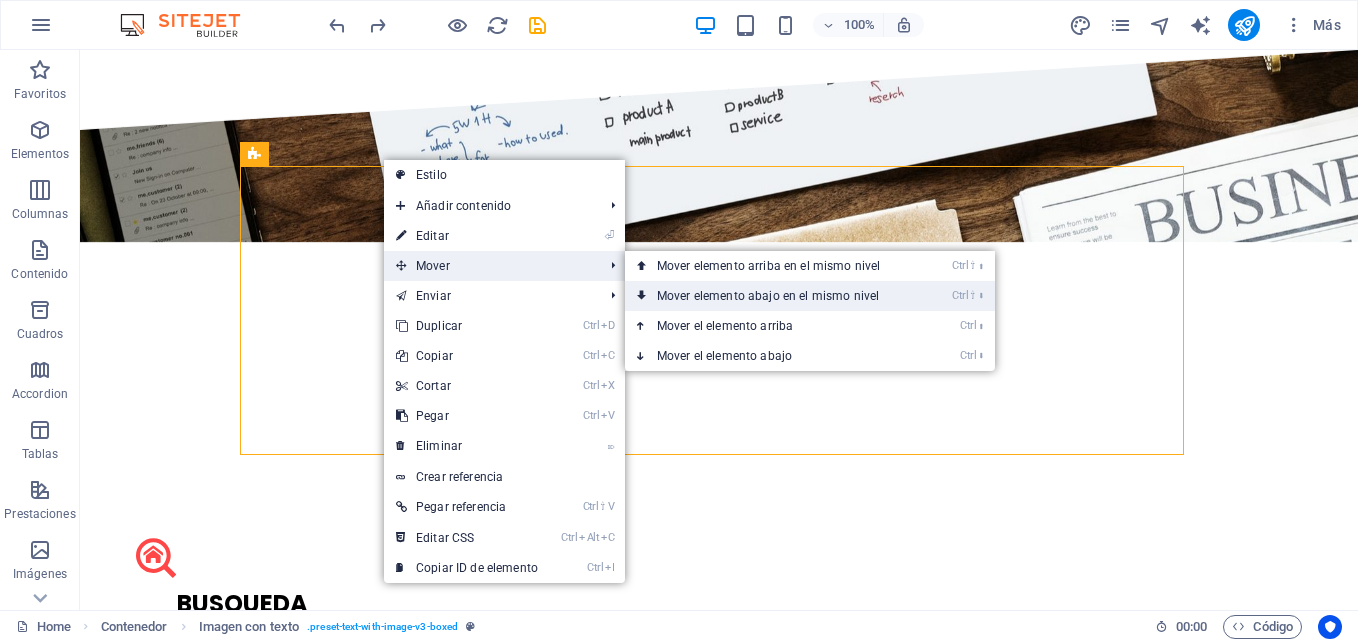 click on "Ctrl ⇧ ⬇  Mover elemento abajo en el mismo nivel" at bounding box center [772, 296] 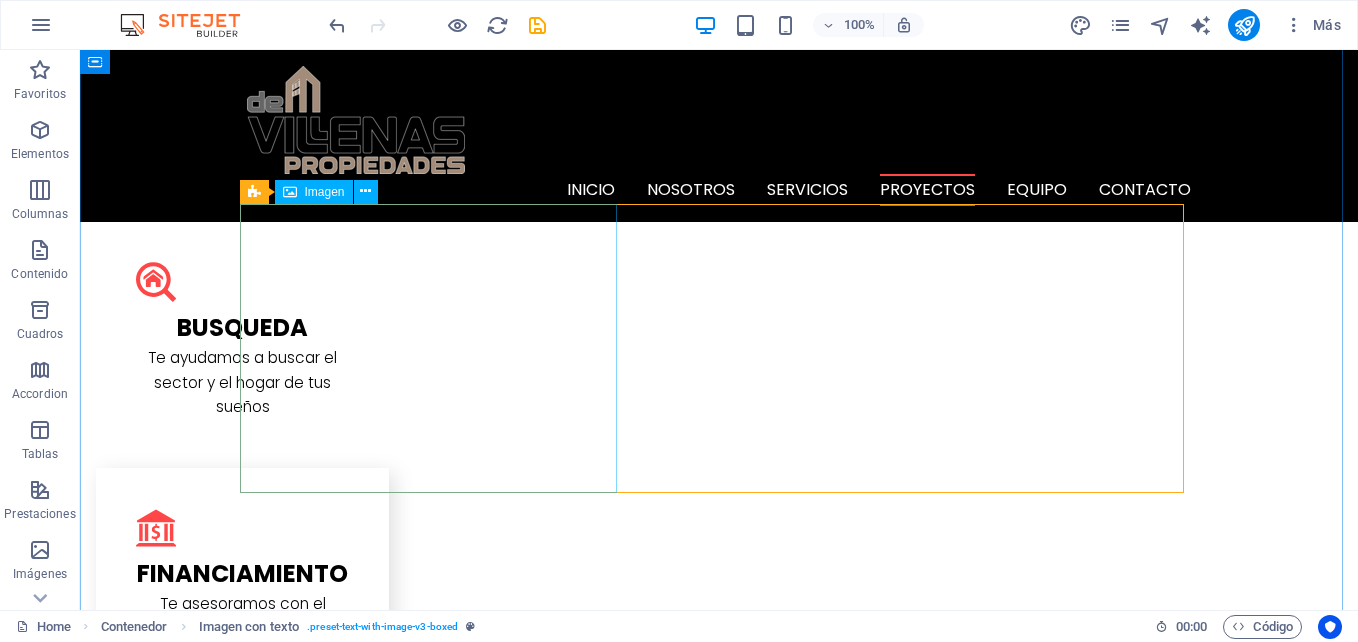 scroll, scrollTop: 2222, scrollLeft: 0, axis: vertical 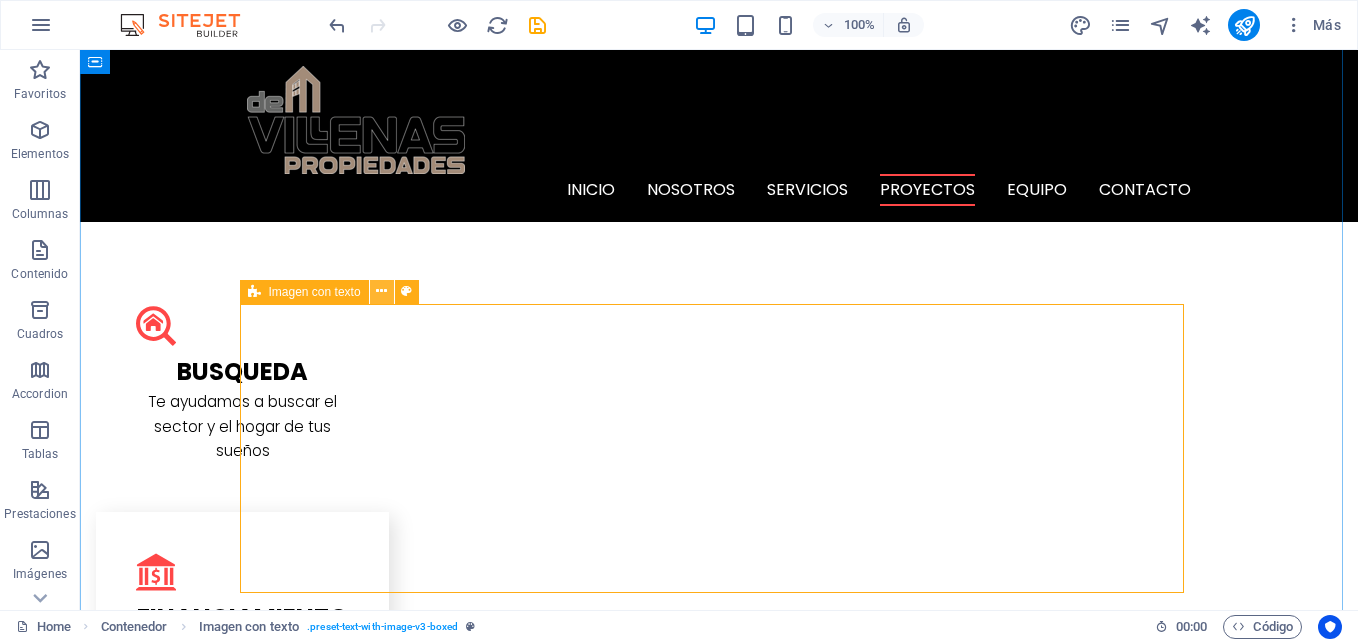 click at bounding box center [382, 292] 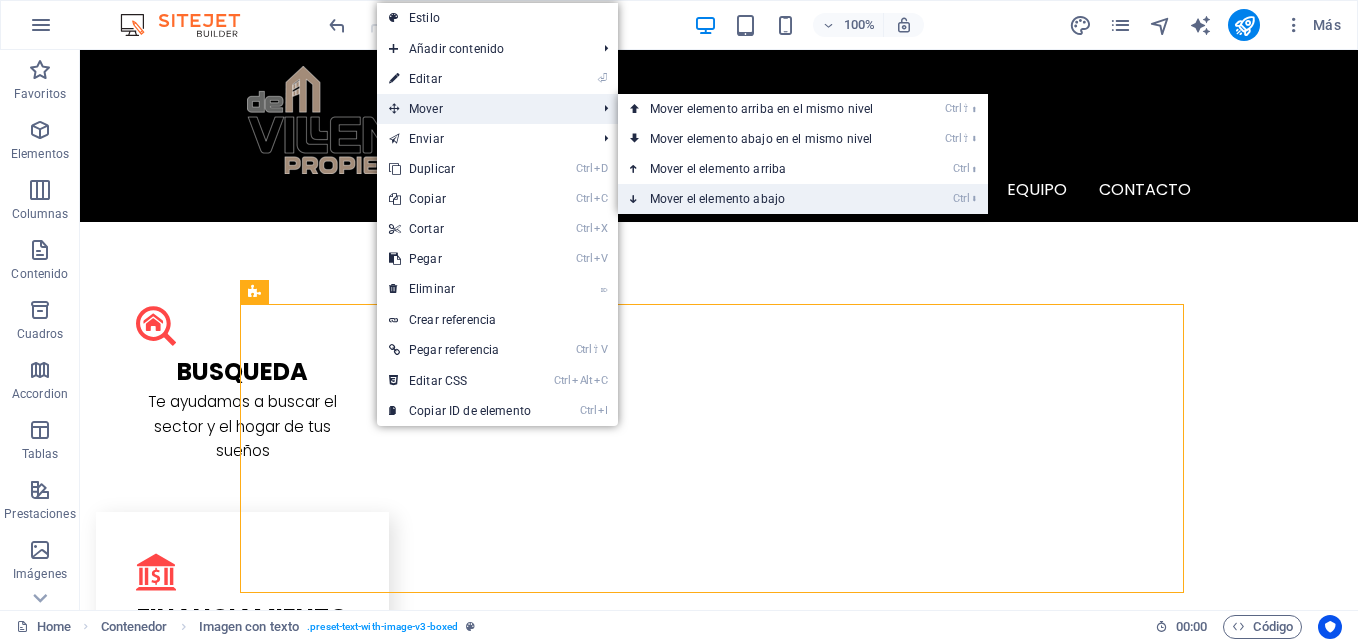 click on "Ctrl ⬇  Mover el elemento abajo" at bounding box center [765, 199] 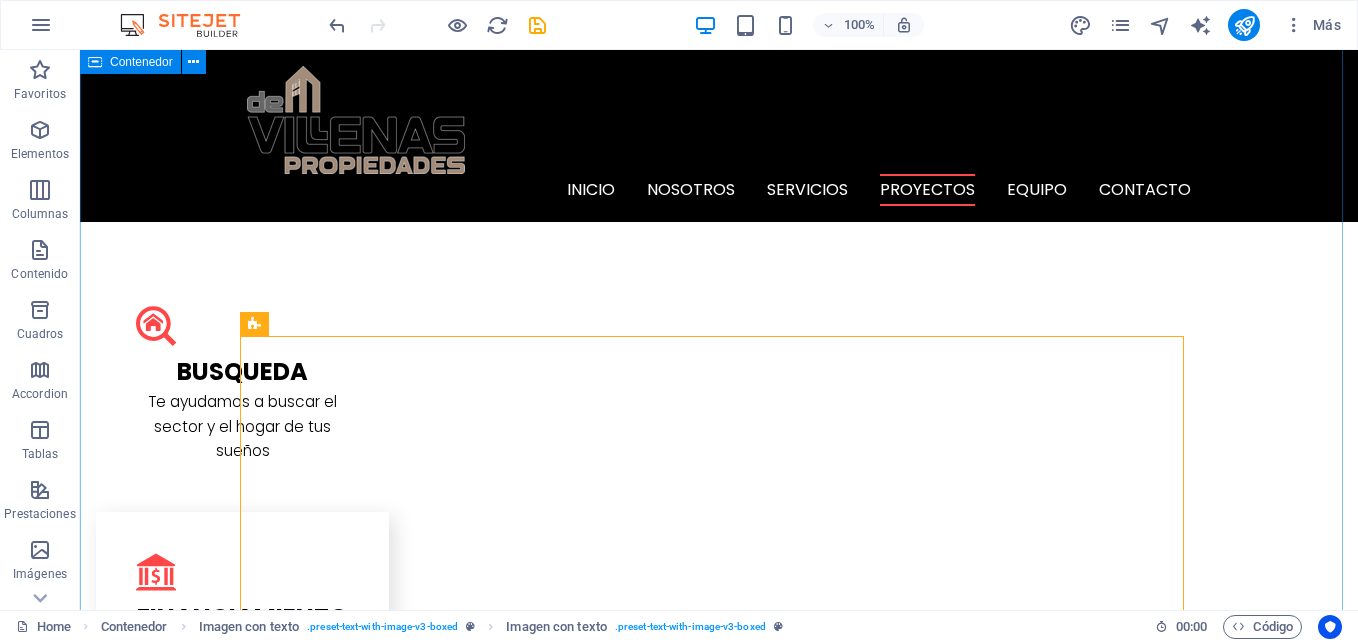 click on "L a Cisterna Casa aislada en sector netamente residencial, con gran terreno en La Cisterna. Aproximadamente [NUMBER] mts² construidos y [NUMBER] mts² de superficie total de terreno. Cuenta con [NUMBER] dormitorios living comedor Baño y cocina. Además cuenta con Habitación de servicio con baño independiente, sector de terraza y comedor de diario. También incluye una pequeña bodega. En el acceso hay cobertizo para vehículos. Amplias terrazas de baldosas. VALOR: $[NUMBER].-[NUMBER].- b arRiO eL gOMERO propiedad en Barrio el Gomero de Ciudad Satélite, en calle y no pasaje. Cuenta con dos pisos, en el primero, Dormitorio principal con baño y walk in closet, Amplia Cocina, Living Comedor, en el segundo piso [NUMBER] dormitorios y un baño completo. Patio y antejardín. Casa aislada con mas de [NUMBER] metros cuadrados y más de [NUMBER] metros cuadrados construidos. Todas las ventanas en Termopanel y piso en Porcelanato en toda la Casa. VALOR: $[NUMBER].-[NUMBER].- L a Cisterna VALOR: $[NUMBER].-[NUMBER].- P arcella de agrado VALOR: $[NUMBER].-[NUMBER].- B C C V L" at bounding box center [719, 7276] 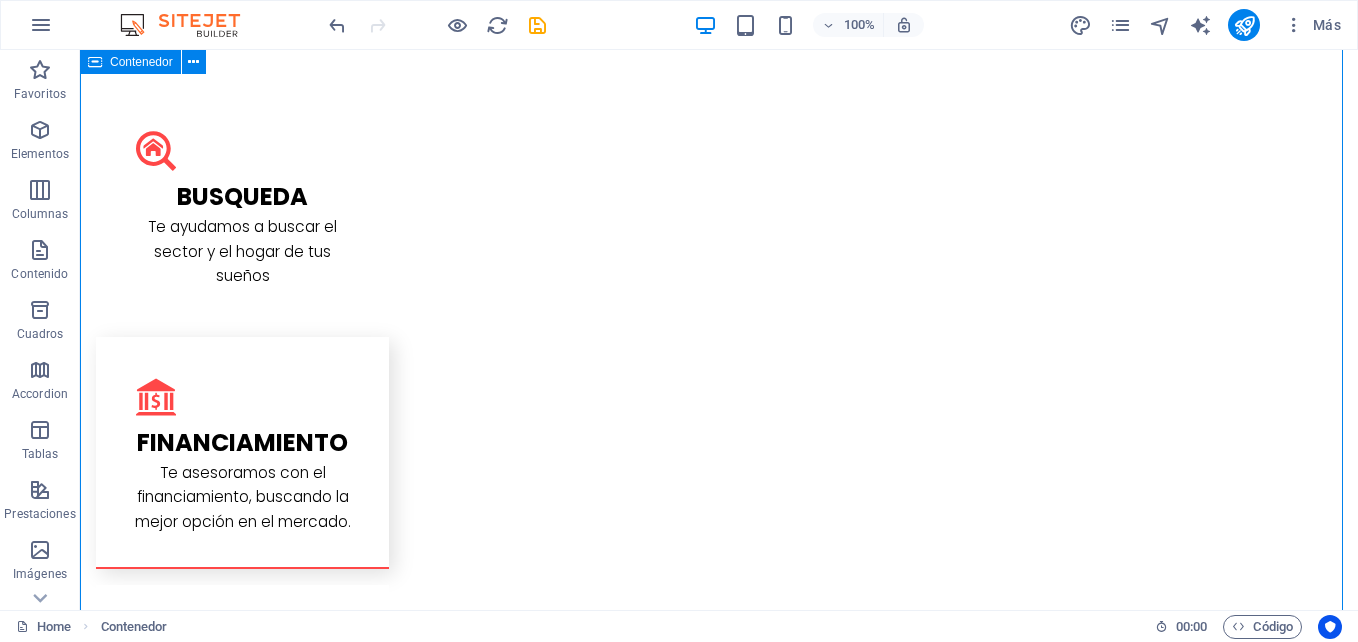 scroll, scrollTop: 2622, scrollLeft: 0, axis: vertical 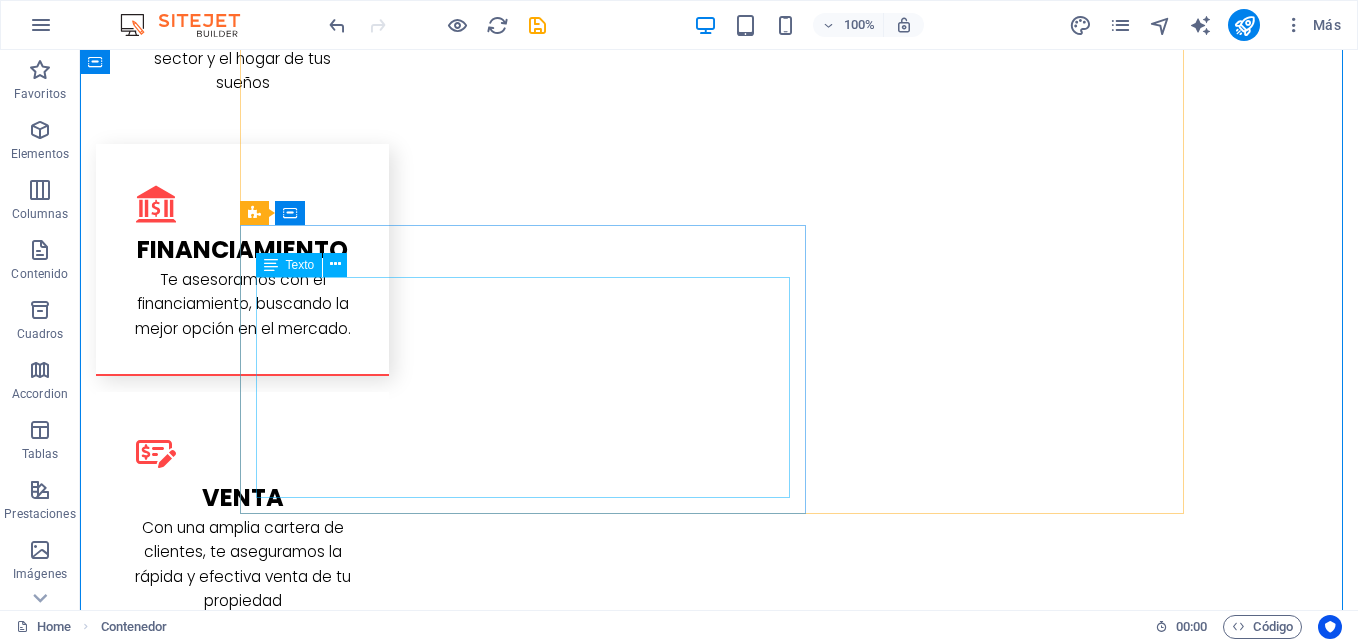 click on "Casa aislada en sector netamente residencial, con gran terreno en [CITY]. Aproximadamente 78 mts² construidos y 280 mts² de superficie total de terreno. Cuenta con 3 dormitorios living comedor Baño y cocina. Además cuenta con Habitación de servicio con baño independiente, sector de terraza y comedor de diario. También incluye una pequeña bodega. En el acceso hay cobertizo para vehículos. Amplias terrazas de baldosas. VALOR: $[PRICE].-" at bounding box center (719, 2666) 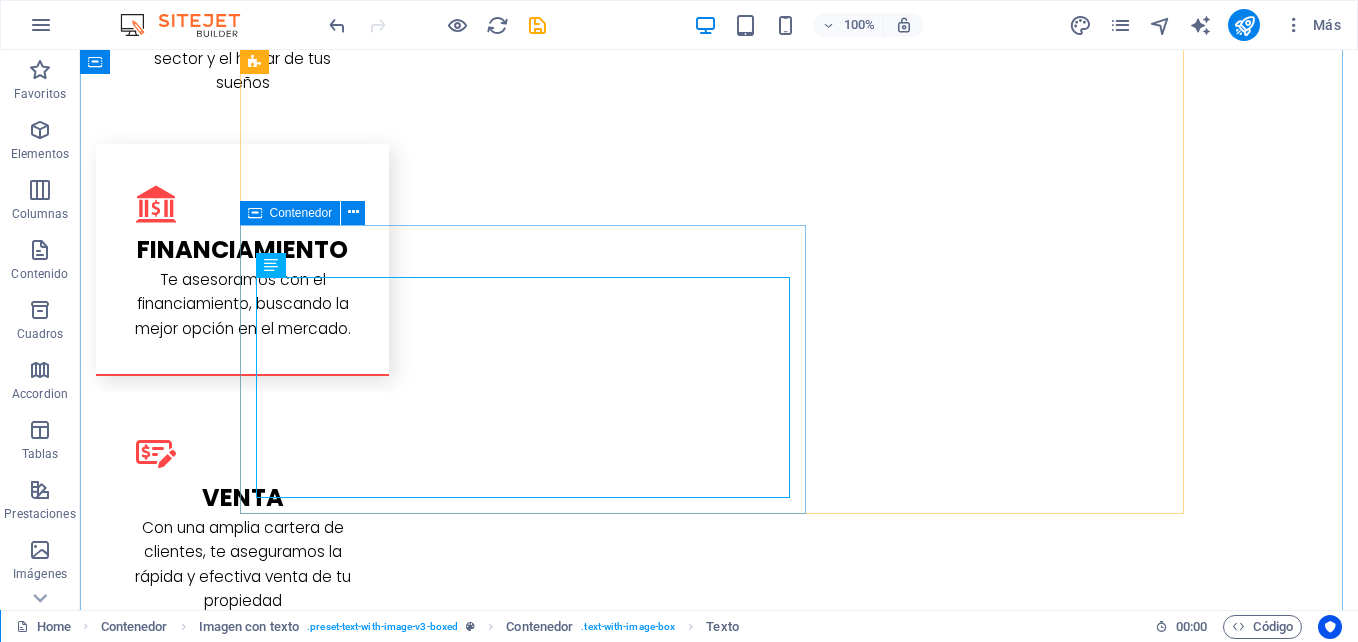 click on "[CITY] Casa aislada en sector netamente residencial, con gran terreno en [CITY]. Aproximadamente 78 mts² construidos y 280 mts² de superficie total de terreno. Cuenta con 3 dormitorios living comedor Baño y cocina. Además cuenta con Habitación de servicio con baño independiente, sector de terraza y comedor de diario. También incluye una pequeña bodega. En el acceso hay cobertizo para vehículos. Amplias terrazas de baldosas. VALOR: $[PRICE].-" at bounding box center (719, 2648) 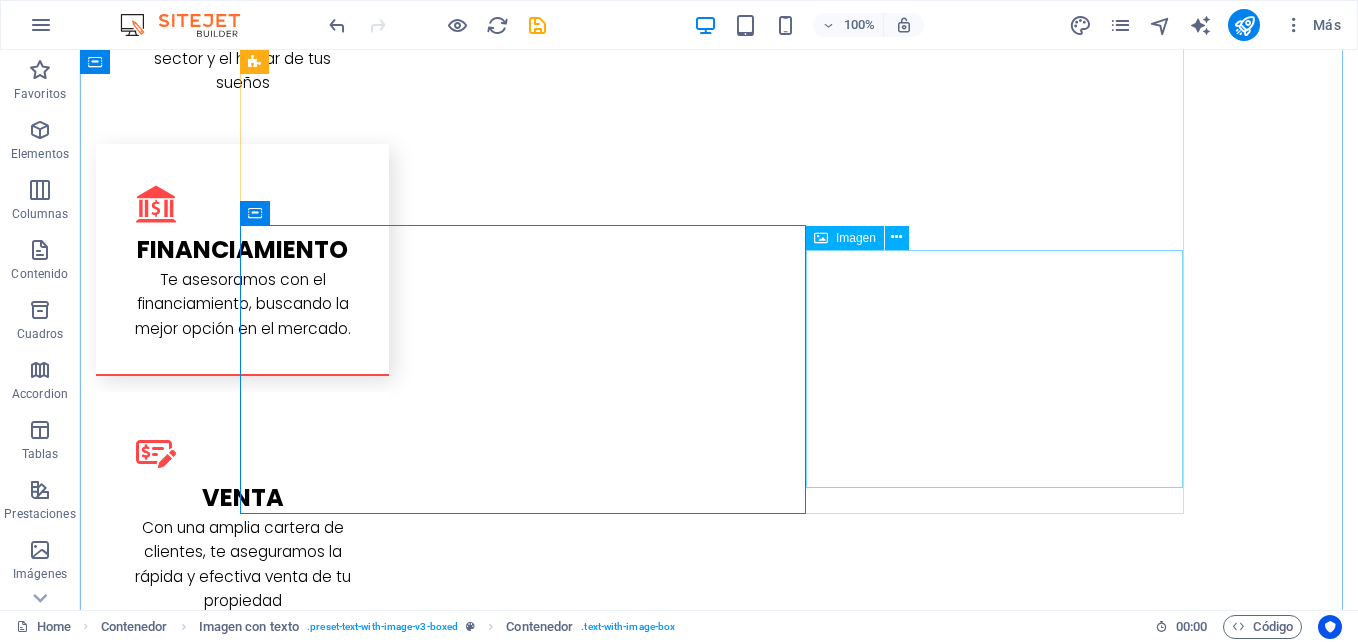 click on "Imagen" at bounding box center [845, 238] 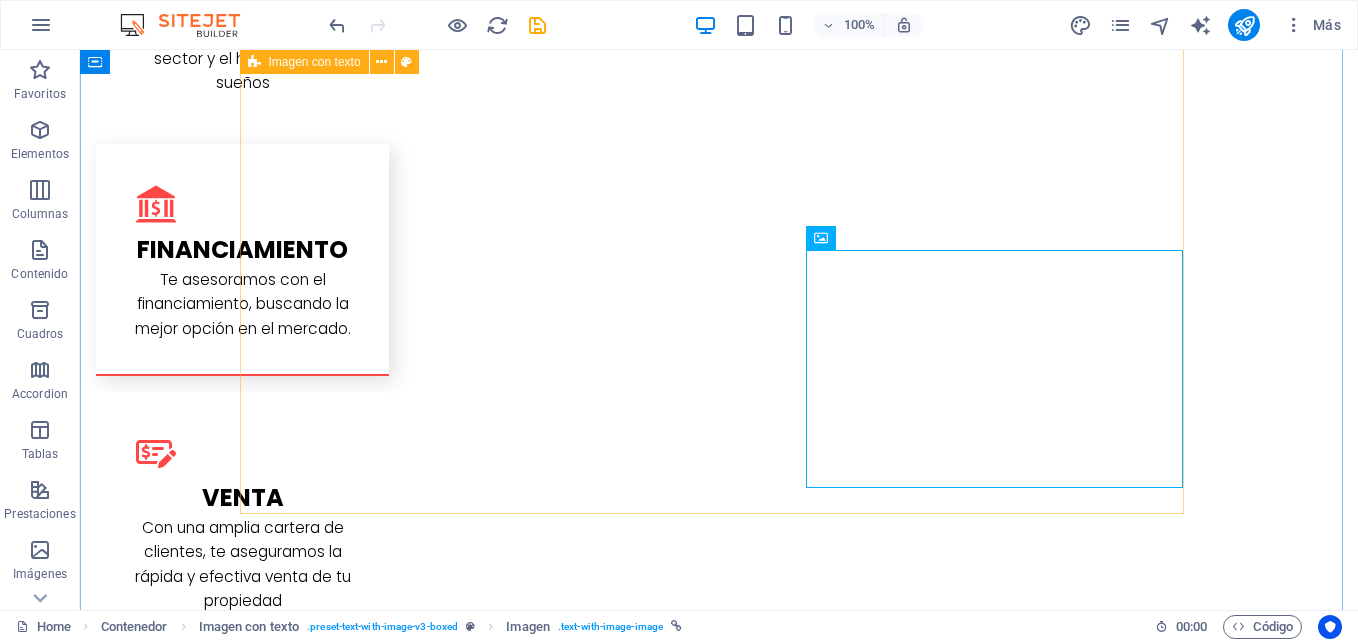 click on "b arRiO eL gOMERO propiedad en Barrio el Gomero de Ciudad Satélite, en calle y no pasaje. Cuenta con dos pisos, en el primero, Dormitorio principal con baño y walk in closet, Amplia Cocina, Living Comedor, en el segundo piso [NUMBER] dormitorios y un baño completo. Patio y antejardín. Casa aislada con mas de [NUMBER] metros cuadrados y más de [NUMBER] metros cuadrados construidos. Todas las ventanas en Termopanel y piso en Porcelanato en toda la Casa. VALOR: $[NUMBER].-[NUMBER].-
La Cisterna Casa aislada en sector netamente residencial, con gran terreno en La Cisterna. Aproximadamente [NUMBER] mts² construidos y [NUMBER] mts² de superficie total de terreno. Cuenta con [NUMBER] dormitorios living comedor Baño y cocina. Además cuenta con Habitación de servicio con baño independiente, sector de terraza y comedor de diario. También incluye una pequeña bodega. En el acceso hay cobertizo para vehículos. Amplias terrazas de baldosas. VALOR: $[NUMBER].-[NUMBER].-" at bounding box center [719, 2475] 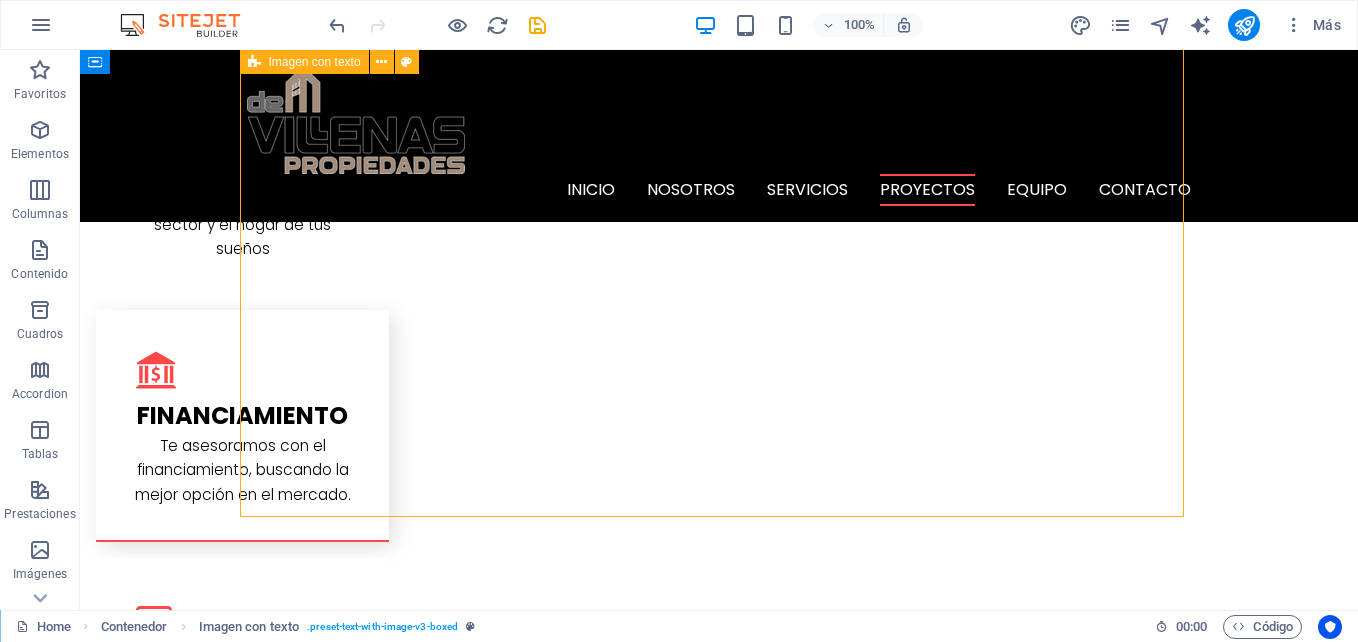 scroll, scrollTop: 2422, scrollLeft: 0, axis: vertical 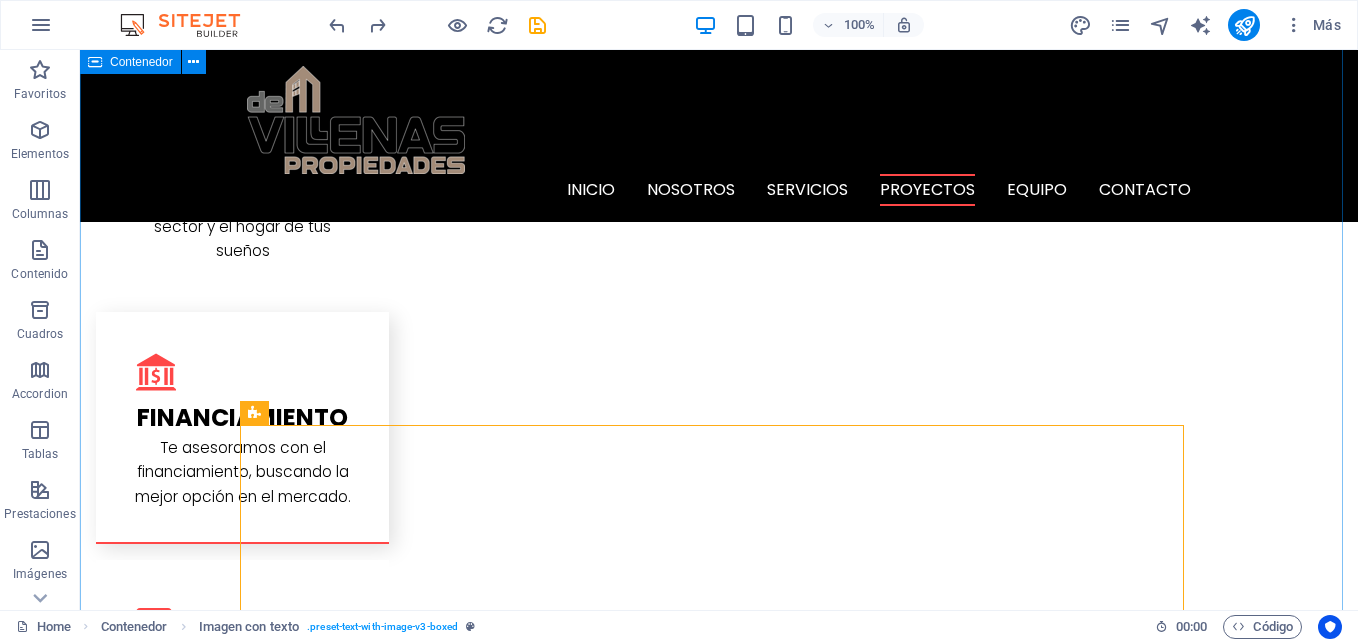 click on "L a Cisterna Casa aislada en sector netamente residencial, con gran terreno en La Cisterna. Aproximadamente [NUMBER] mts² construidos y [NUMBER] mts² de superficie total de terreno. Cuenta con [NUMBER] dormitorios living comedor Baño y cocina. Además cuenta con Habitación de servicio con baño independiente, sector de terraza y comedor de diario. También incluye una pequeña bodega. En el acceso hay cobertizo para vehículos. Amplias terrazas de baldosas. VALOR: $[NUMBER].-[NUMBER].- b arRiO eL gOMERO propiedad en Barrio el Gomero de Ciudad Satélite, en calle y no pasaje. Cuenta con dos pisos, en el primero, Dormitorio principal con baño y walk in closet, Amplia Cocina, Living Comedor, en el segundo piso [NUMBER] dormitorios y un baño completo. Patio y antejardín. Casa aislada con mas de [NUMBER] metros cuadrados y más de [NUMBER] metros cuadrados construidos. Todas las ventanas en Termopanel y piso en Porcelanato en toda la Casa. VALOR: $[NUMBER].-[NUMBER].- L a Cisterna VALOR: $[NUMBER].-[NUMBER].- P arcella de agrado VALOR: $[NUMBER].-[NUMBER].- B C C V L" at bounding box center (719, 7076) 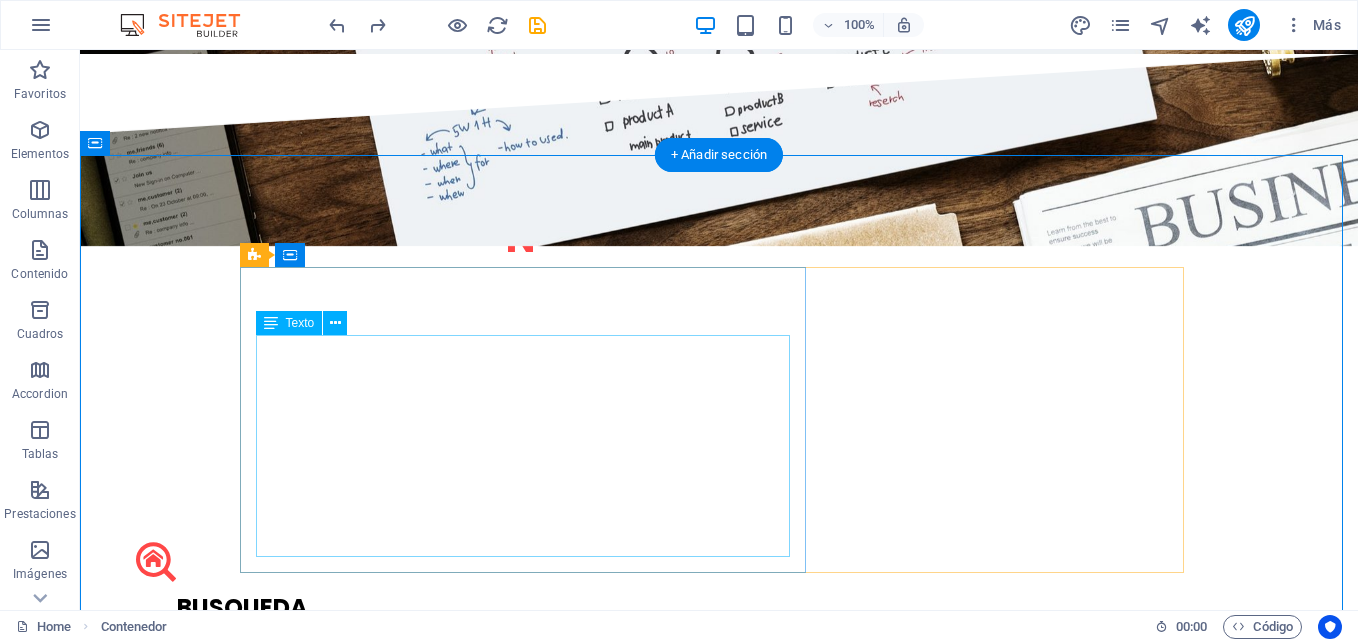 scroll, scrollTop: 2022, scrollLeft: 0, axis: vertical 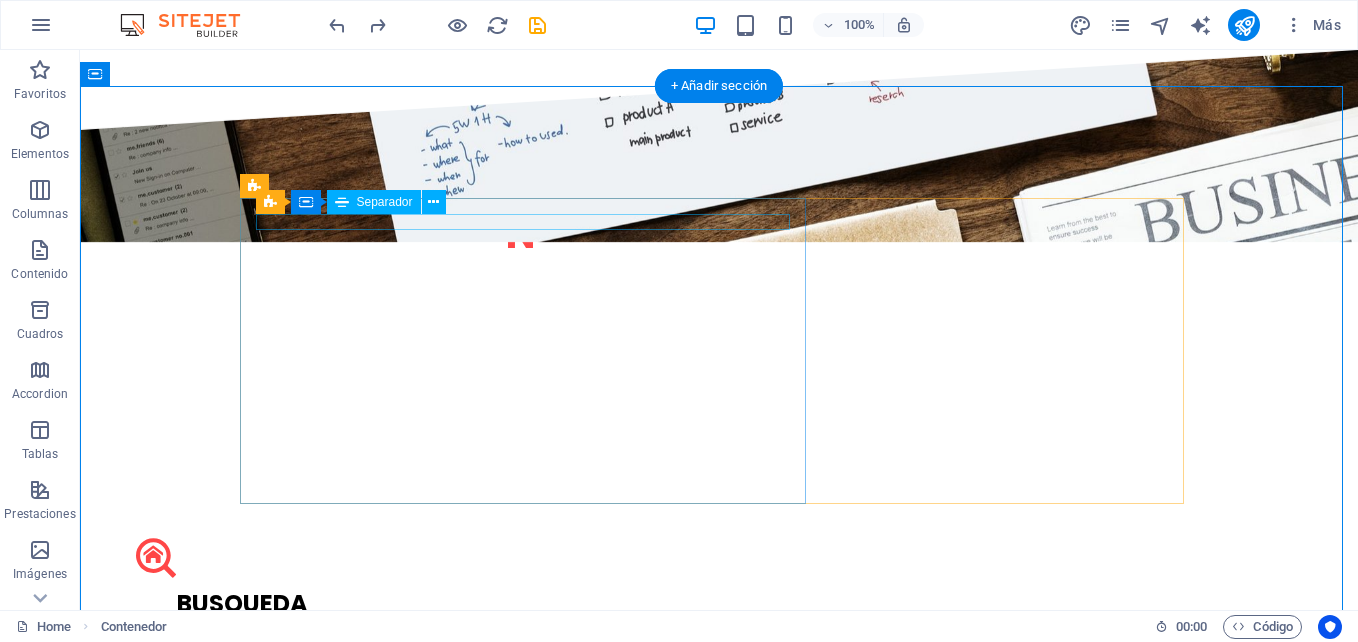 click at bounding box center [719, 2197] 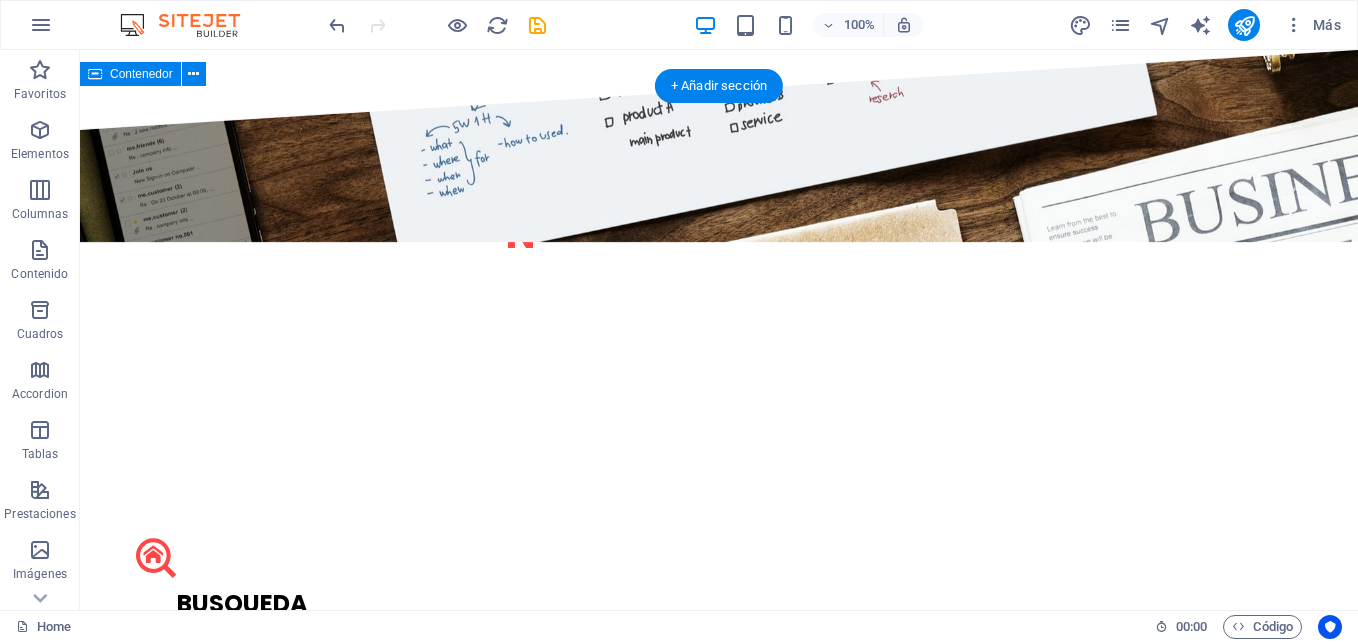 click on "L a Cisterna Casa aislada en sector netamente residencial, con gran terreno en La Cisterna. Aproximadamente [NUMBER] mts² construidos y [NUMBER] mts² de superficie total de terreno. Cuenta con [NUMBER] dormitorios living comedor Baño y cocina. Además cuenta con Habitación de servicio con baño independiente, sector de terraza y comedor de diario. También incluye una pequeña bodega. En el acceso hay cobertizo para vehículos. Amplias terrazas de baldosas. VALOR: $[NUMBER].-[NUMBER].- b arRiO eL gOMERO propiedad en Barrio el Gomero de Ciudad Satélite, en calle y no pasaje. Cuenta con dos pisos, en el primero, Dormitorio principal con baño y walk in closet, Amplia Cocina, Living Comedor, en el segundo piso [NUMBER] dormitorios y un baño completo. Patio y antejardín. Casa aislada con mas de [NUMBER] metros cuadrados y más de [NUMBER] metros cuadrados construidos. Todas las ventanas en Termopanel y piso en Porcelanato en toda la Casa. VALOR: $[NUMBER].-[NUMBER].- L a Cisterna VALOR: $[NUMBER].-[NUMBER].- P arcella de agrado VALOR: $[NUMBER].-[NUMBER].- B C C V L" at bounding box center [719, 7500] 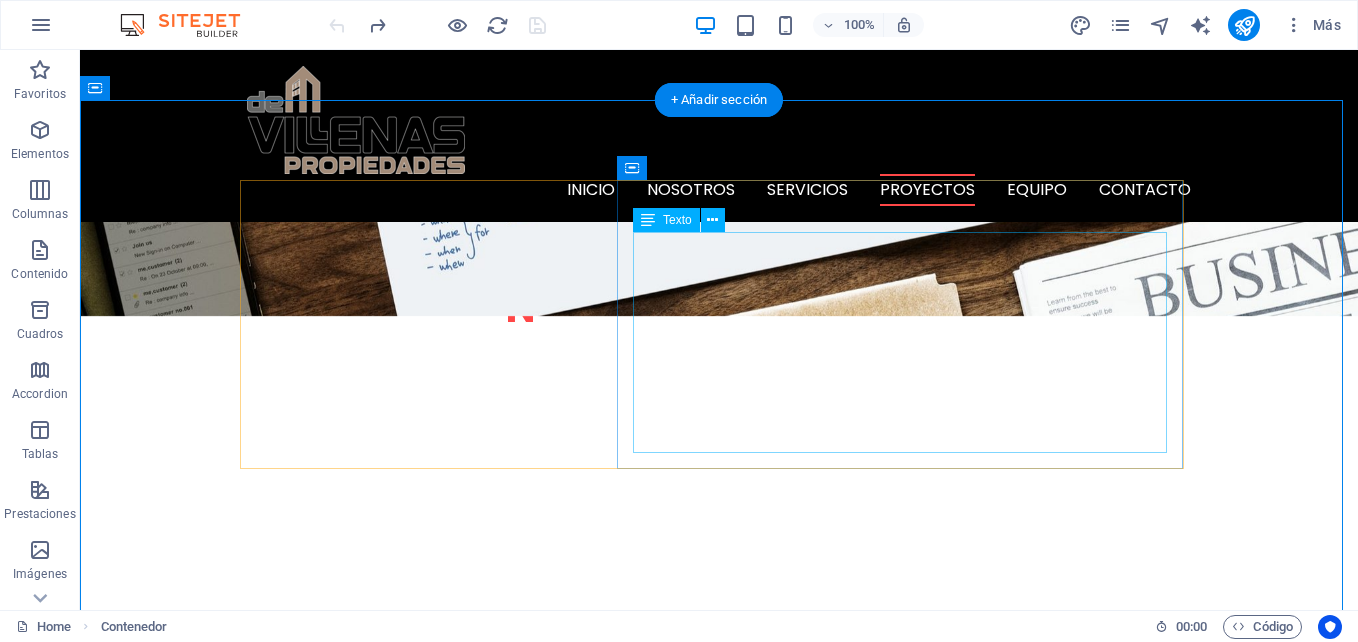 scroll, scrollTop: 1914, scrollLeft: 0, axis: vertical 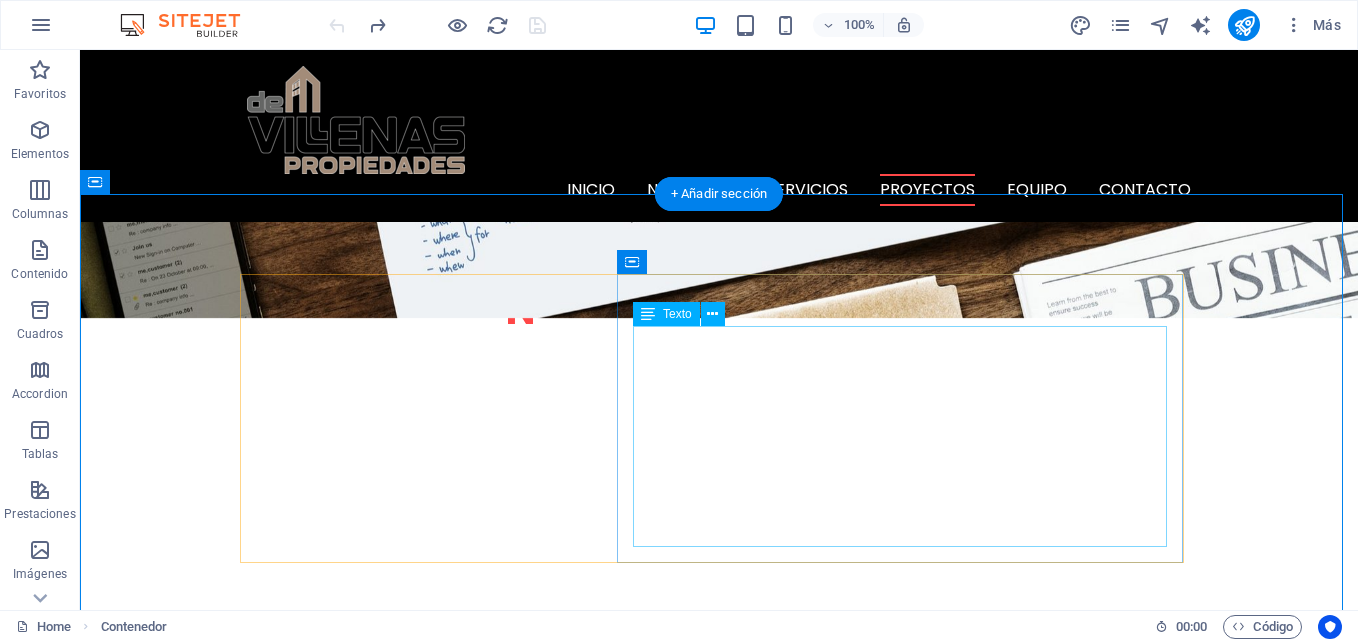 click on "propiedad en Barrio el Gomero de Ciudad Satélite, en calle y no pasaje. Cuenta con dos pisos, en el primero, Dormitorio principal con baño y walk in closet, Amplia Cocina, Living Comedor, en el segundo piso [NUMBER] dormitorios y un baño completo. Patio y antejardín. Casa aislada con mas de [NUMBER] metros cuadrados y más de [NUMBER] metros cuadrados construidos. Todas las ventanas en Termopanel y piso en Porcelanato en toda la Casa. VALOR: $[NUMBER].-[NUMBER].-" at bounding box center (719, 2641) 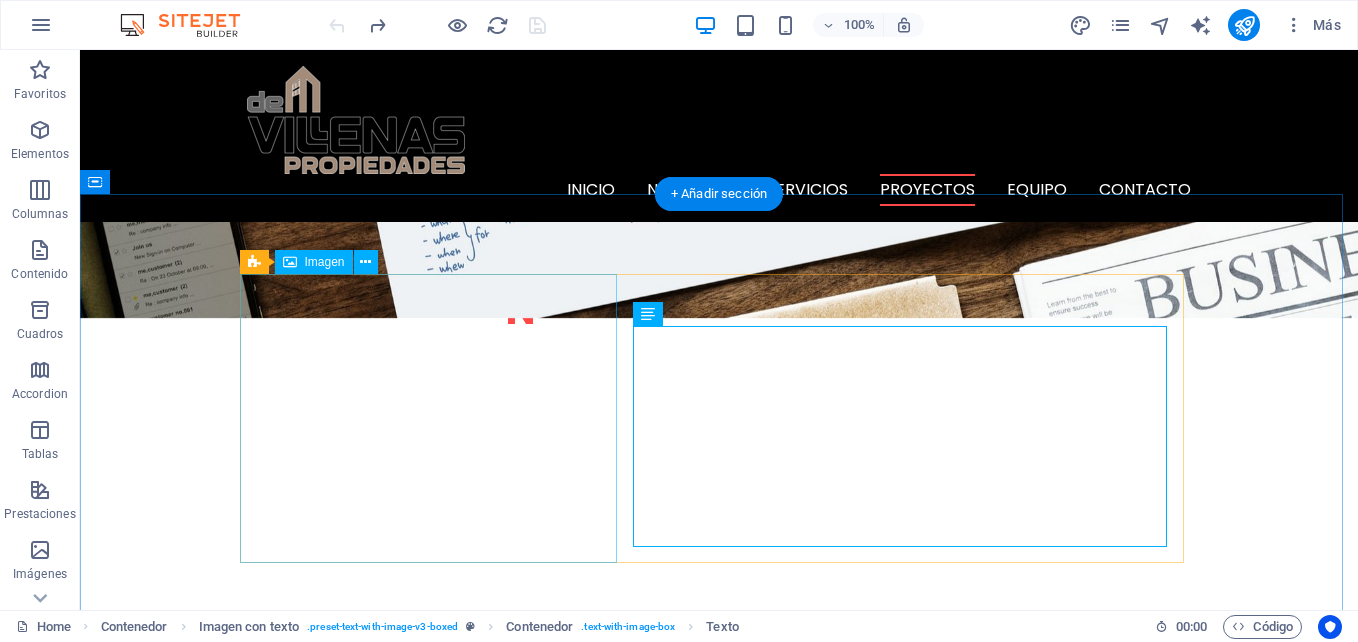 click at bounding box center (388, 2360) 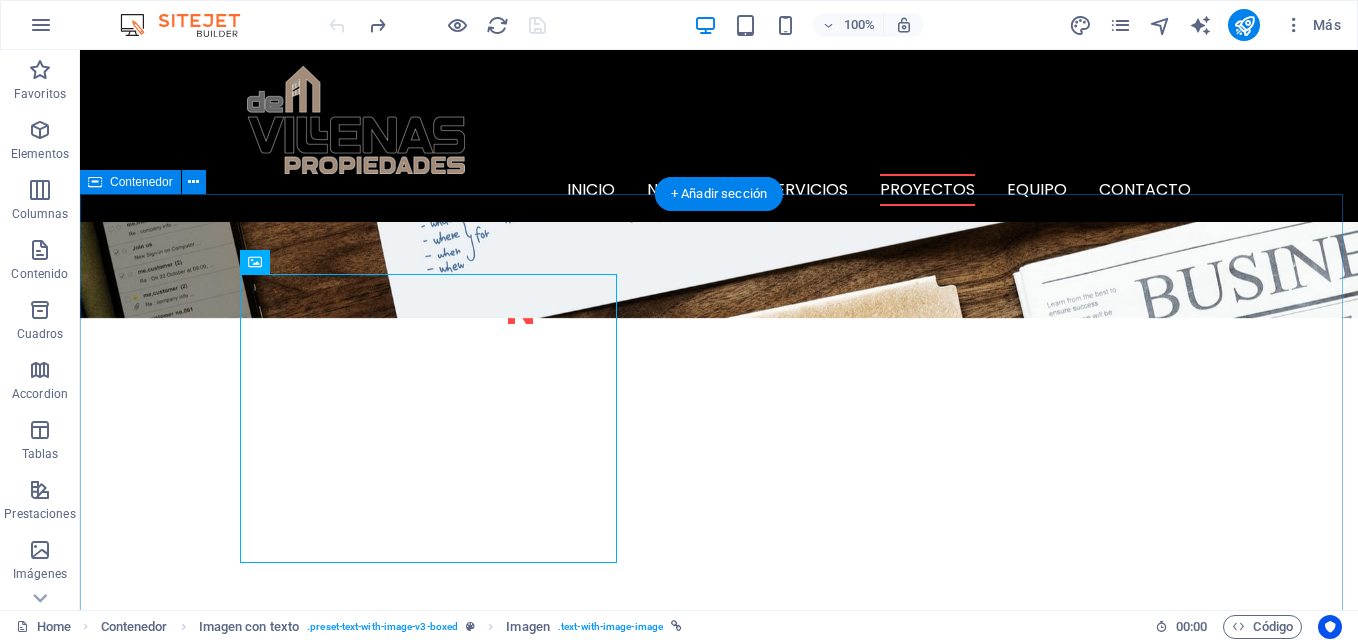 click on "b arRiO eL gOMERO propiedad en Barrio el Gomero de Ciudad Satélite, en calle y no pasaje. Cuenta con dos pisos, en el primero, Dormitorio principal con baño y walk in closet, Amplia Cocina, Living Comedor, en el segundo piso [NUMBER] dormitorios y un baño completo. Patio y antejardín. Casa aislada con mas de [NUMBER] metros cuadrados y más de [NUMBER] metros cuadrados construidos. Todas las ventanas en Termopanel y piso en Porcelanato en toda la Casa. VALOR: $[NUMBER].-[NUMBER].- L a Cisterna Casa aislada en sector netamente residencial, con gran terreno en La Cisterna. Aproximadamente [NUMBER] mts² construidos y [NUMBER] mts² de superficie total de terreno. Cuenta con [NUMBER] dormitorios living comedor Baño y cocina. Además cuenta con Habitación de servicio con baño independiente, sector de terraza y comedor de diario. También incluye una pequeña bodega. En el acceso hay cobertizo para vehículos. Amplias terrazas de baldosas. VALOR: $[NUMBER].-[NUMBER].- P arcella de agrado VALOR: $[NUMBER].-[NUMBER].- B Arrio los Castaños VALOR: $[NUMBER].-[NUMBER].- C" at bounding box center (719, 7363) 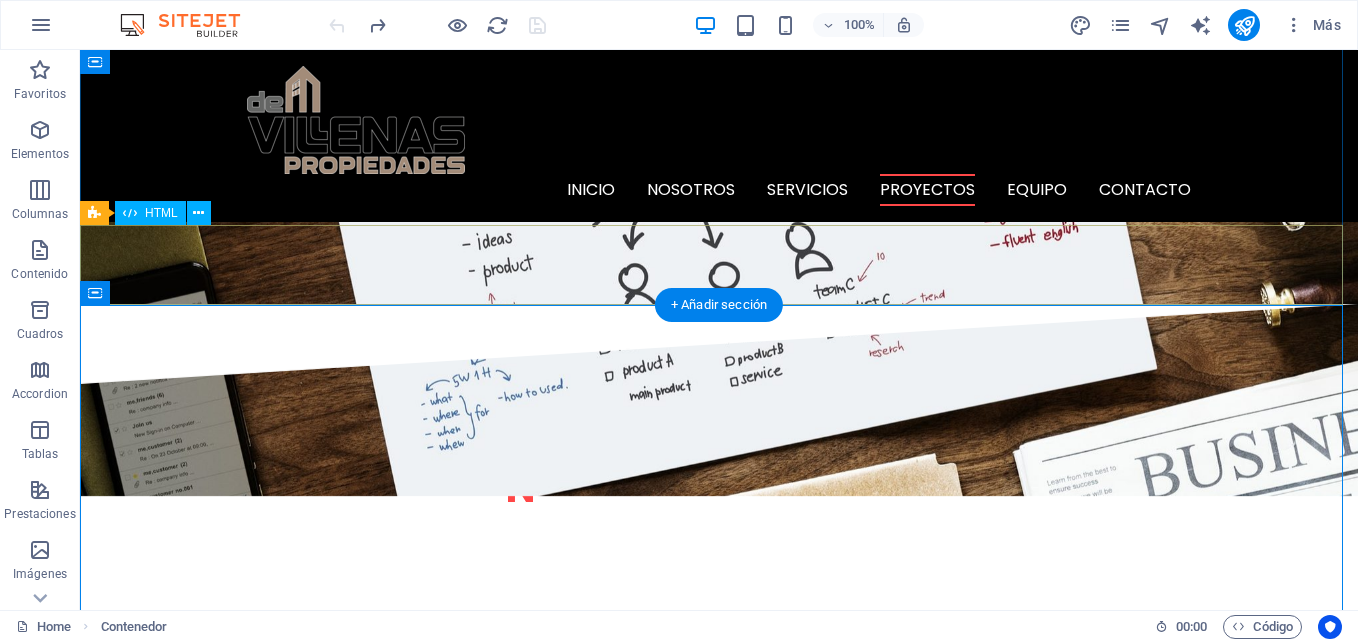 scroll, scrollTop: 1714, scrollLeft: 0, axis: vertical 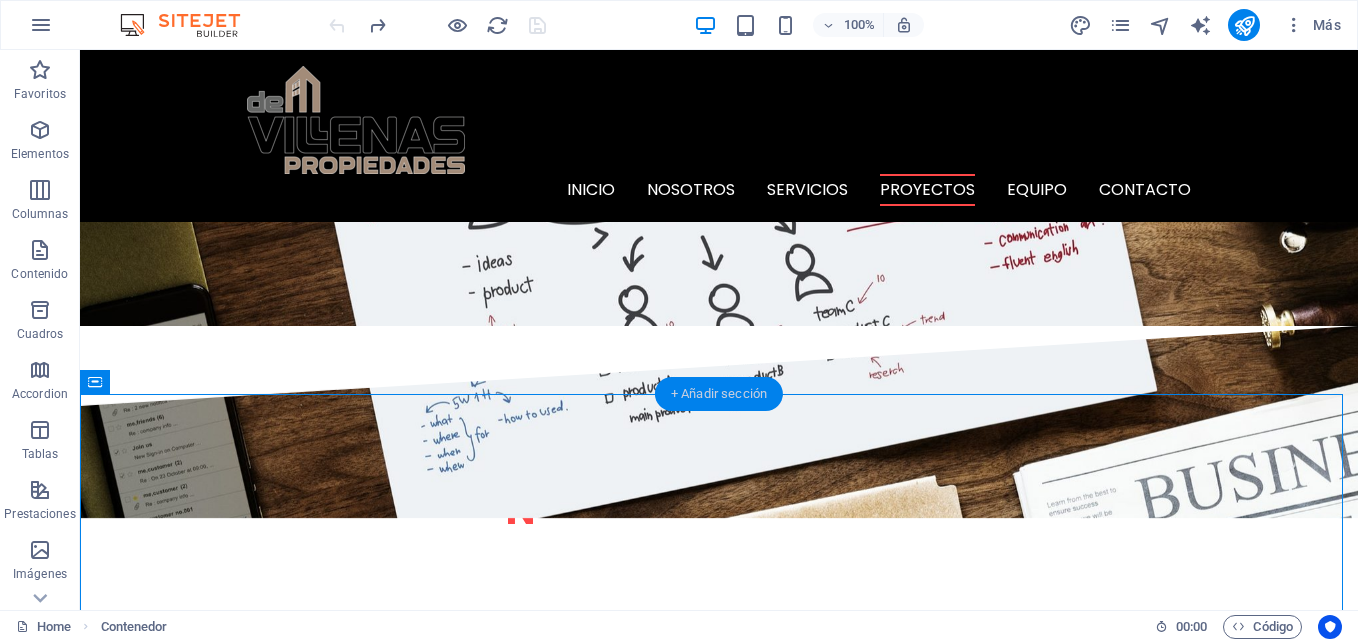 drag, startPoint x: 725, startPoint y: 394, endPoint x: 287, endPoint y: 356, distance: 439.64532 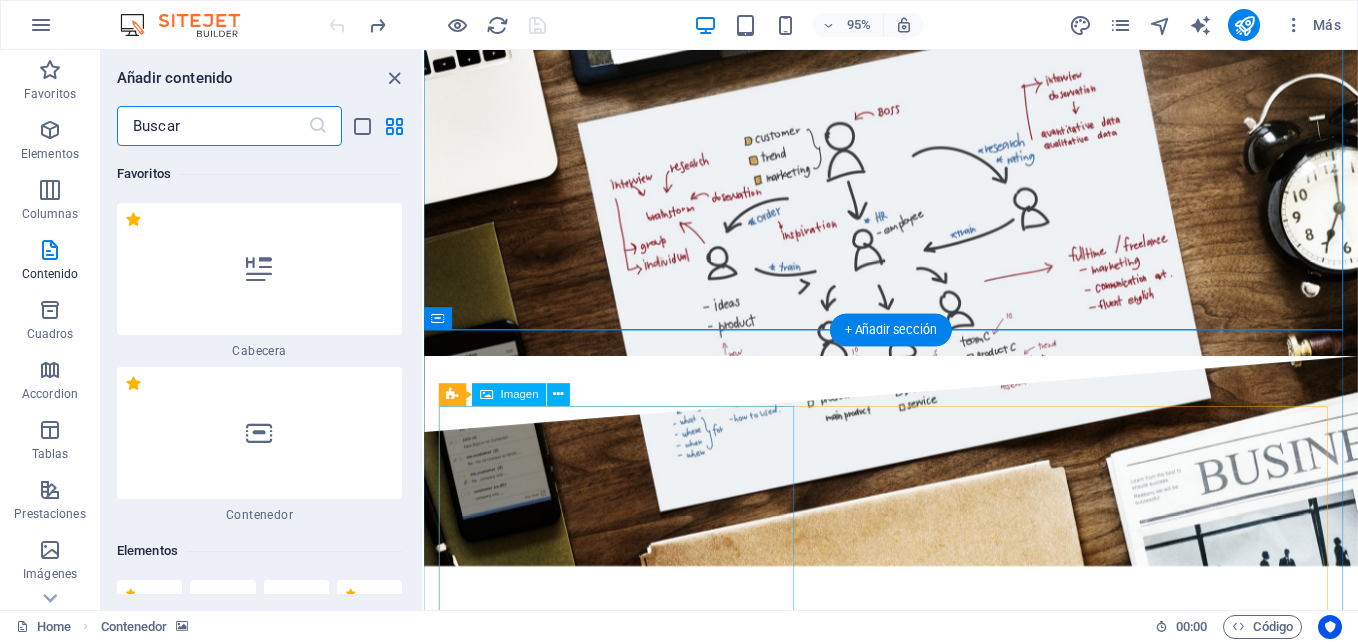 scroll, scrollTop: 1763, scrollLeft: 0, axis: vertical 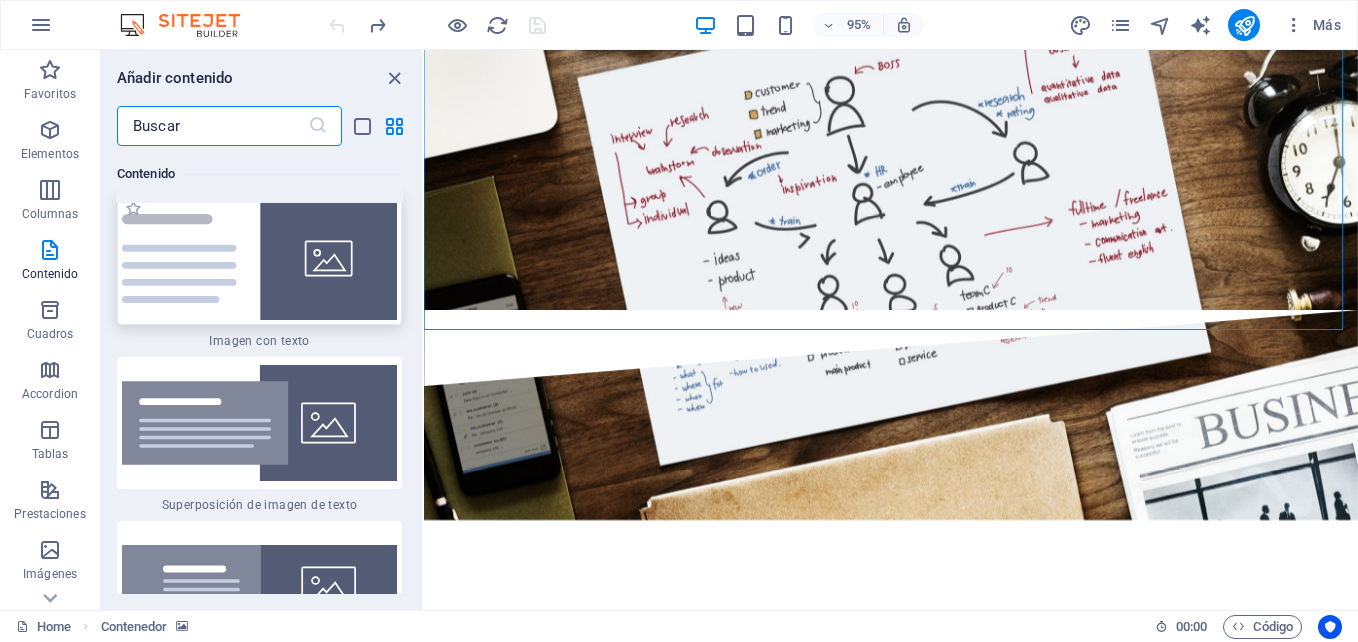 click at bounding box center [259, 258] 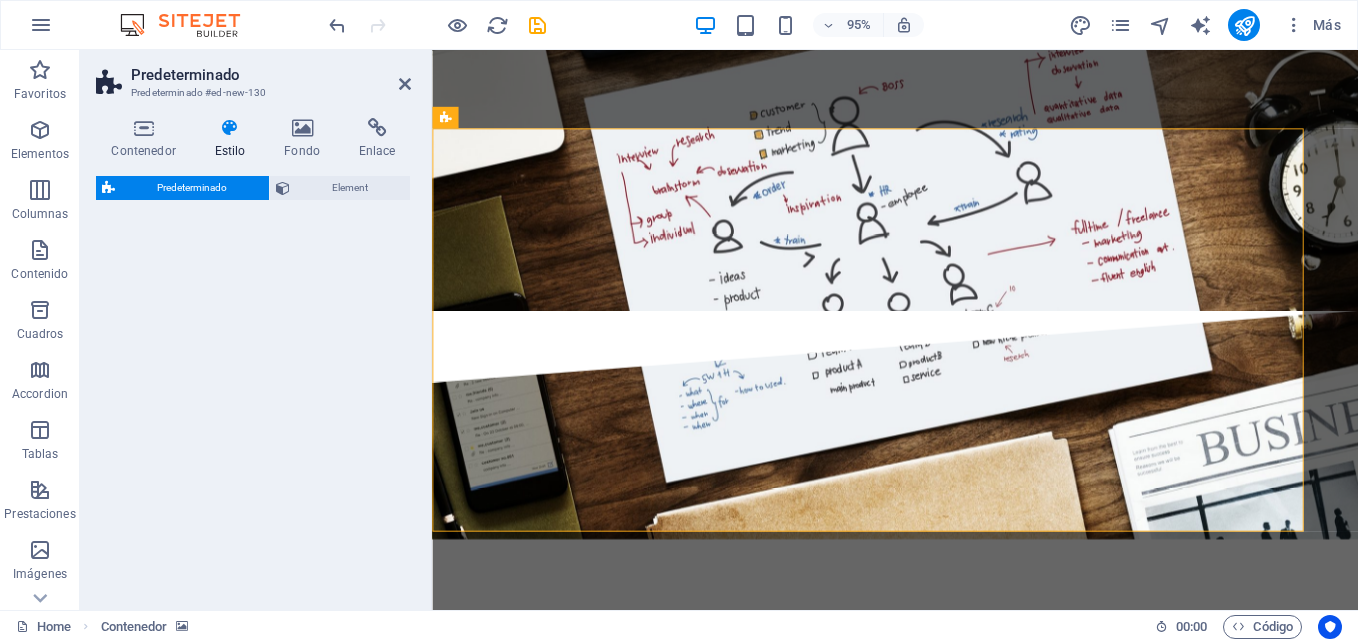 select on "rem" 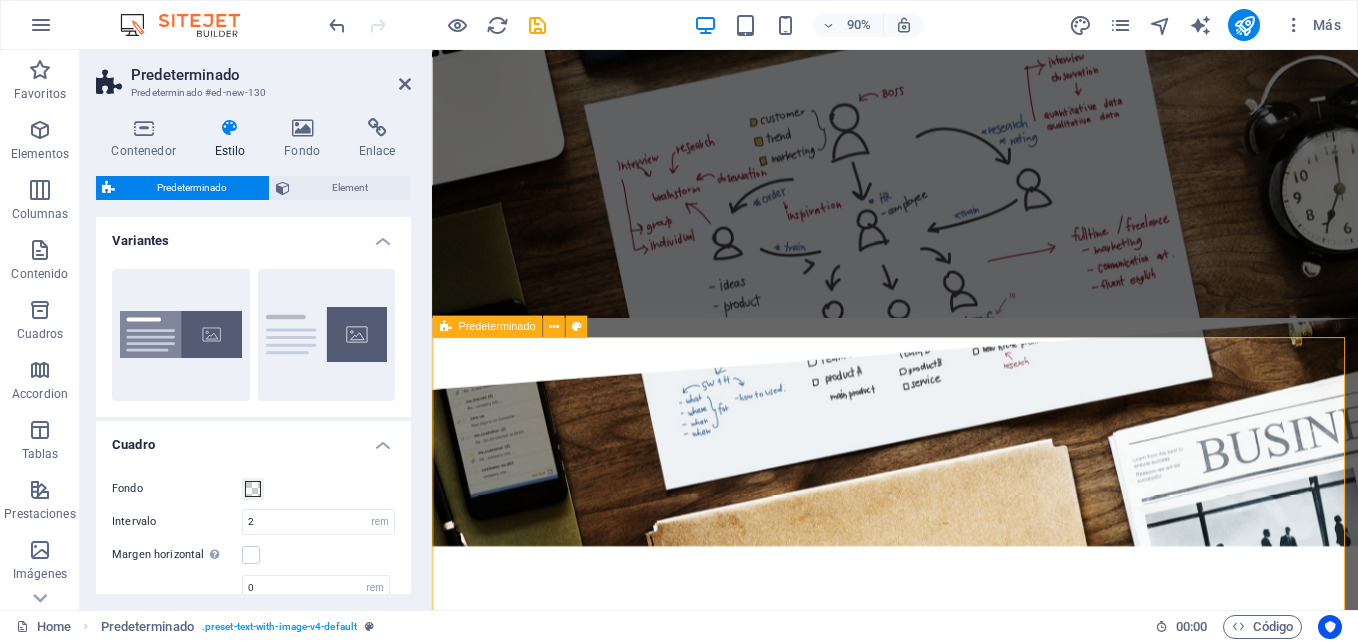 scroll, scrollTop: 1771, scrollLeft: 0, axis: vertical 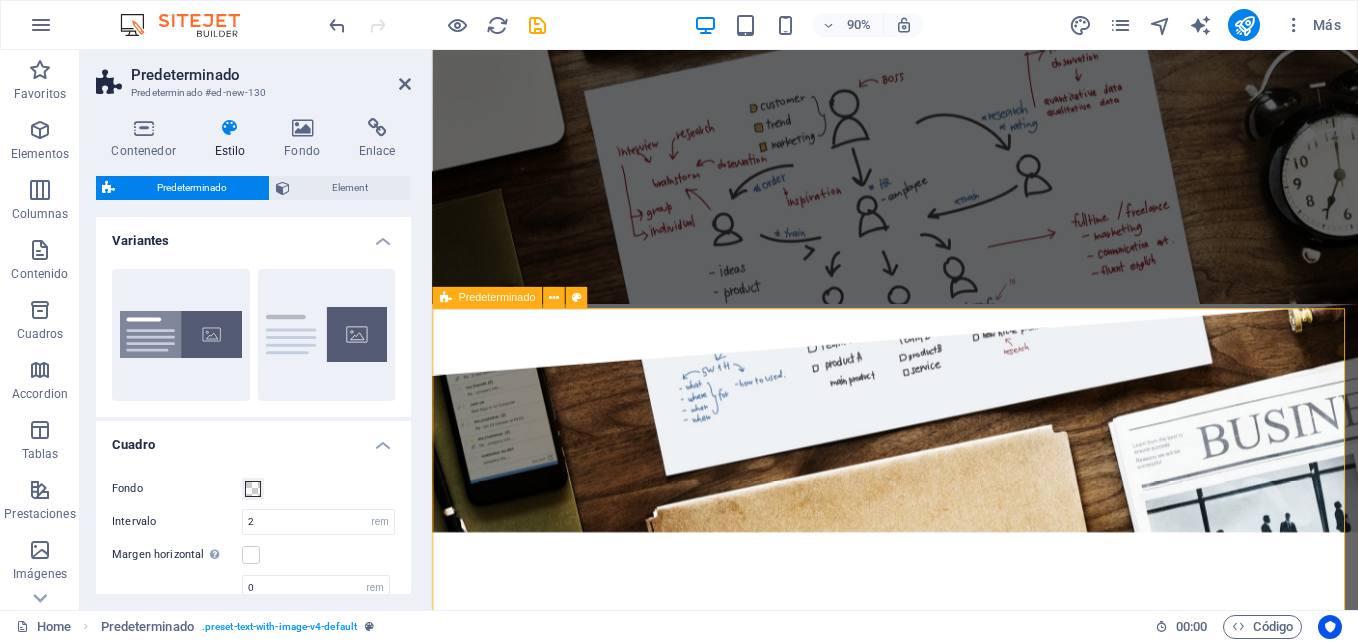 click on "New headline Lorem ipsum dolor sit amet, consectetuer adipiscing elit. Aenean commodo ligula eget dolor. Lorem ipsum dolor sit amet, consectetuer adipiscing elit leget dolor. Lorem ipsum dolor sit amet, consectetuer adipiscing elit. Aenean commodo ligula eget dolor. Lorem ipsum dolor sit amet, consectetuer adipiscing elit dolor consectetuer adipiscing elit leget dolor. Lorem elit saget ipsum dolor sit amet, consectetuer. Suelta el contenido aquí o  Añadir elementos  Pegar portapapeles" at bounding box center (946, 2698) 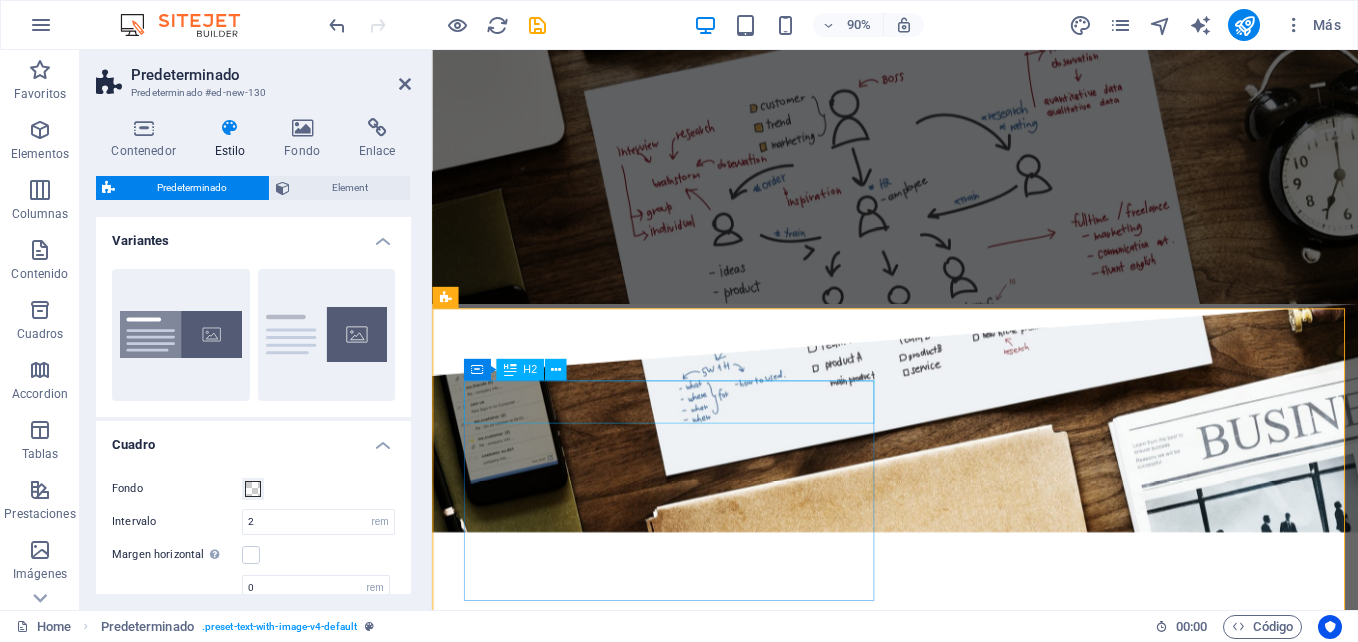 click on "New headline" at bounding box center [920, 2448] 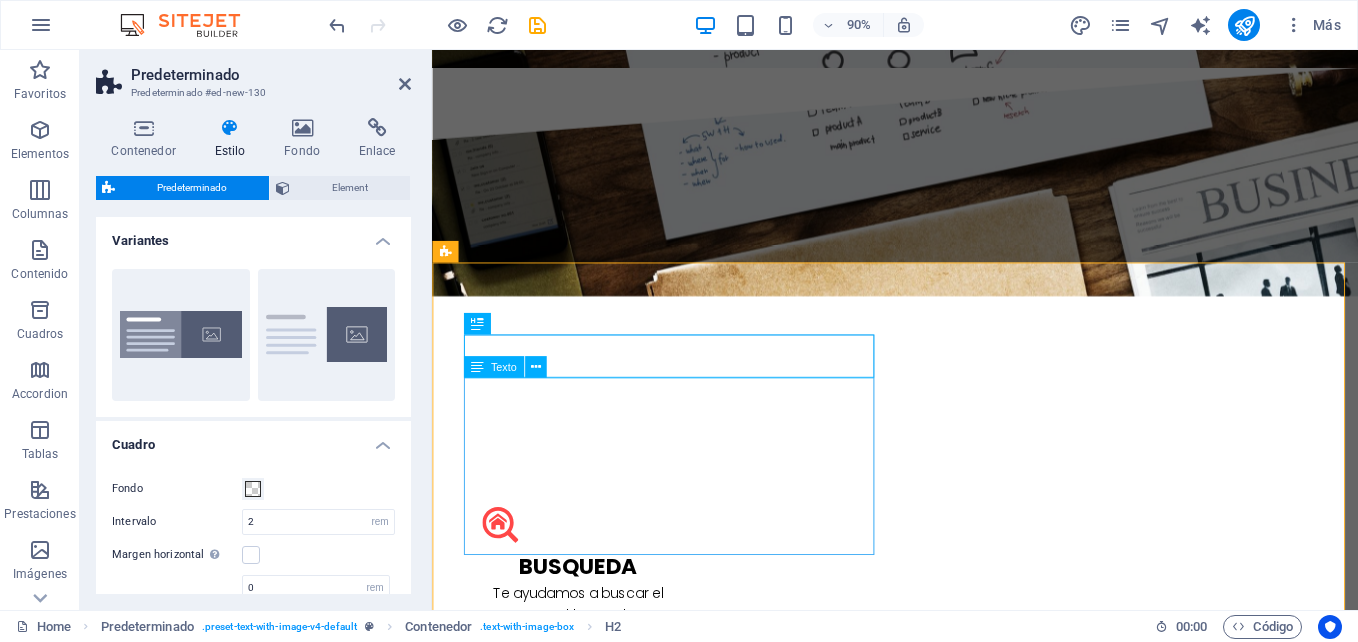 scroll, scrollTop: 2071, scrollLeft: 0, axis: vertical 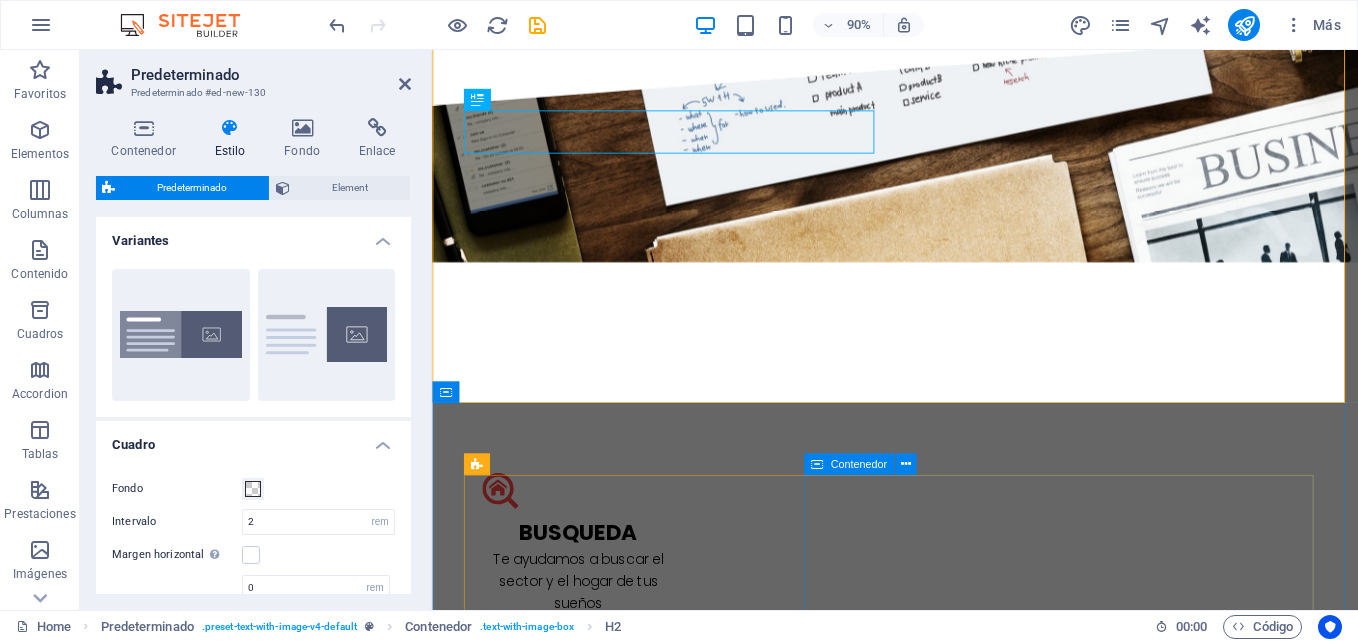 click on "Contenedor" at bounding box center (865, 464) 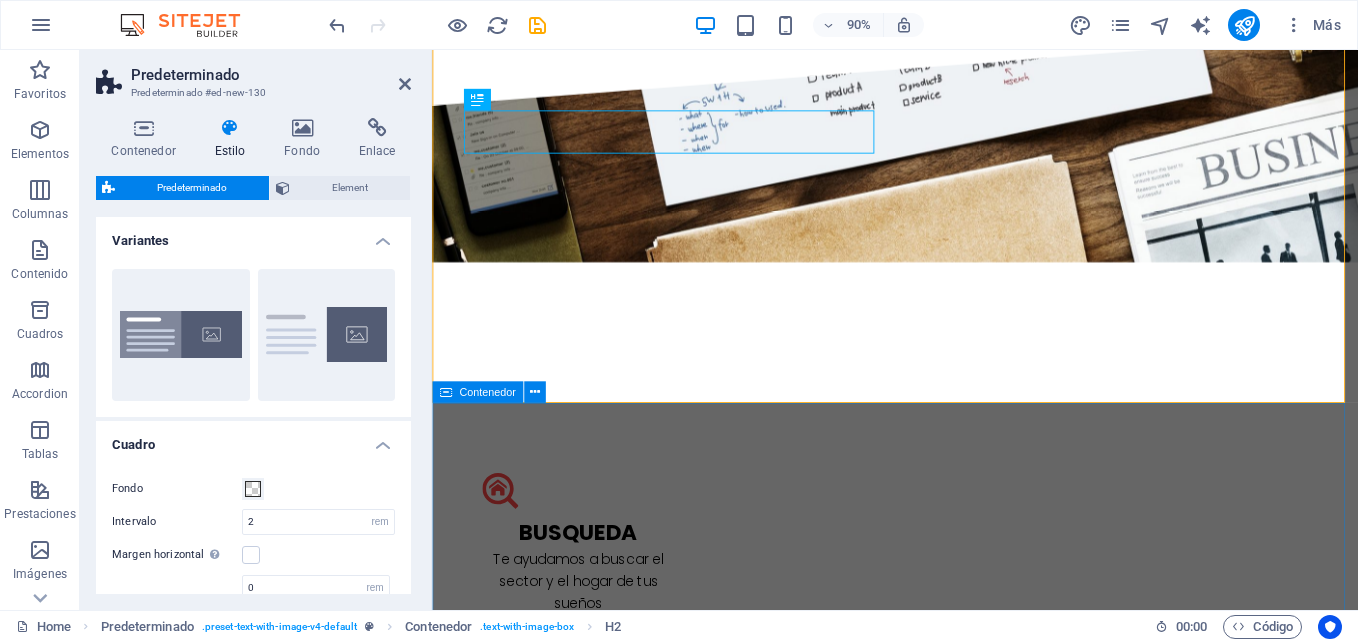 click on "b arRiO eL gOMERO propiedad en Barrio el Gomero de Ciudad Satélite, en calle y no pasaje. Cuenta con dos pisos, en el primero, Dormitorio principal con baño y walk in closet, Amplia Cocina, Living Comedor, en el segundo piso [NUMBER] dormitorios y un baño completo. Patio y antejardín. Casa aislada con mas de [NUMBER] metros cuadrados y más de [NUMBER] metros cuadrados construidos. Todas las ventanas en Termopanel y piso en Porcelanato en toda la Casa. VALOR: $[NUMBER].-[NUMBER].- L a Cisterna Casa aislada en sector netamente residencial, con gran terreno en La Cisterna. Aproximadamente [NUMBER] mts² construidos y [NUMBER] mts² de superficie total de terreno. Cuenta con [NUMBER] dormitorios living comedor Baño y cocina. Además cuenta con Habitación de servicio con baño independiente, sector de terraza y comedor de diario. También incluye una pequeña bodega. En el acceso hay cobertizo para vehículos. Amplias terrazas de baldosas. VALOR: $[NUMBER].-[NUMBER].- P arcella de agrado VALOR: $[NUMBER].-[NUMBER].- B Arrio los Castaños VALOR: $[NUMBER].-[NUMBER].- C" at bounding box center [946, 7978] 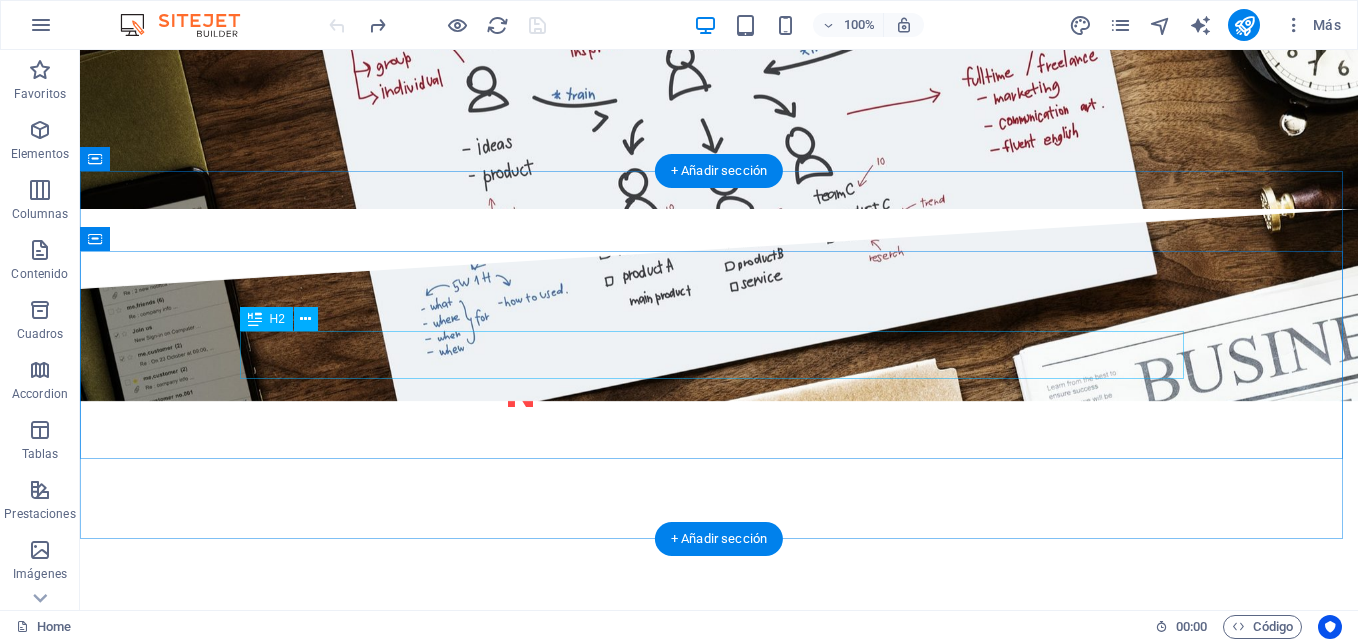 scroll, scrollTop: 1866, scrollLeft: 0, axis: vertical 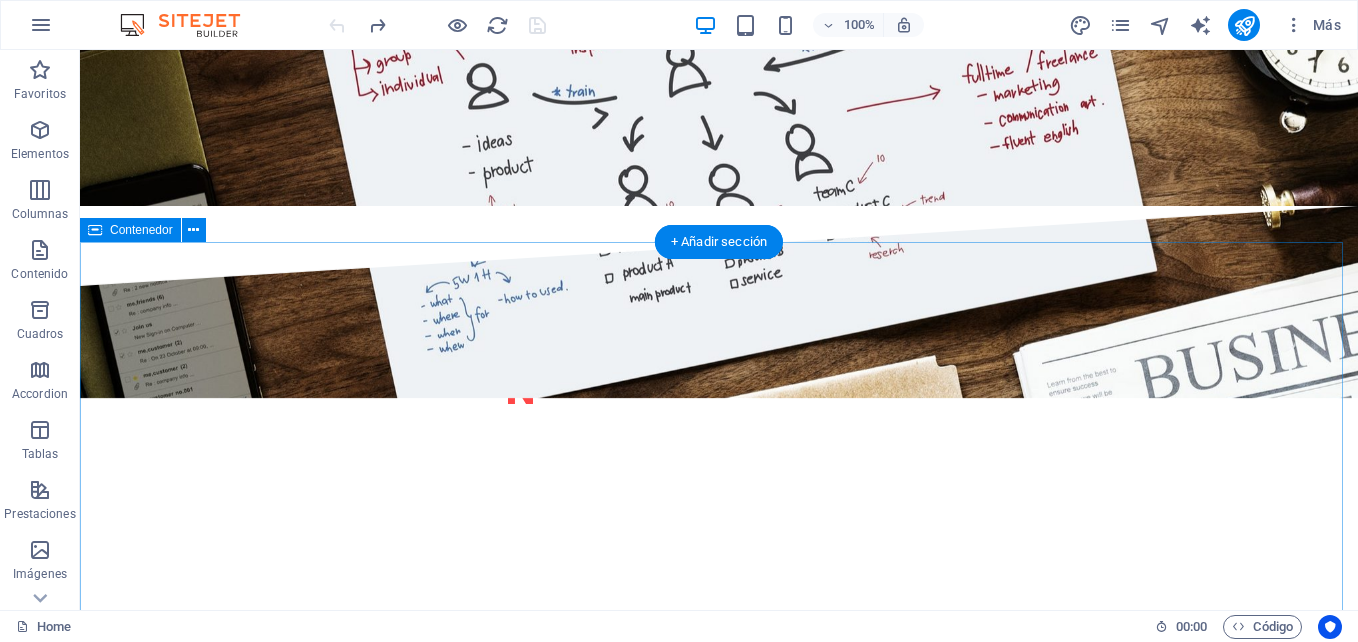click on "b arRiO eL gOMERO propiedad en Barrio el Gomero de Ciudad Satélite, en calle y no pasaje. Cuenta con dos pisos, en el primero, Dormitorio principal con baño y walk in closet, Amplia Cocina, Living Comedor, en el segundo piso [NUMBER] dormitorios y un baño completo. Patio y antejardín. Casa aislada con mas de [NUMBER] metros cuadrados y más de [NUMBER] metros cuadrados construidos. Todas las ventanas en Termopanel y piso en Porcelanato en toda la Casa. VALOR: $[NUMBER].-[NUMBER].- L a Cisterna Casa aislada en sector netamente residencial, con gran terreno en La Cisterna. Aproximadamente [NUMBER] mts² construidos y [NUMBER] mts² de superficie total de terreno. Cuenta con [NUMBER] dormitorios living comedor Baño y cocina. Además cuenta con Habitación de servicio con baño independiente, sector de terraza y comedor de diario. También incluye una pequeña bodega. En el acceso hay cobertizo para vehículos. Amplias terrazas de baldosas. VALOR: $[NUMBER].-[NUMBER].- P arcella de agrado VALOR: $[NUMBER].-[NUMBER].- B Arrio los Castaños VALOR: $[NUMBER].-[NUMBER].- C" at bounding box center (719, 7443) 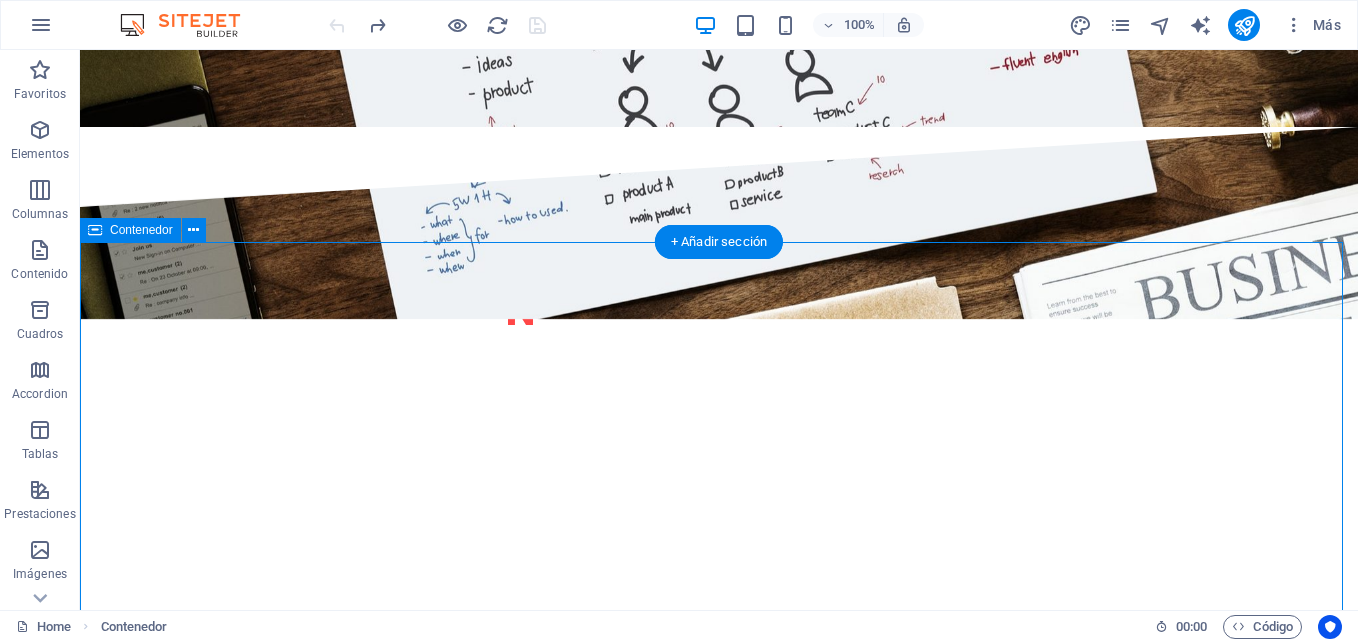 scroll, scrollTop: 2166, scrollLeft: 0, axis: vertical 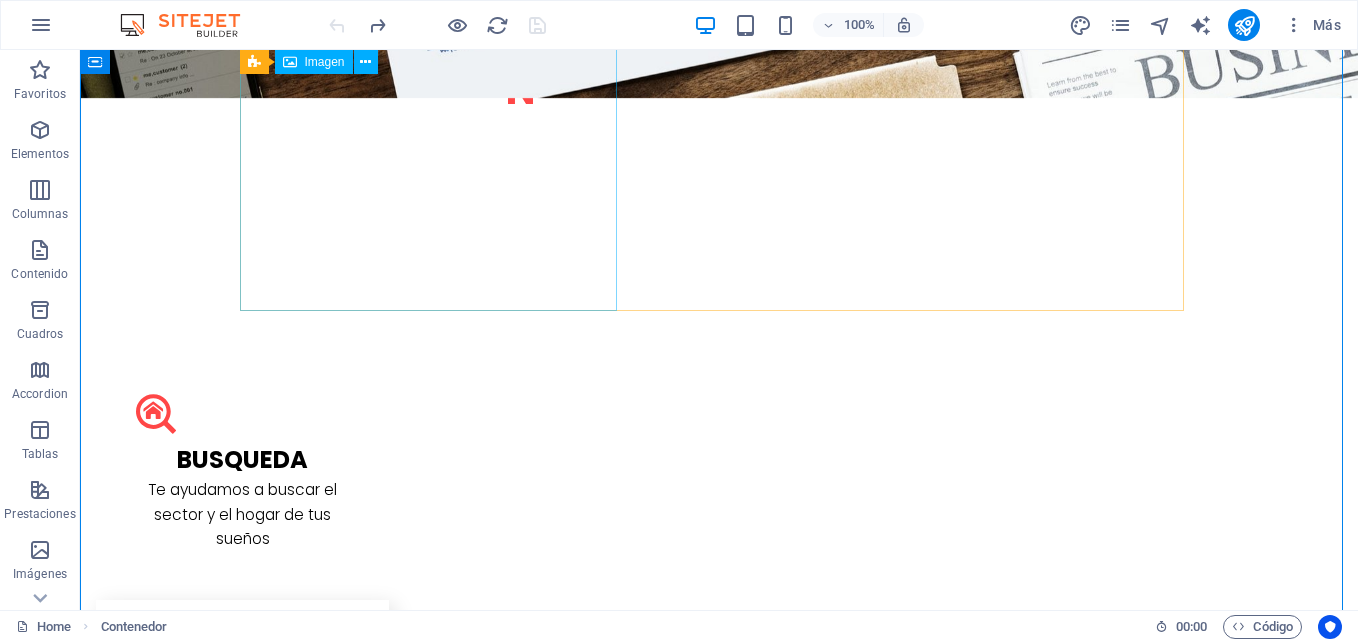 click at bounding box center (388, 2140) 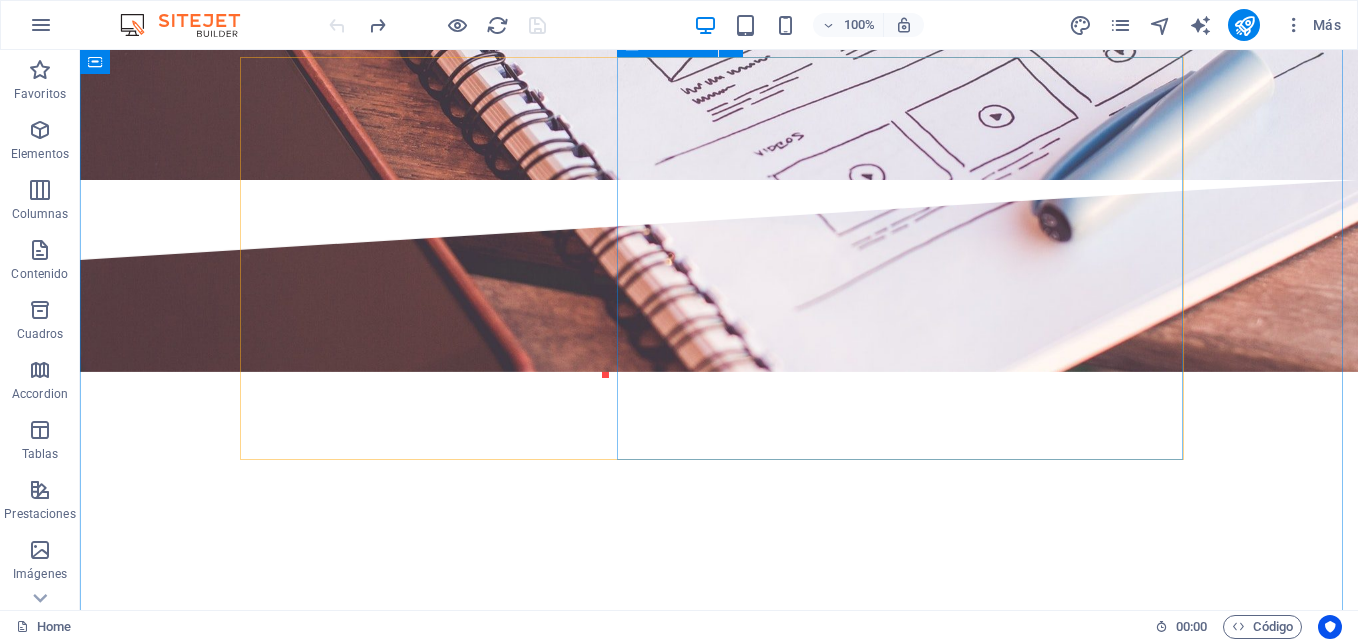 scroll, scrollTop: 3566, scrollLeft: 0, axis: vertical 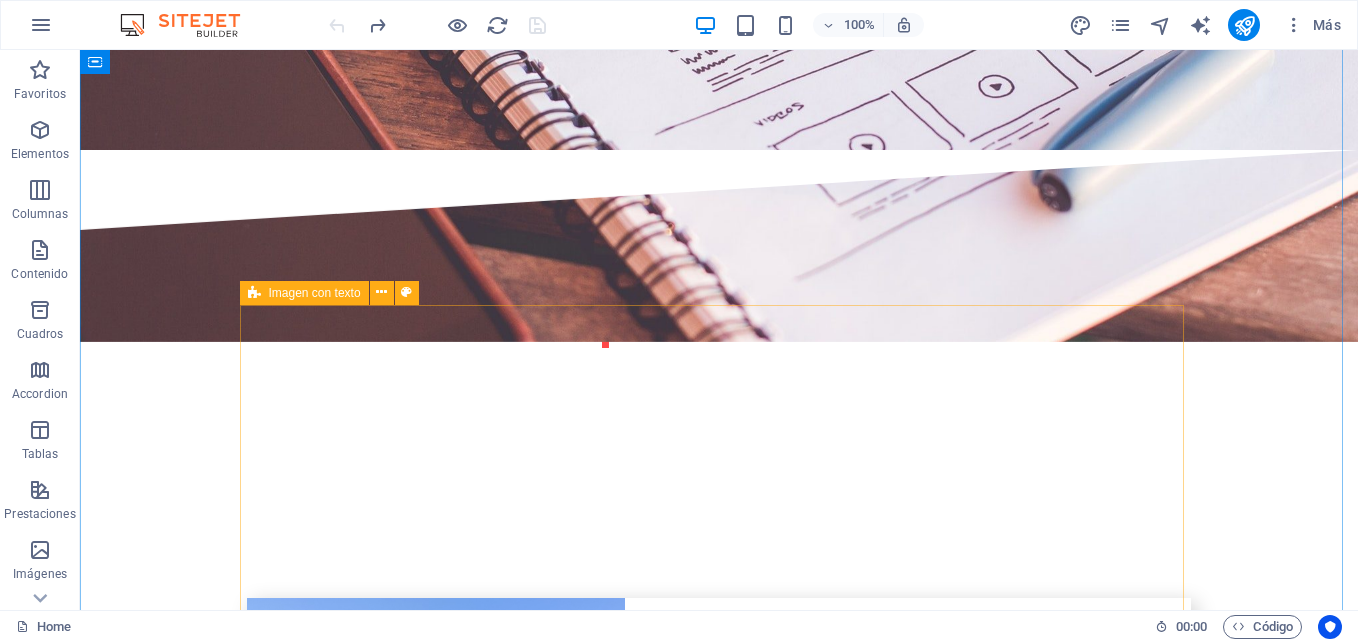 click on "Imagen con texto" at bounding box center [315, 293] 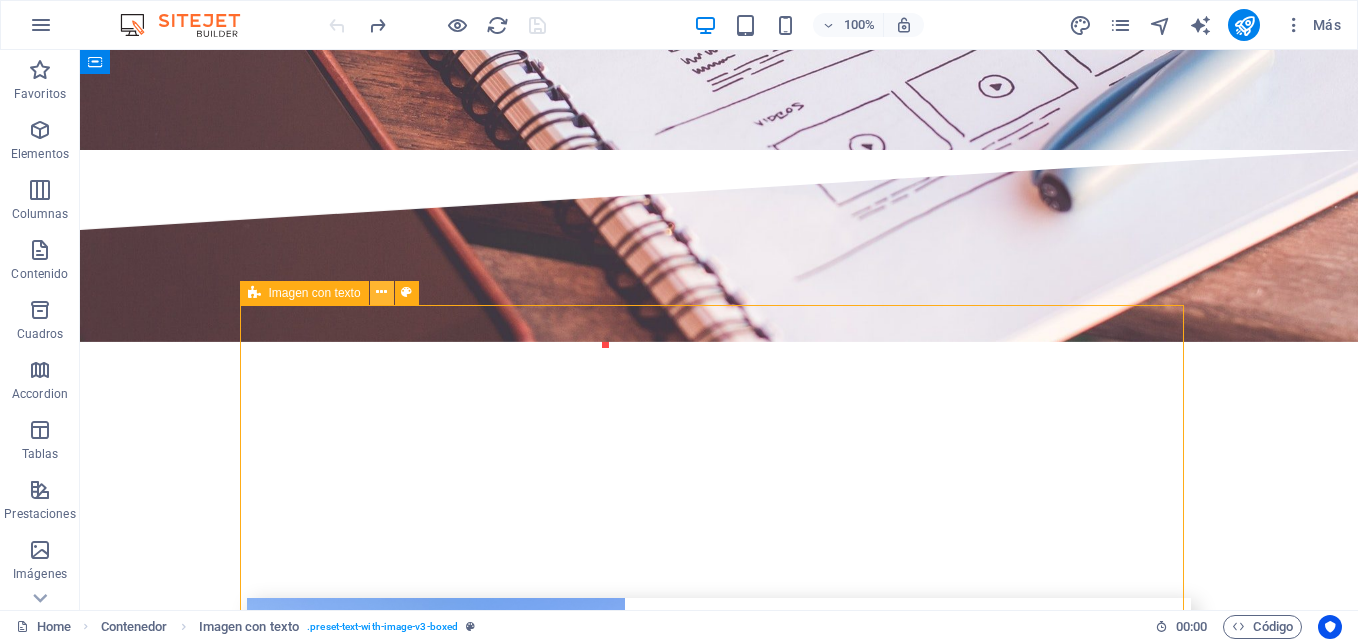click at bounding box center (381, 292) 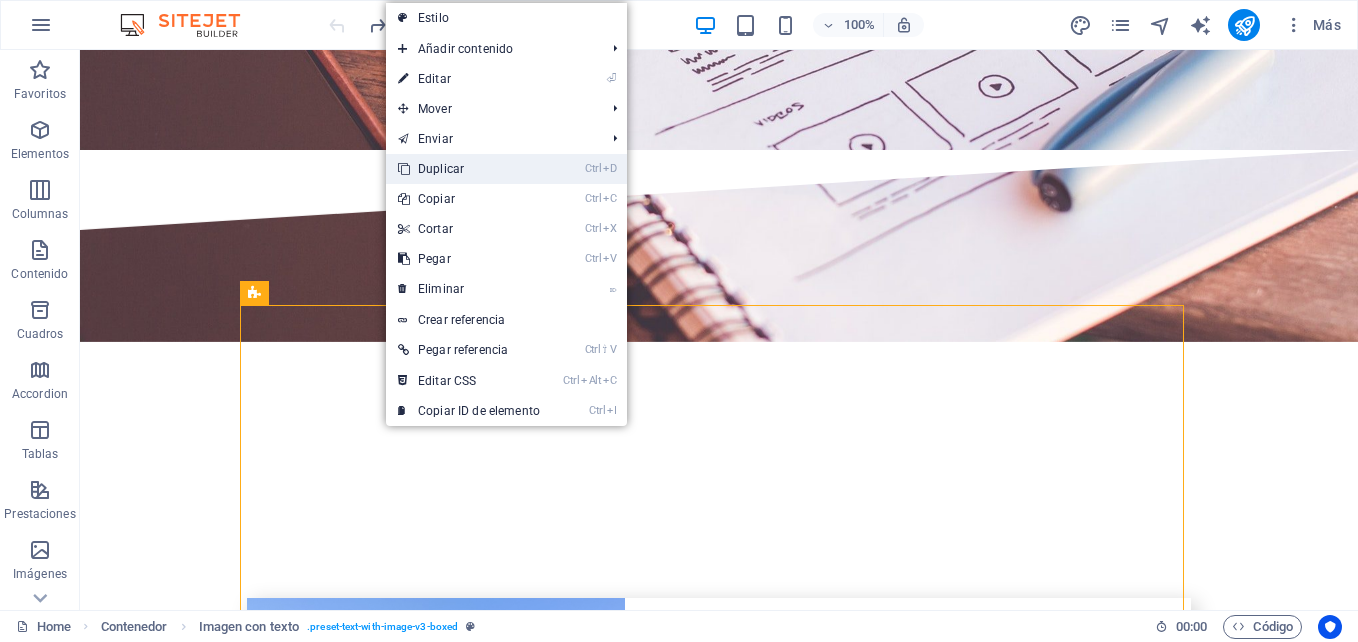 click on "Ctrl D  Duplicar" at bounding box center [469, 169] 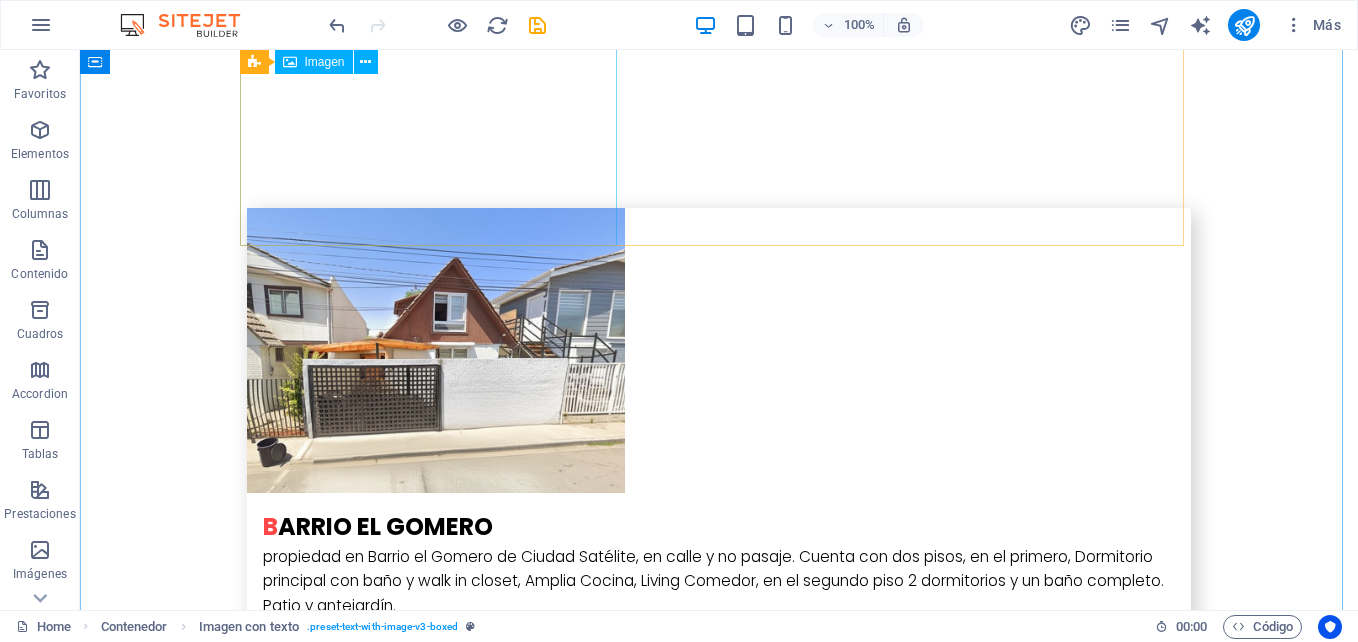 scroll, scrollTop: 4117, scrollLeft: 0, axis: vertical 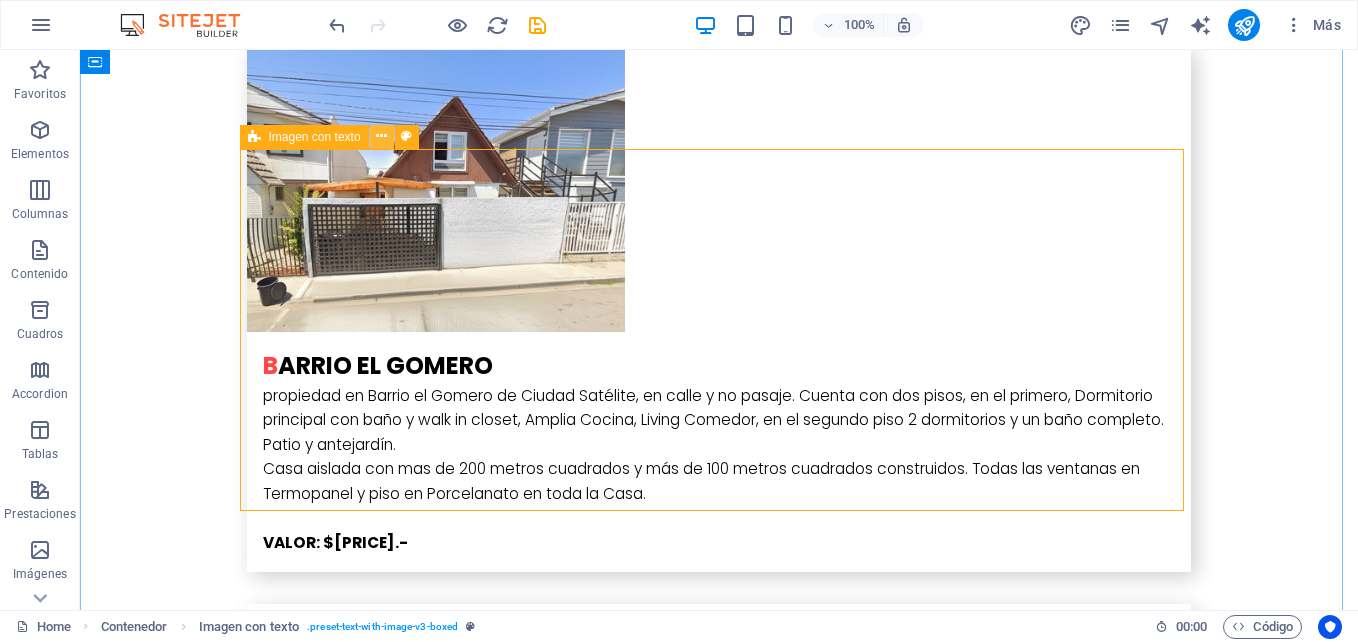click at bounding box center (381, 136) 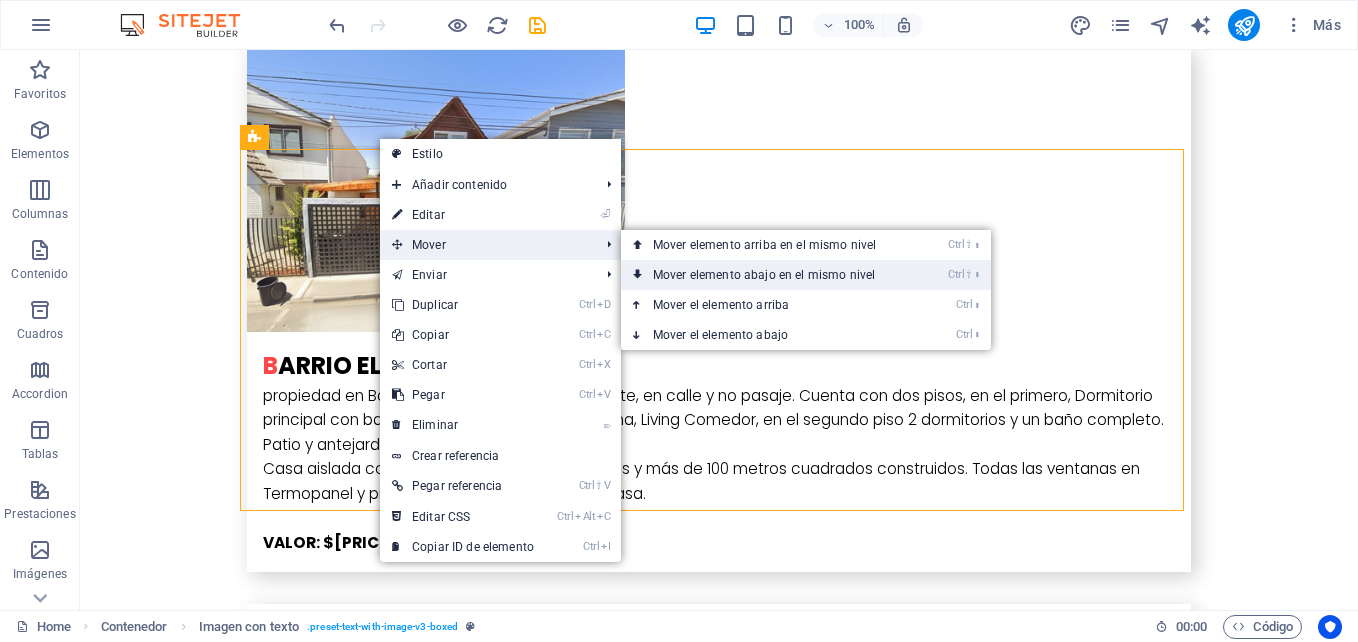 click on "Ctrl ⇧ ⬇  Mover elemento abajo en el mismo nivel" at bounding box center [768, 275] 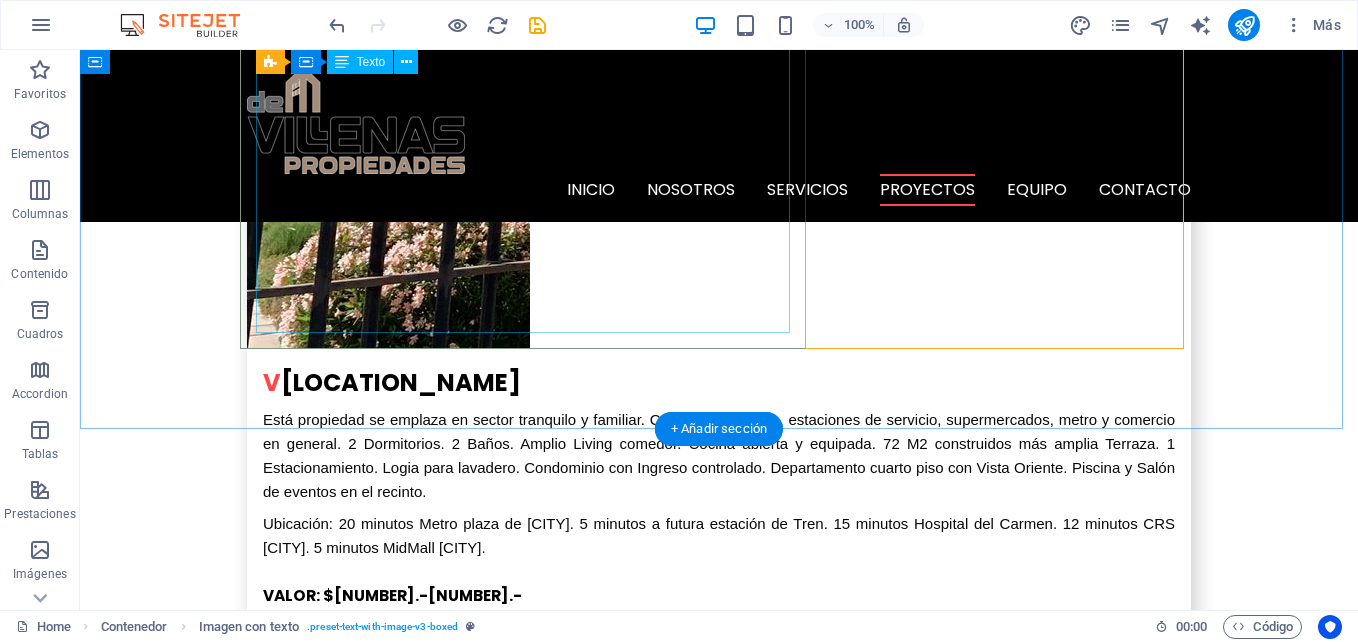 scroll, scrollTop: 7880, scrollLeft: 0, axis: vertical 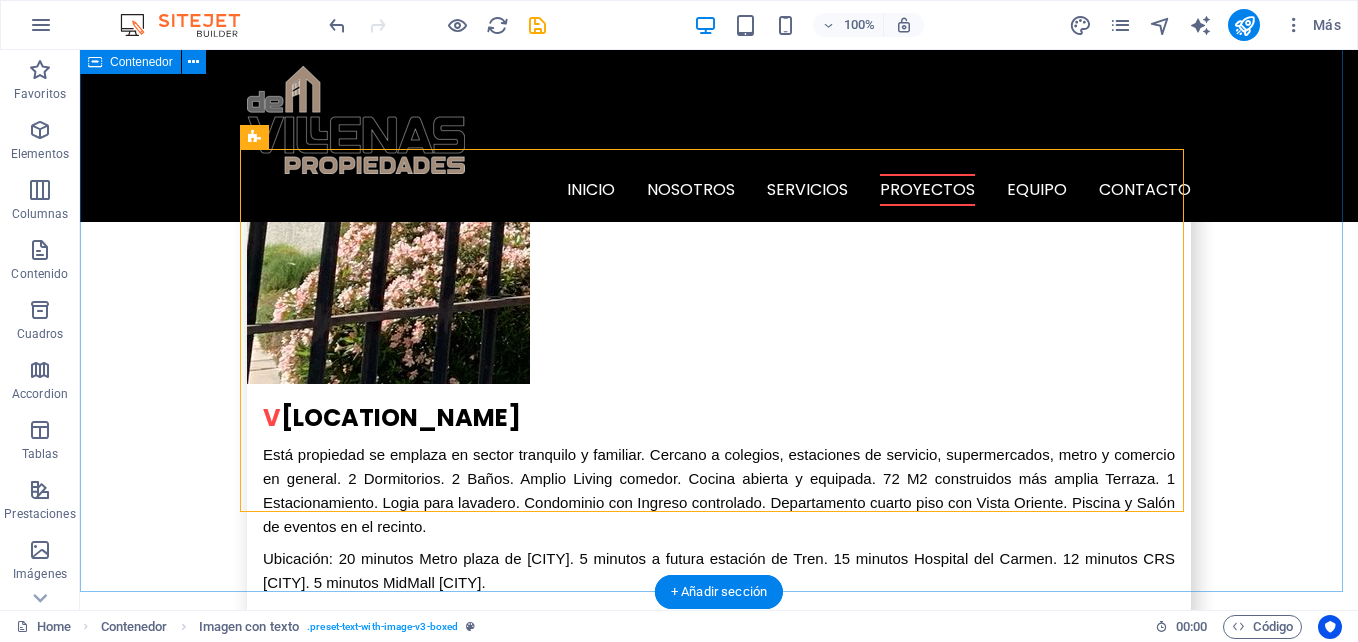 drag, startPoint x: 1317, startPoint y: 291, endPoint x: 1264, endPoint y: 317, distance: 59.03389 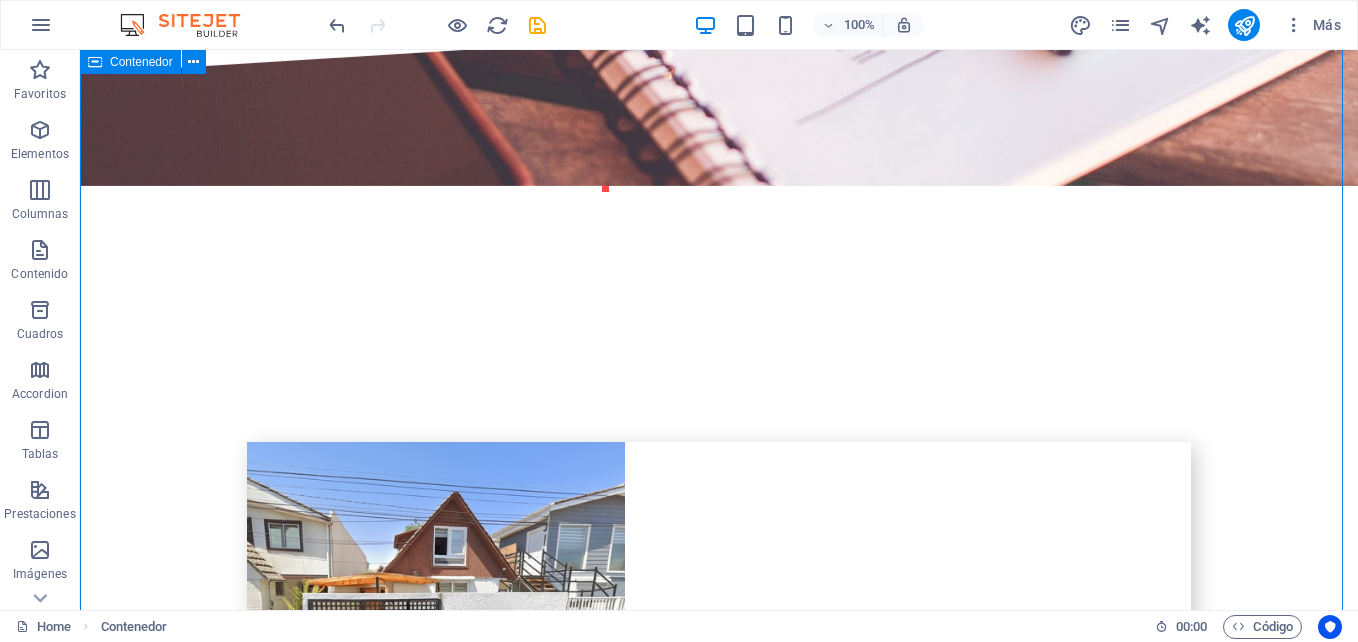 scroll, scrollTop: 3780, scrollLeft: 0, axis: vertical 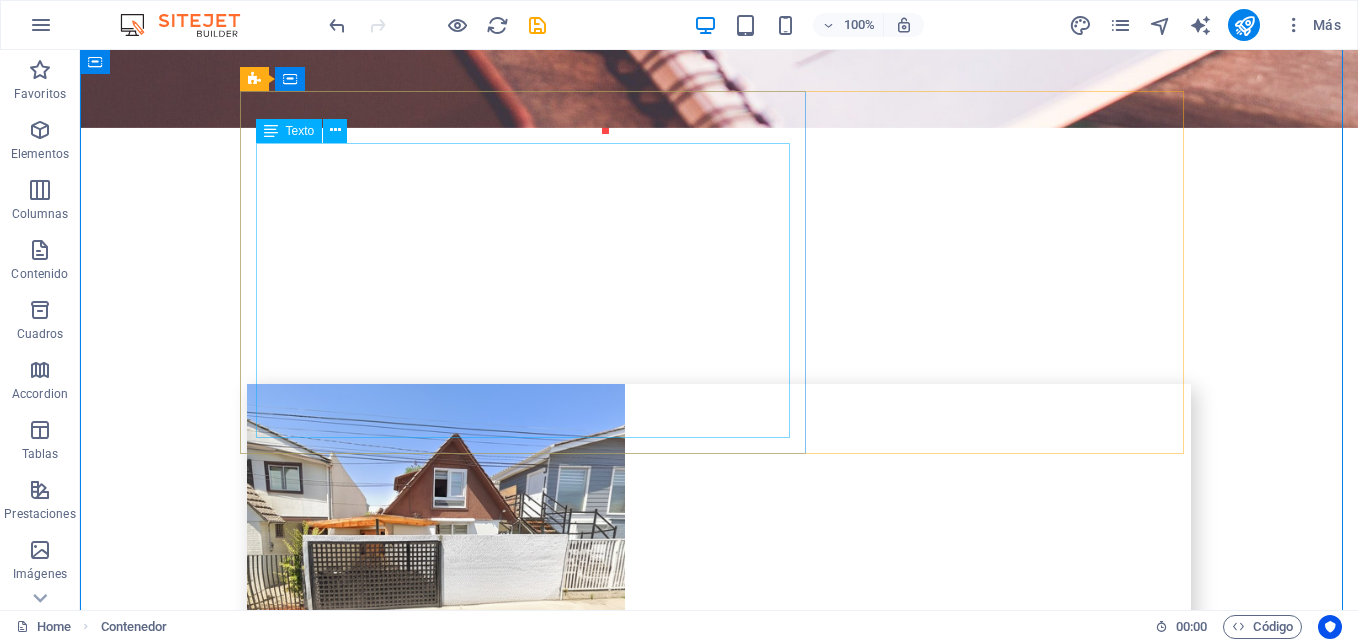 click on "Amplia y confortable ubicada en exclusivo condominio Lancuyen I, Avenida La Laguna, Padre Hurtado. Acceso por autopista del Sol y a minutos de Camino a Melipilla. Supermercados, colegios, strip center y servicios en general. Sala de estar-comedor, amplia cocina totalmente equipada. Baño visita y dormitorio principal en suite con gran espacio multiuso y amplios walking-closet. En 2do. piso amplia sala de estar, [NUMBER] dormitorios, [NUMBER] sala de baño. Además cuenta con Loggia con gran espacio multiuso, antejardín y gran patio cercado y conexión para riego automático por el entorno. ARRIENDO: $[NUMBER].-" at bounding box center [719, 2945] 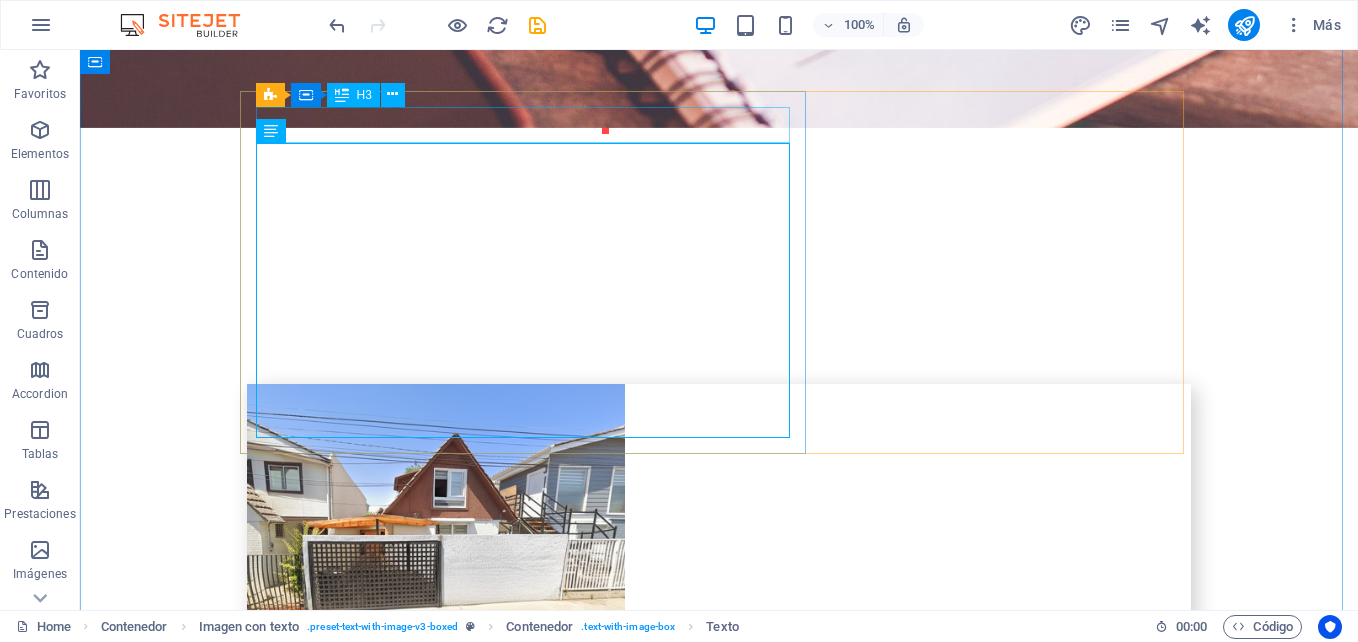 click on "C ondominio lancuyen i" at bounding box center [719, 2817] 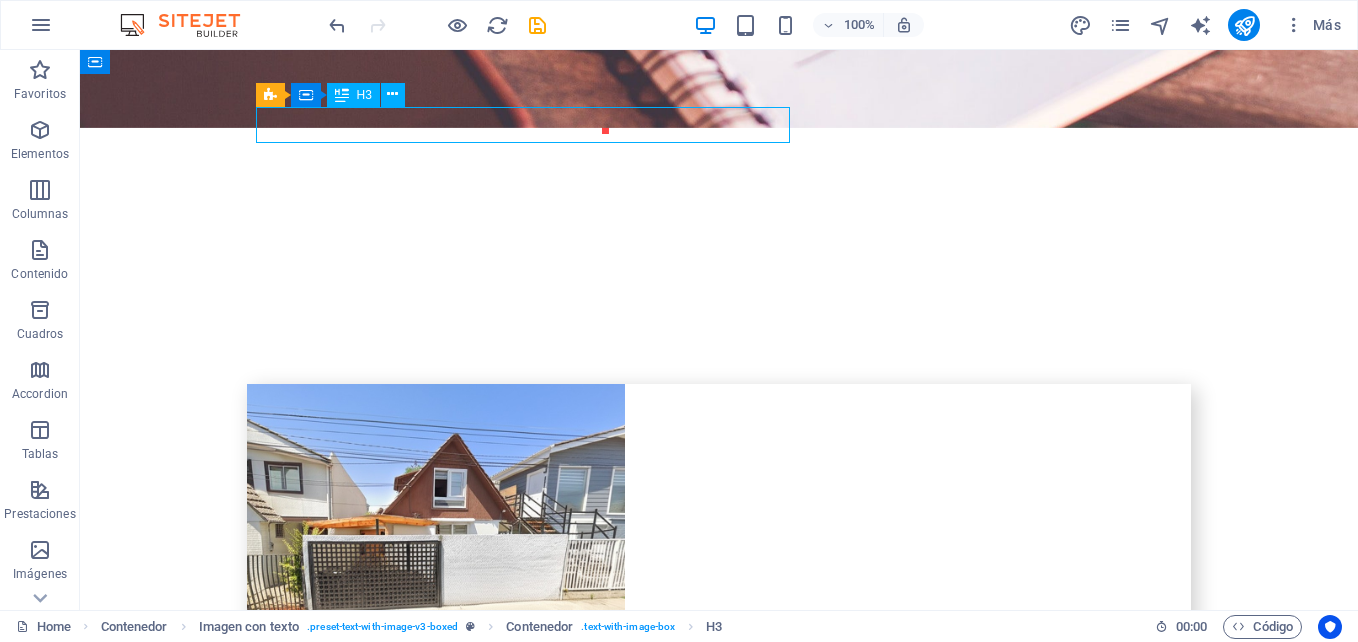 click on "C ondominio lancuyen i" at bounding box center [719, 2817] 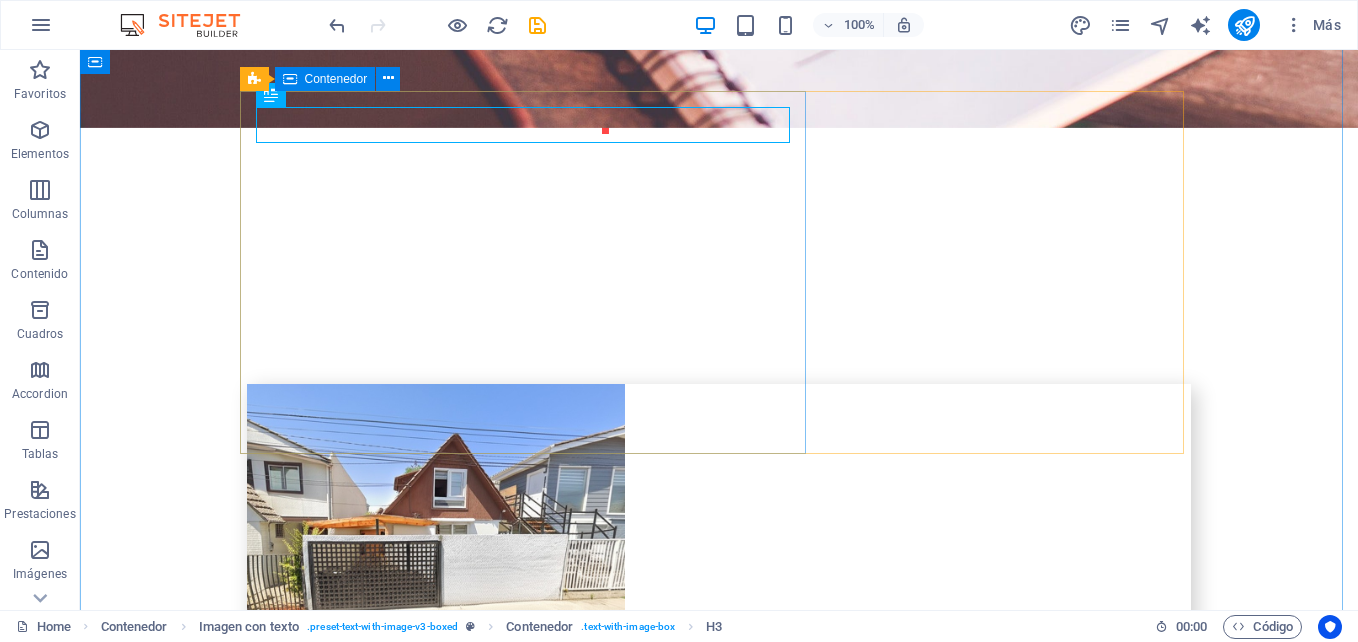 click on "Condominio [CONDOMINIUM_NAME] Amplia y confortable ubicada en exclusivo condominio [CONDOMINIUM_NAME], Avenida La Laguna, [CITY]. Acceso por autopista del Sol y a minutos de Camino a Melipilla. Supermercados, colegios, strip center y servicios en general. Sala de estar-comedor, amplia cocina totalmente equipada. Baño visita y dormitorio principal en suite con gran espacio multiuso y amplios walking-closet. En 2do. piso amplia sala de estar, 2 dormitorios, 1 sala de baño. Además cuenta con Loggia con gran espacio multiuso, antejardín y gran patio cercado y conexión para riego automático por el entorno. ARRIENDO: $[PRICE].-" at bounding box center (719, 2927) 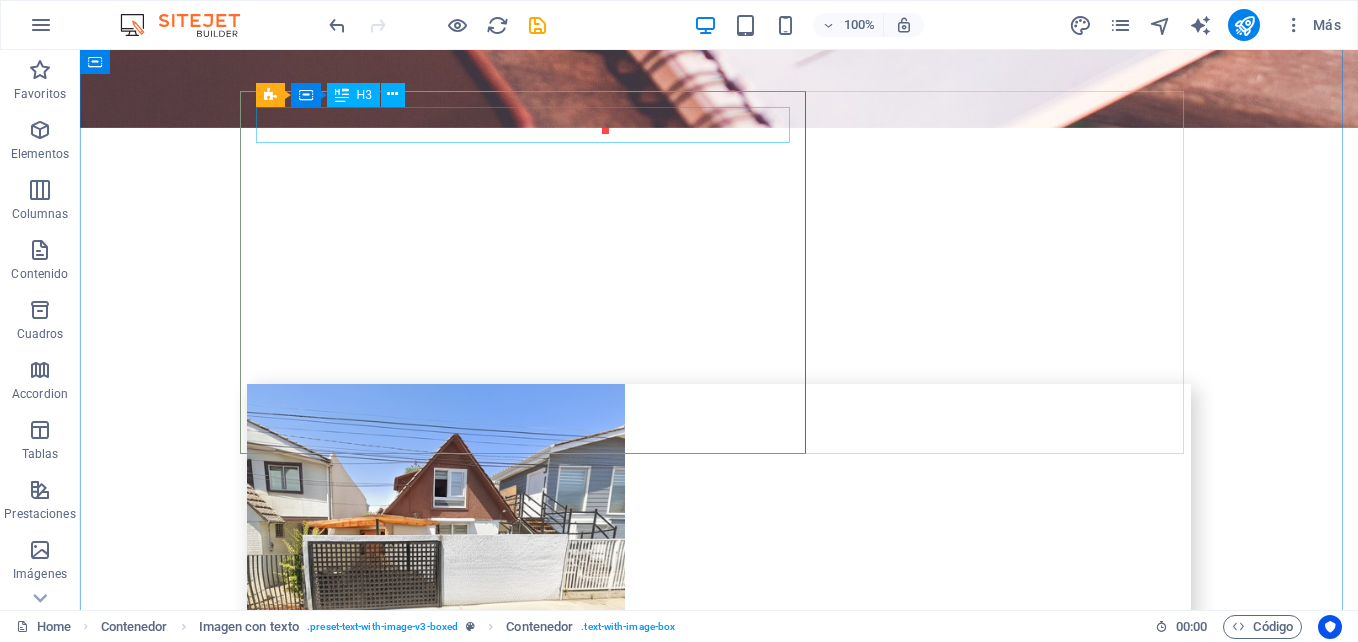 click on "C ondominio lancuyen i" at bounding box center [719, 2817] 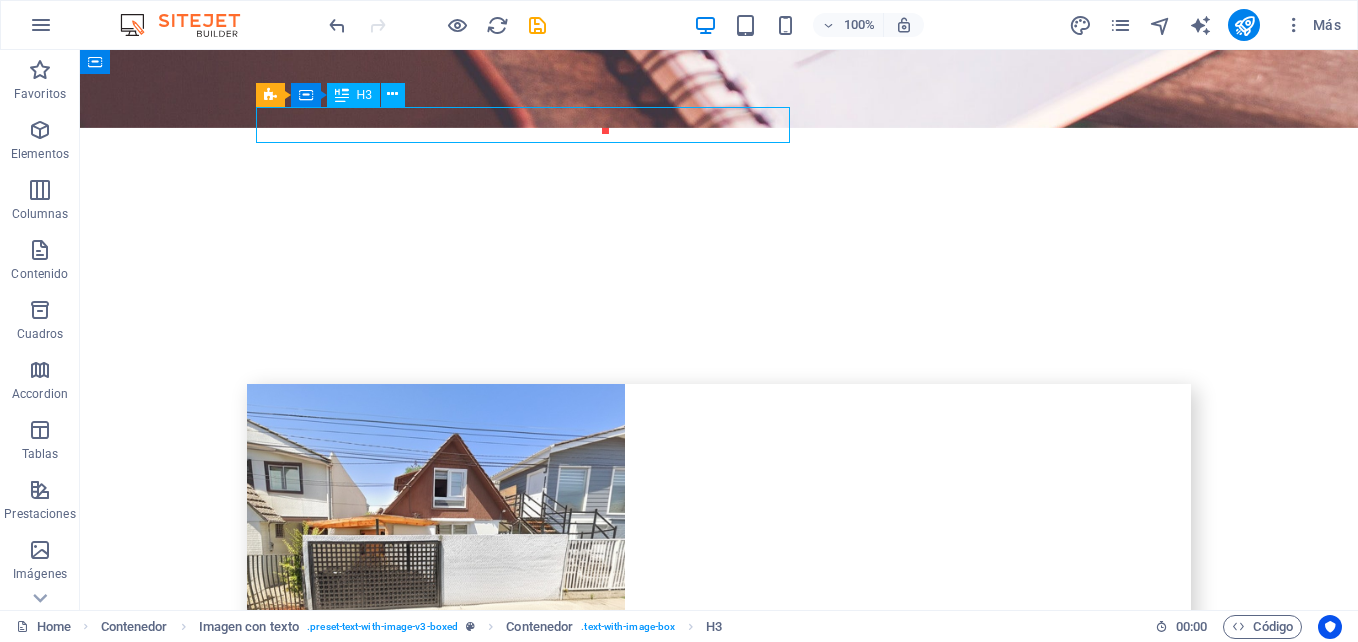 click on "C ondominio lancuyen i" at bounding box center [719, 2817] 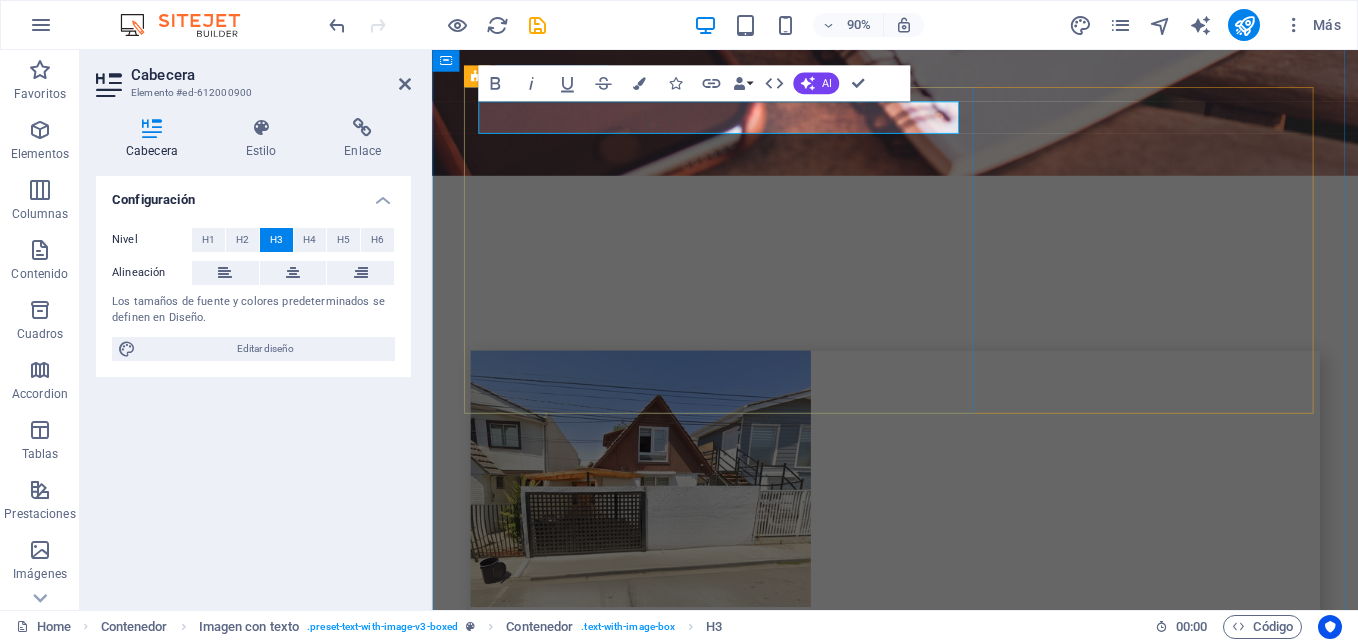click on "Condominio [CONDOMINIUM_NAME] Amplia y confortable ubicada en exclusivo condominio [CONDOMINIUM_NAME], Avenida La Laguna, [CITY]. Acceso por autopista del Sol y a minutos de Camino a Melipilla. Supermercados, colegios, strip center y servicios en general. Sala de estar-comedor, amplia cocina totalmente equipada. Baño visita y dormitorio principal en suite con gran espacio multiuso y amplios walking-closet. En 2do. piso amplia sala de estar, 2 dormitorios, 1 sala de baño. Además cuenta con Loggia con gran espacio multiuso, antejardín y gran patio cercado y conexión para riego automático por el entorno. ARRIENDO: $[PRICE].-" at bounding box center [947, 2927] 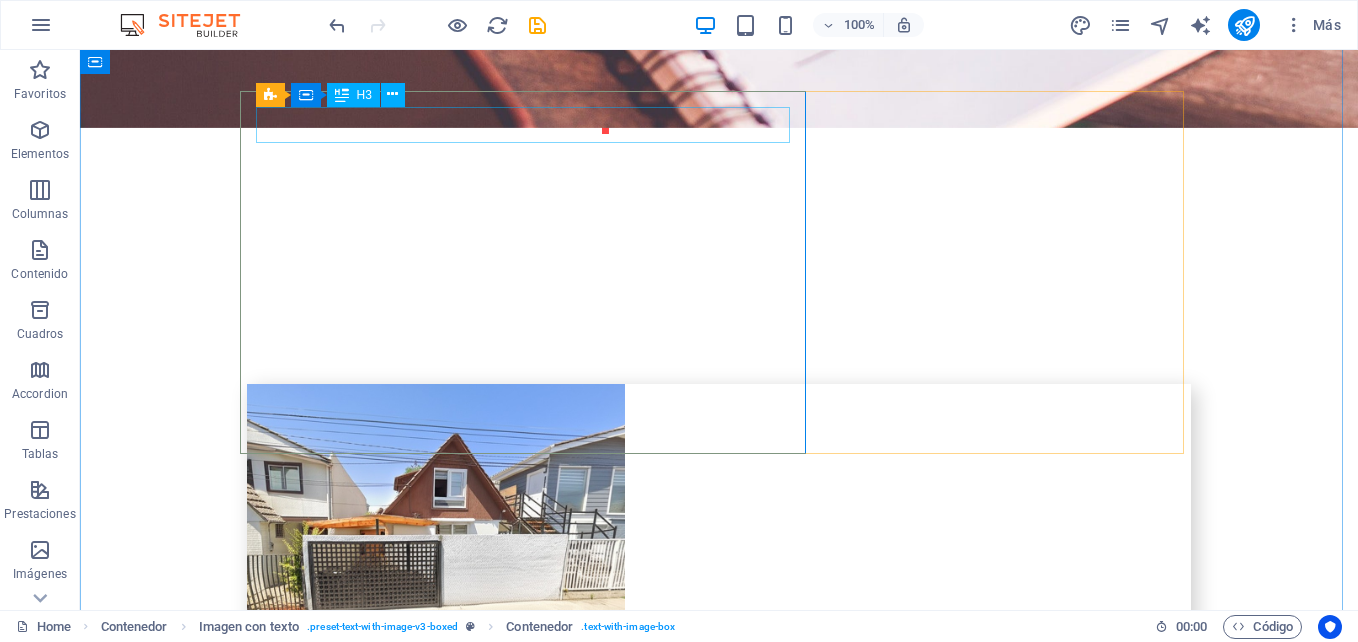 click on "C ondominio lancuyen i" at bounding box center (719, 2817) 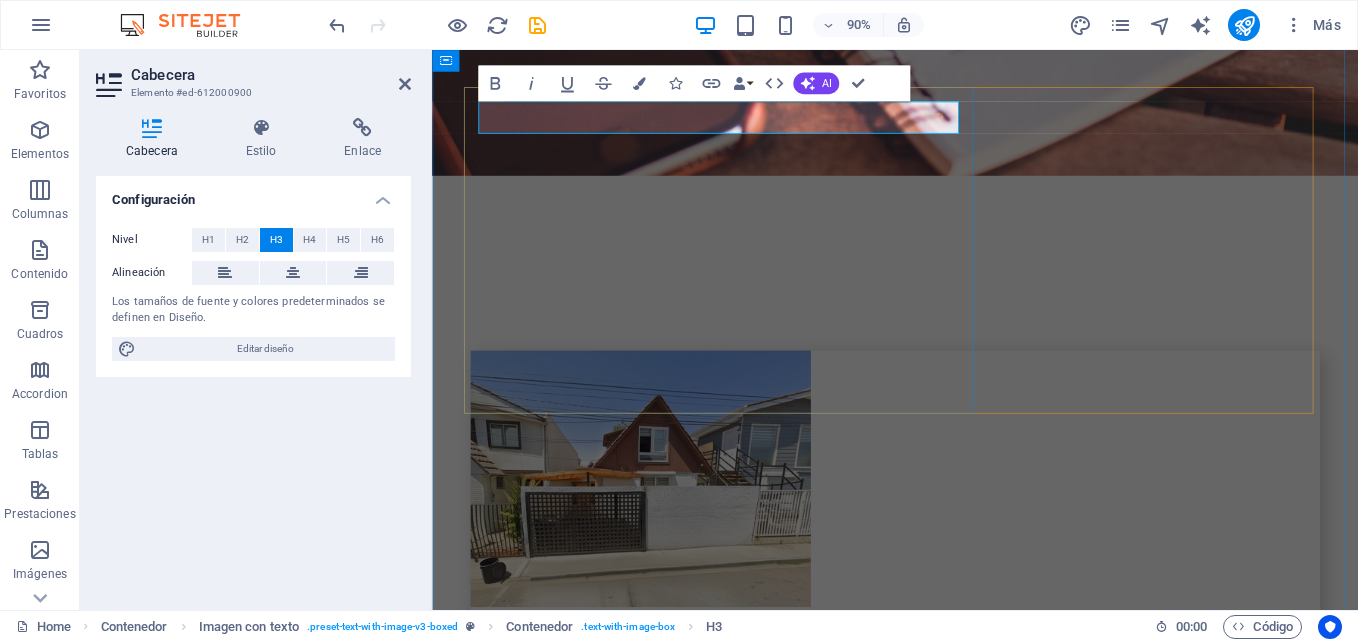 click on "C ondominio lancuyen i" at bounding box center (947, 2817) 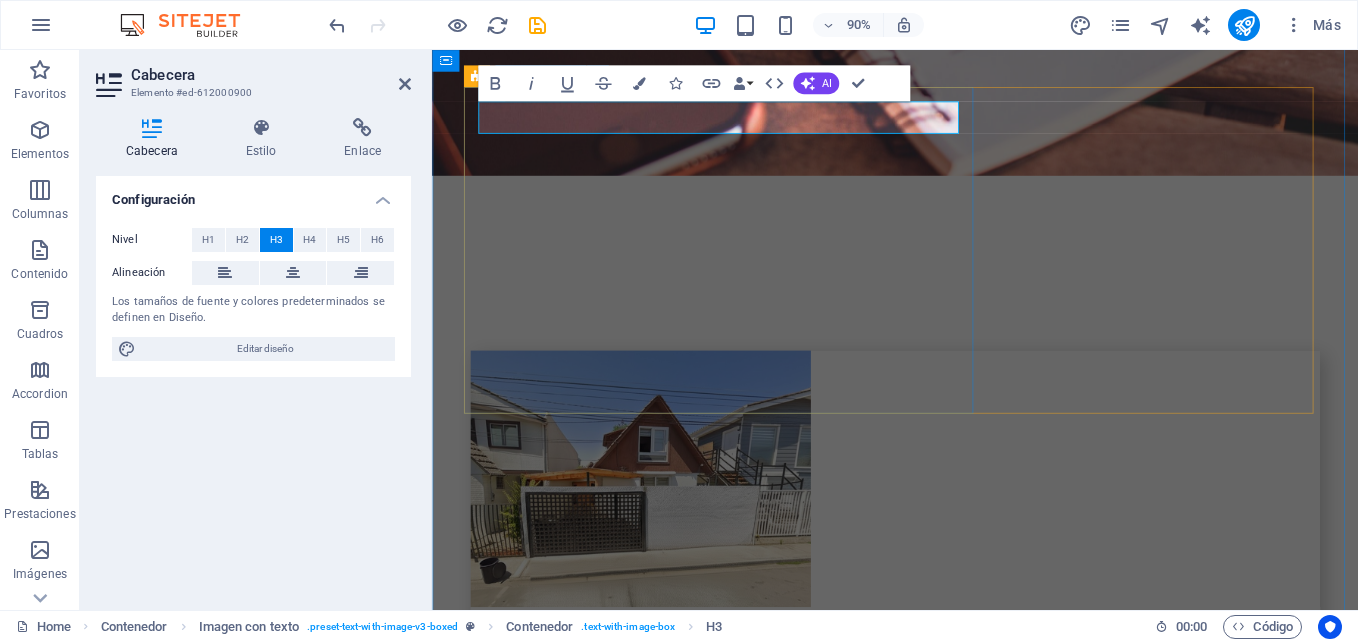 click on "Condominio [CONDOMINIUM_NAME] Amplia y confortable ubicada en exclusivo condominio [CONDOMINIUM_NAME], Avenida La Laguna, [CITY]. Acceso por autopista del Sol y a minutos de Camino a Melipilla. Supermercados, colegios, strip center y servicios en general. Sala de estar-comedor, amplia cocina totalmente equipada. Baño visita y dormitorio principal en suite con gran espacio multiuso y amplios walking-closet. En 2do. piso amplia sala de estar, 2 dormitorios, 1 sala de baño. Además cuenta con Loggia con gran espacio multiuso, antejardín y gran patio cercado y conexión para riego automático por el entorno. ARRIENDO: $[PRICE].-" at bounding box center [947, 2927] 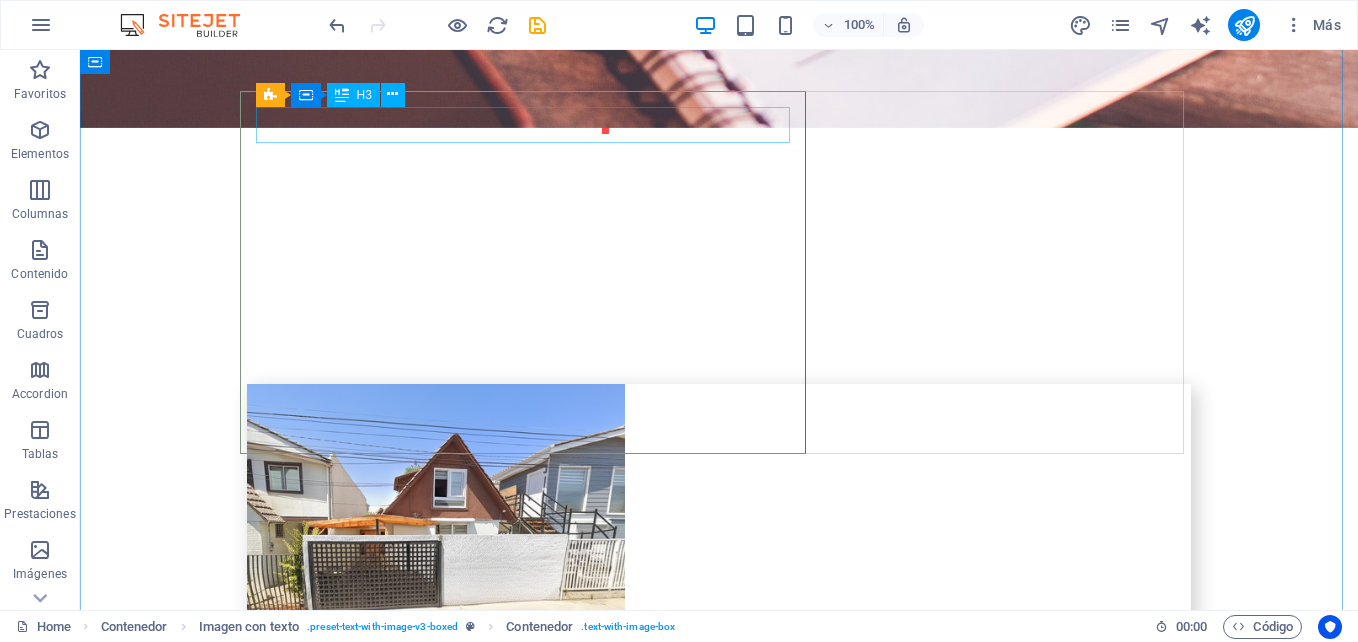 click on "C ondominio lancuyen i" at bounding box center [719, 2817] 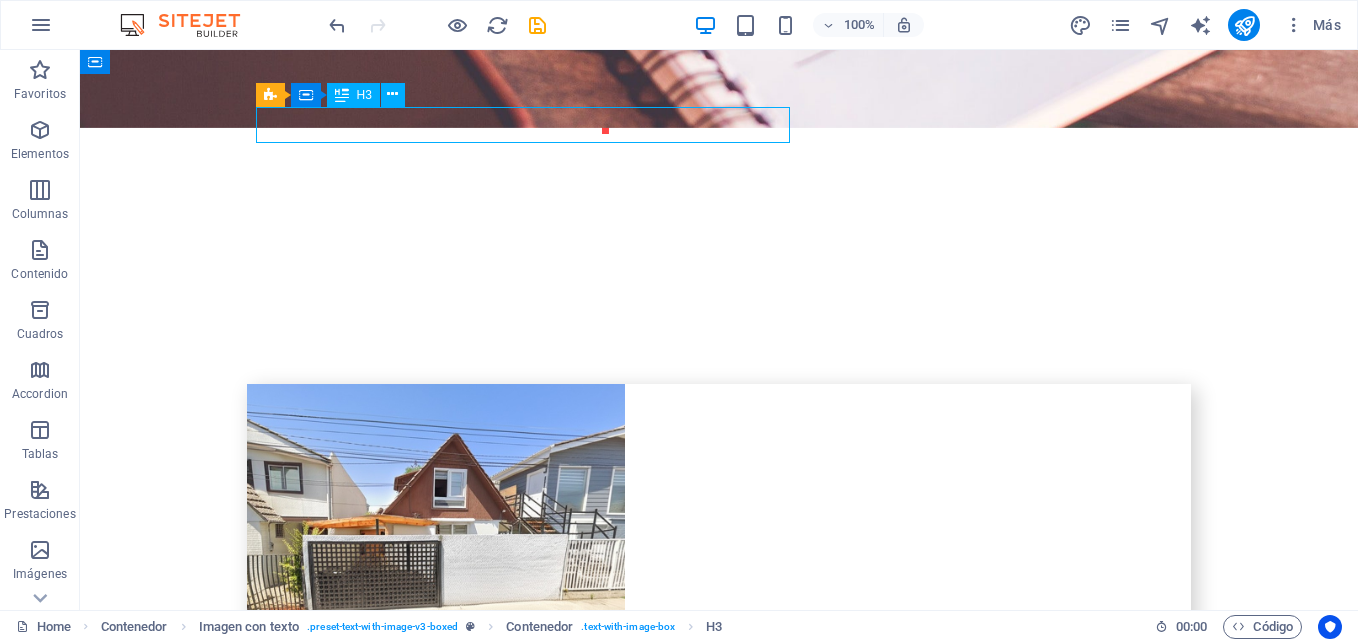 click on "C ondominio lancuyen i" at bounding box center (719, 2817) 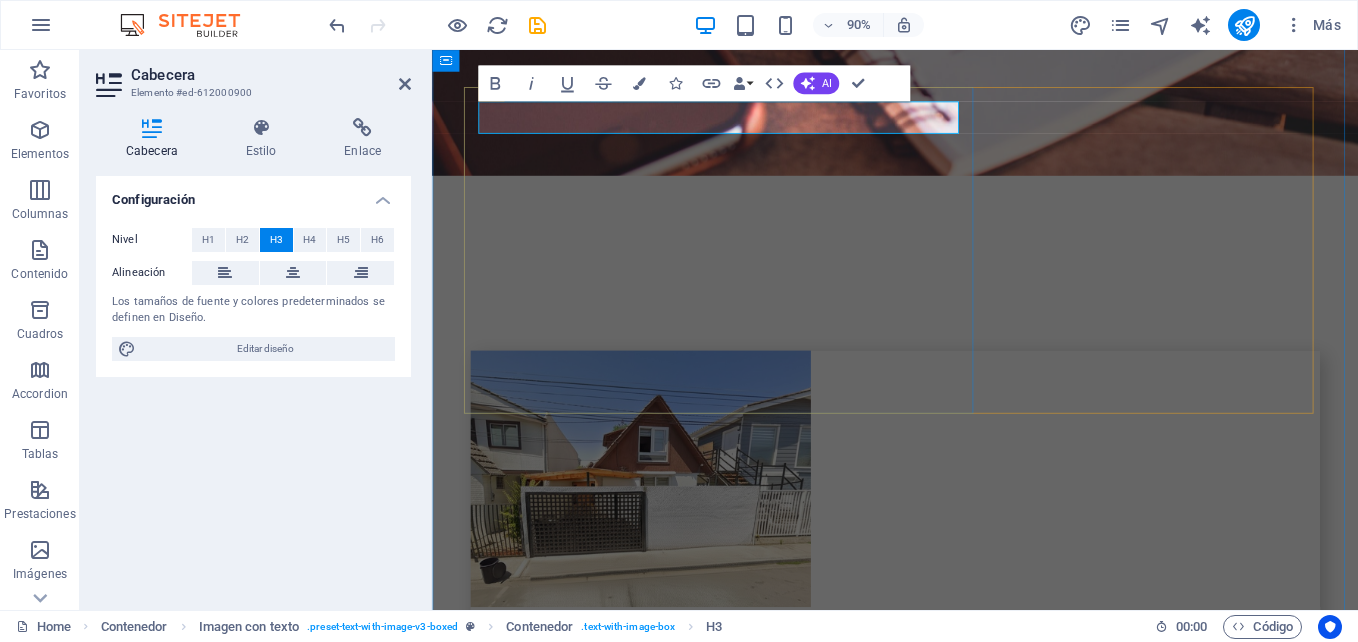 click on "C ondominio lancuyen i" at bounding box center [947, 2817] 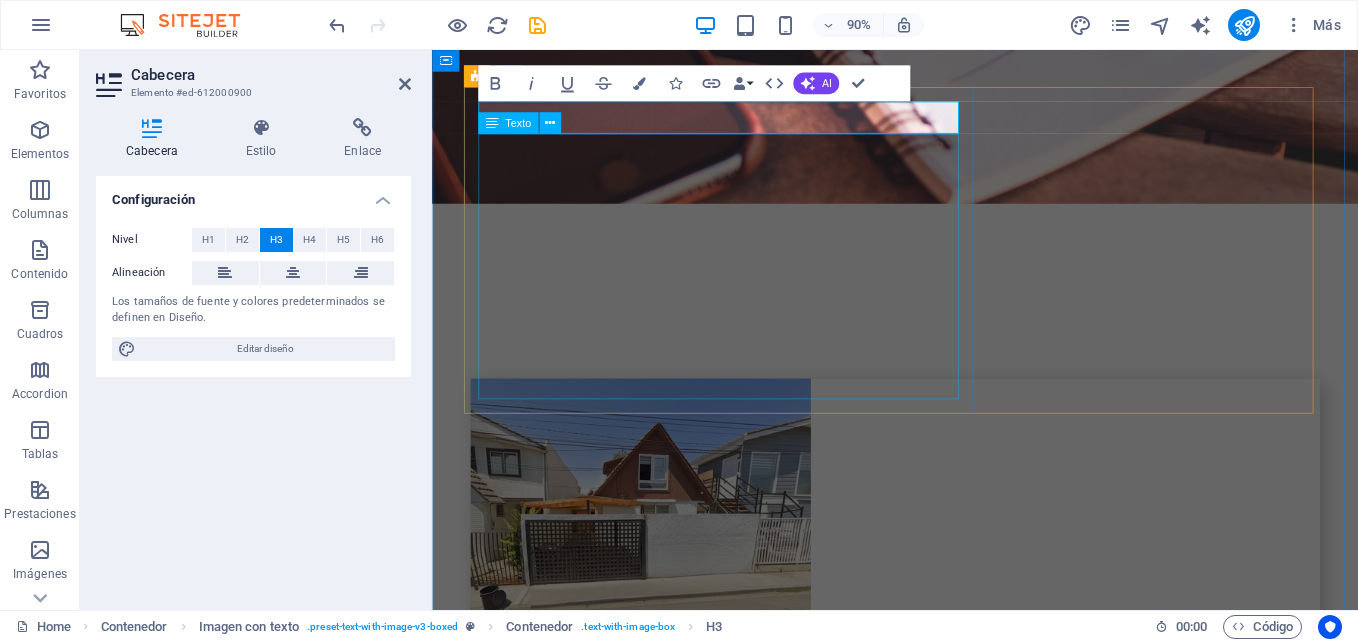 type 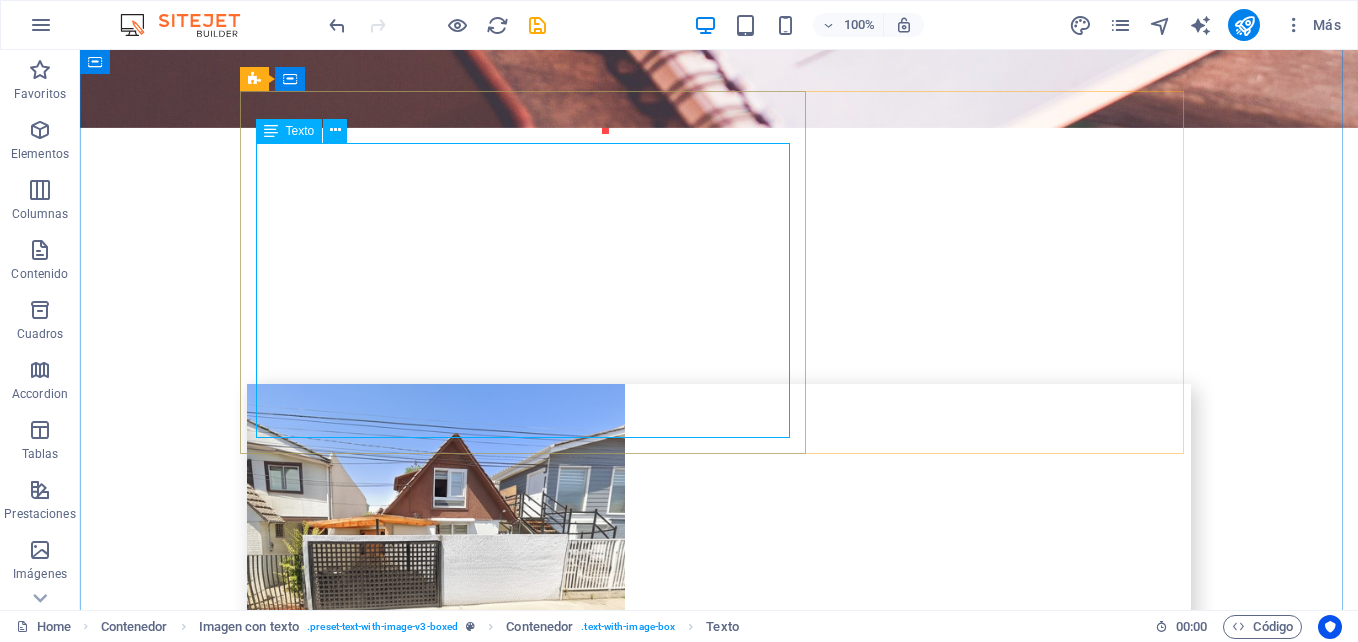 click on "Amplia y confortable ubicada en exclusivo condominio Lancuyen I, Avenida La Laguna, Padre Hurtado. Acceso por autopista del Sol y a minutos de Camino a Melipilla. Supermercados, colegios, strip center y servicios en general. Sala de estar-comedor, amplia cocina totalmente equipada. Baño visita y dormitorio principal en suite con gran espacio multiuso y amplios walking-closet. En 2do. piso amplia sala de estar, [NUMBER] dormitorios, [NUMBER] sala de baño. Además cuenta con Loggia con gran espacio multiuso, antejardín y gran patio cercado y conexión para riego automático por el entorno. ARRIENDO: $[NUMBER].-" at bounding box center (719, 2945) 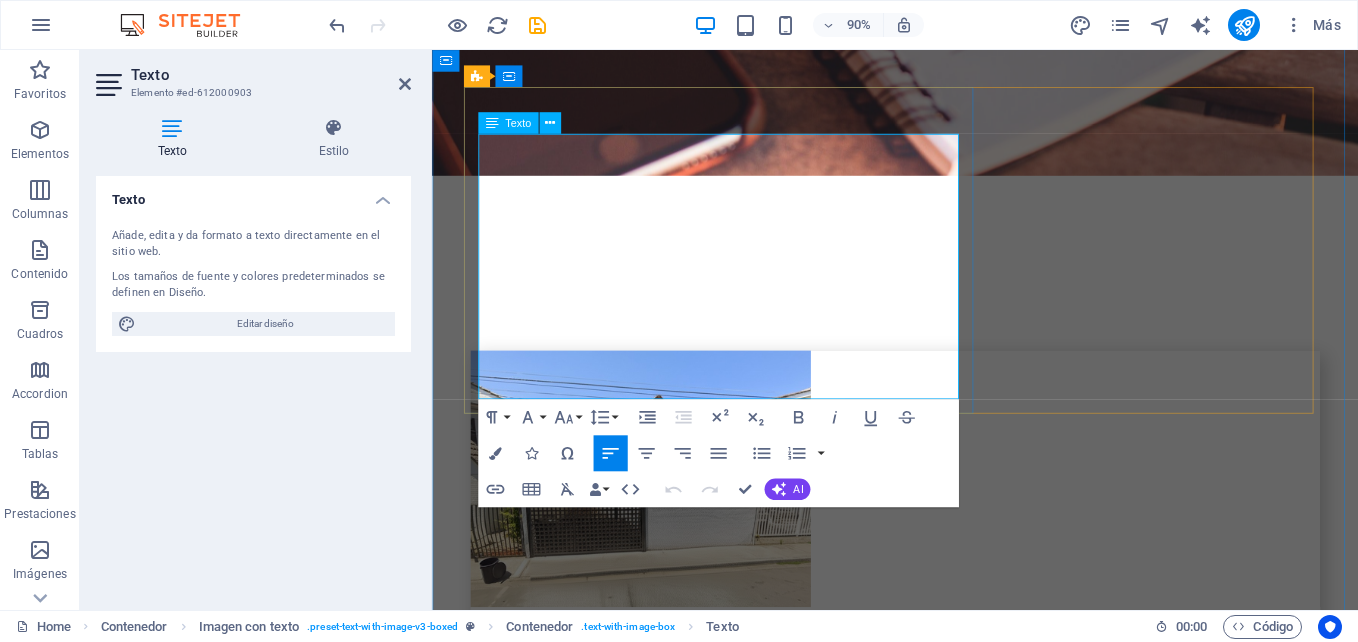 click on "Supermercados, colegios, strip center y servicios en general." at bounding box center [947, 2896] 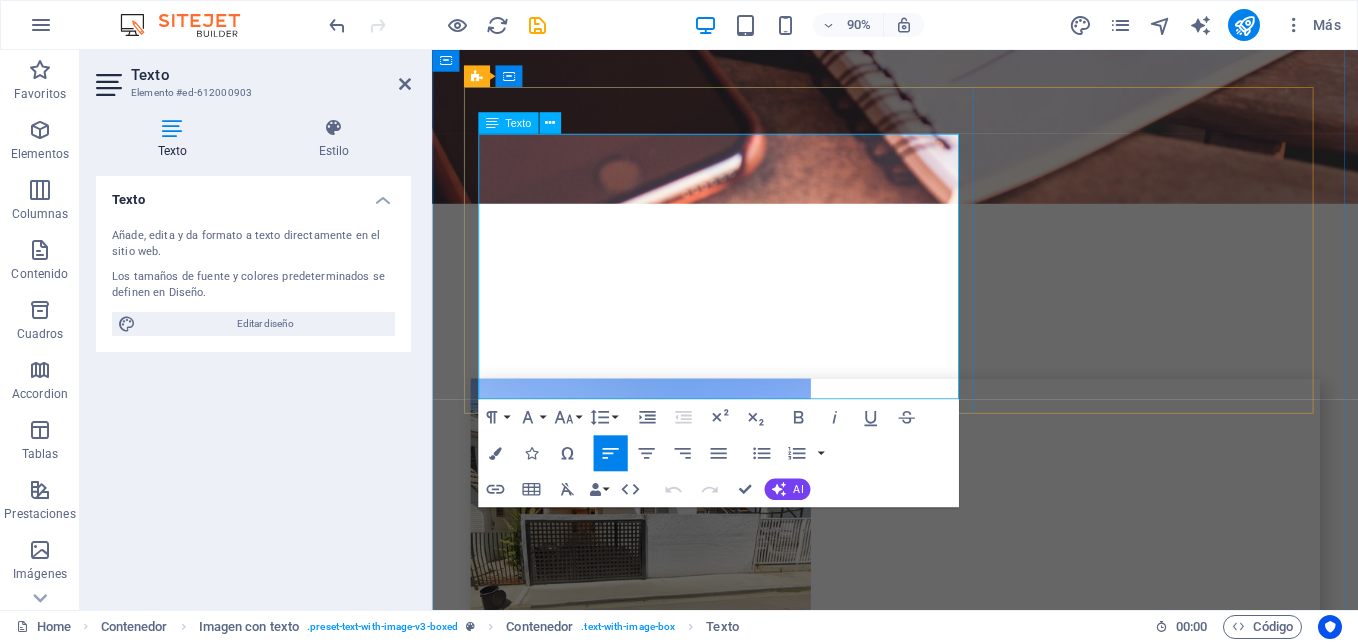 scroll, scrollTop: 3801, scrollLeft: 0, axis: vertical 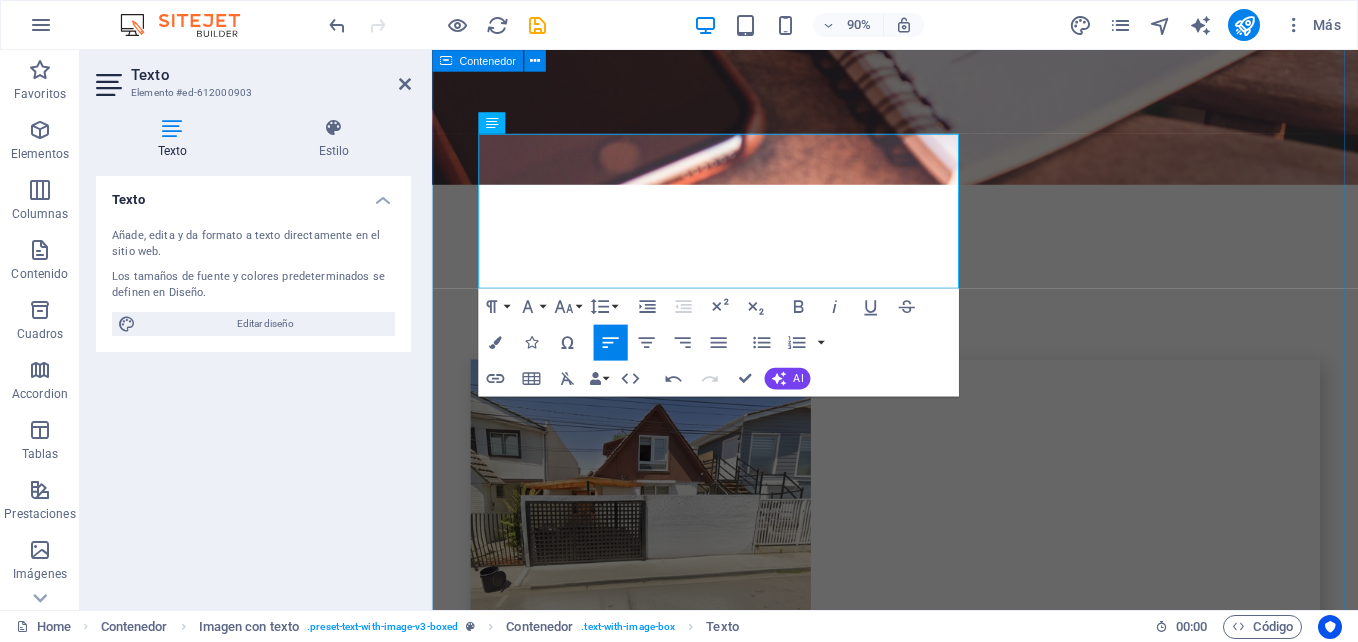 click on "b arRiO eL gOMERO propiedad en Barrio el Gomero de Ciudad Satélite, en calle y no pasaje. Cuenta con dos pisos, en el primero, Dormitorio principal con baño y walk in closet, Amplia Cocina, Living Comedor, en el segundo piso [NUMBER] dormitorios y un baño completo. Patio y antejardín. Casa aislada con mas de [NUMBER] metros cuadrados y más de [NUMBER] metros cuadrados construidos. Todas las ventanas en Termopanel y piso en Porcelanato en toda la Casa. VALOR: $[NUMBER].-[NUMBER].- L a Cisterna Casa aislada en sector netamente residencial, con gran terreno en La Cisterna. Aproximadamente [NUMBER] mts² construidos y [NUMBER] mts² de superficie total de terreno. Cuenta con [NUMBER] dormitorios living comedor Baño y cocina. Además cuenta con Habitación de servicio con baño independiente, sector de terraza y comedor de diario. También incluye una pequeña bodega. En el acceso hay cobertizo para vehículos. Amplias terrazas de baldosas. VALOR: $[NUMBER].-[NUMBER].- P arcella de agrado VALOR: $[NUMBER].-[NUMBER].- B Arrio los Castaños VALOR: $[NUMBER].-[NUMBER].- C" at bounding box center [946, 5756] 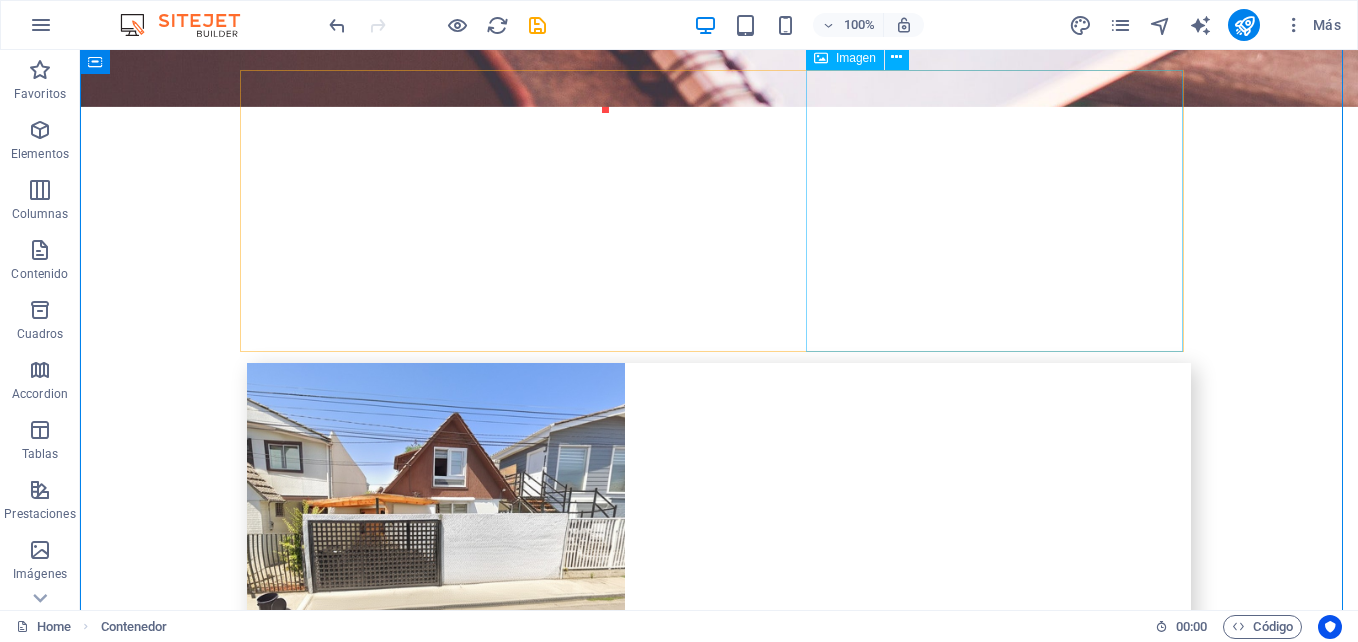 click at bounding box center (388, 3059) 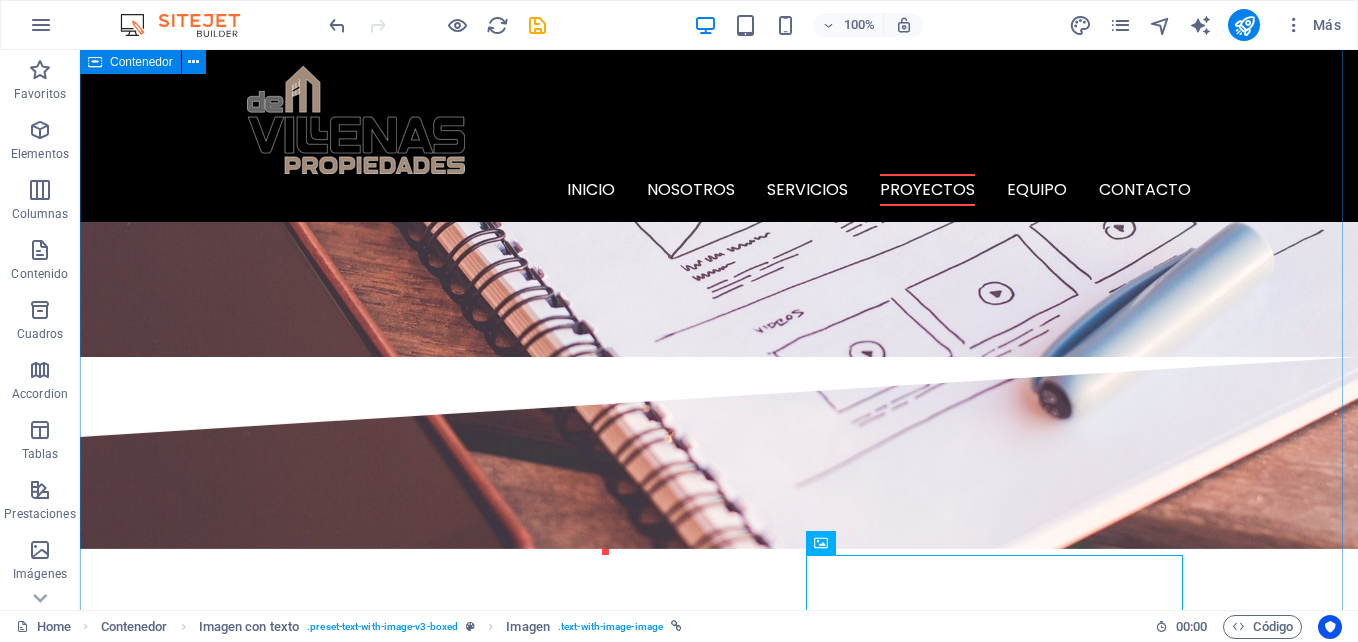scroll, scrollTop: 3301, scrollLeft: 0, axis: vertical 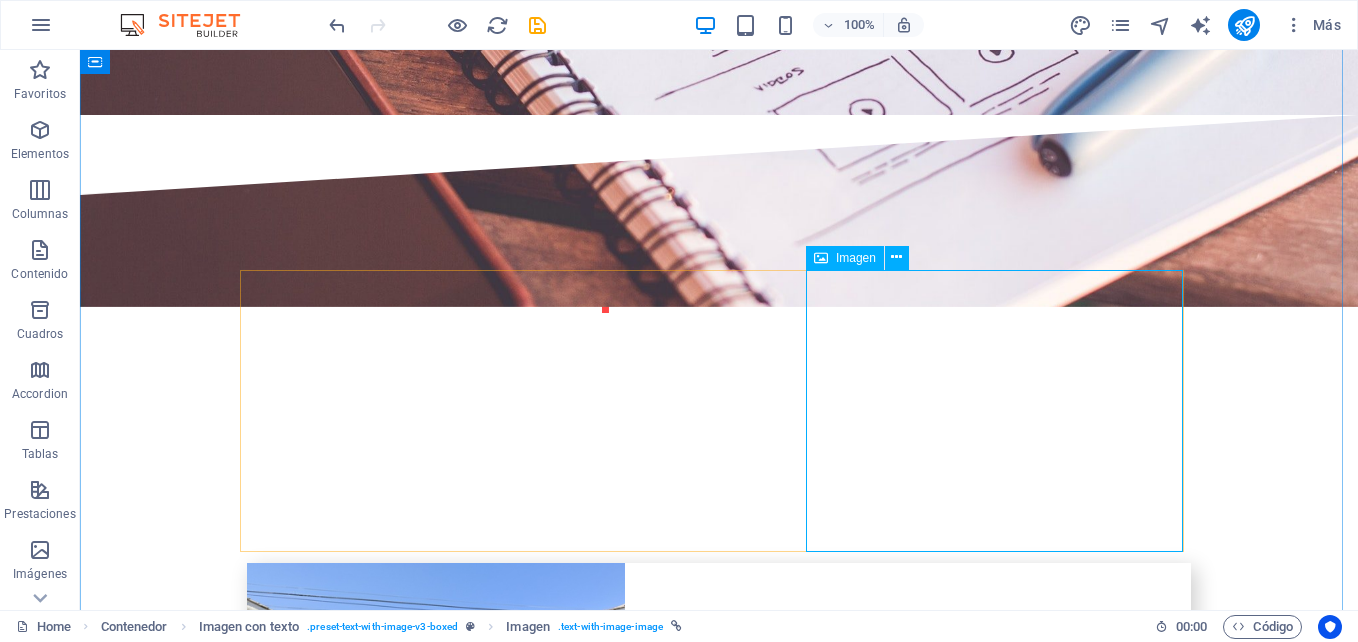 click at bounding box center (388, 3259) 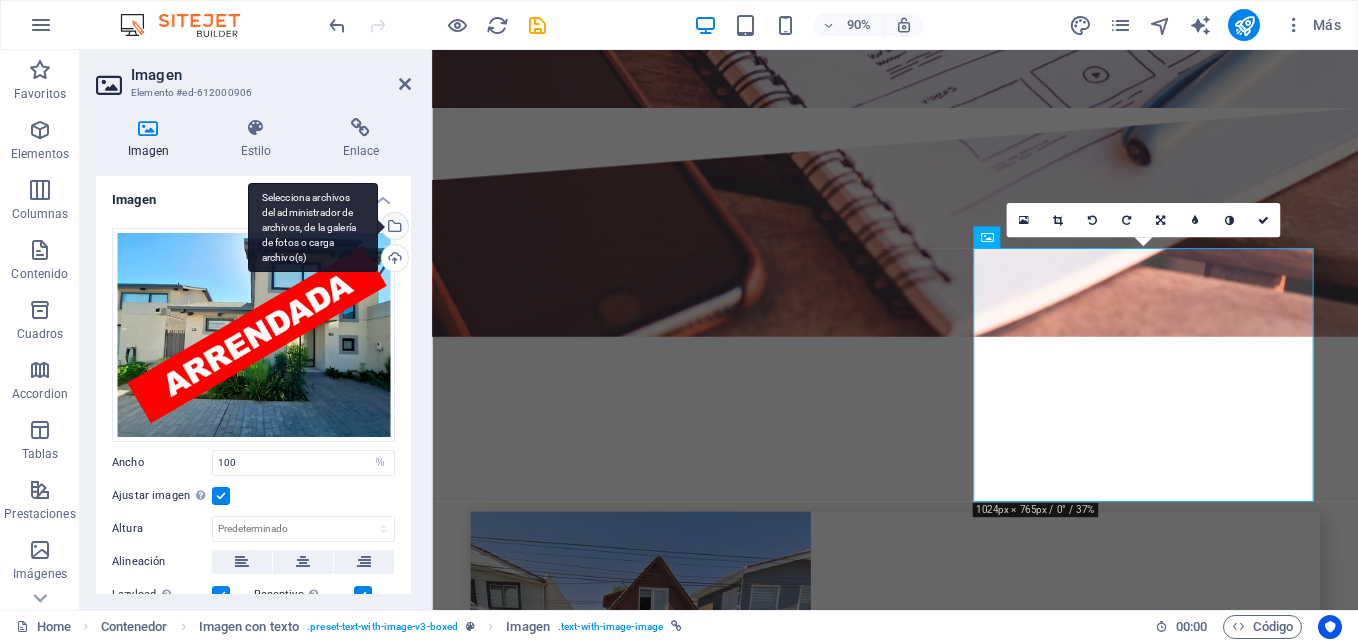 click on "Selecciona archivos del administrador de archivos, de la galería de fotos o carga archivo(s)" at bounding box center [393, 228] 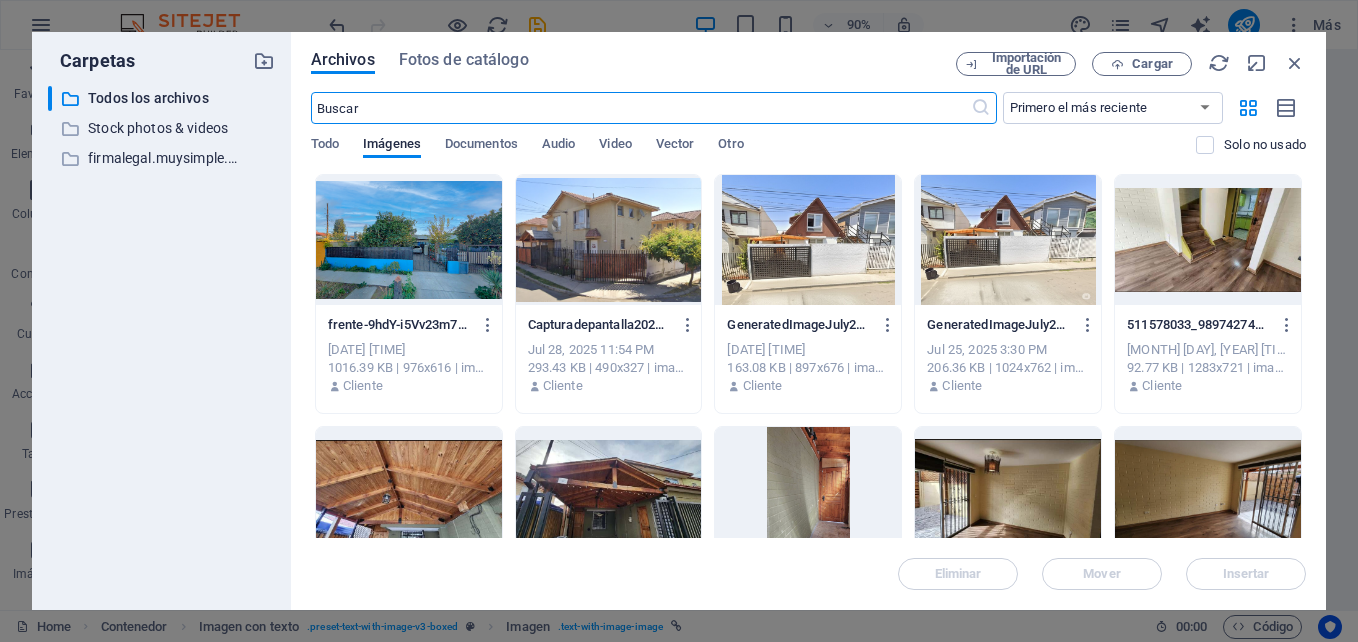 scroll, scrollTop: 4361, scrollLeft: 0, axis: vertical 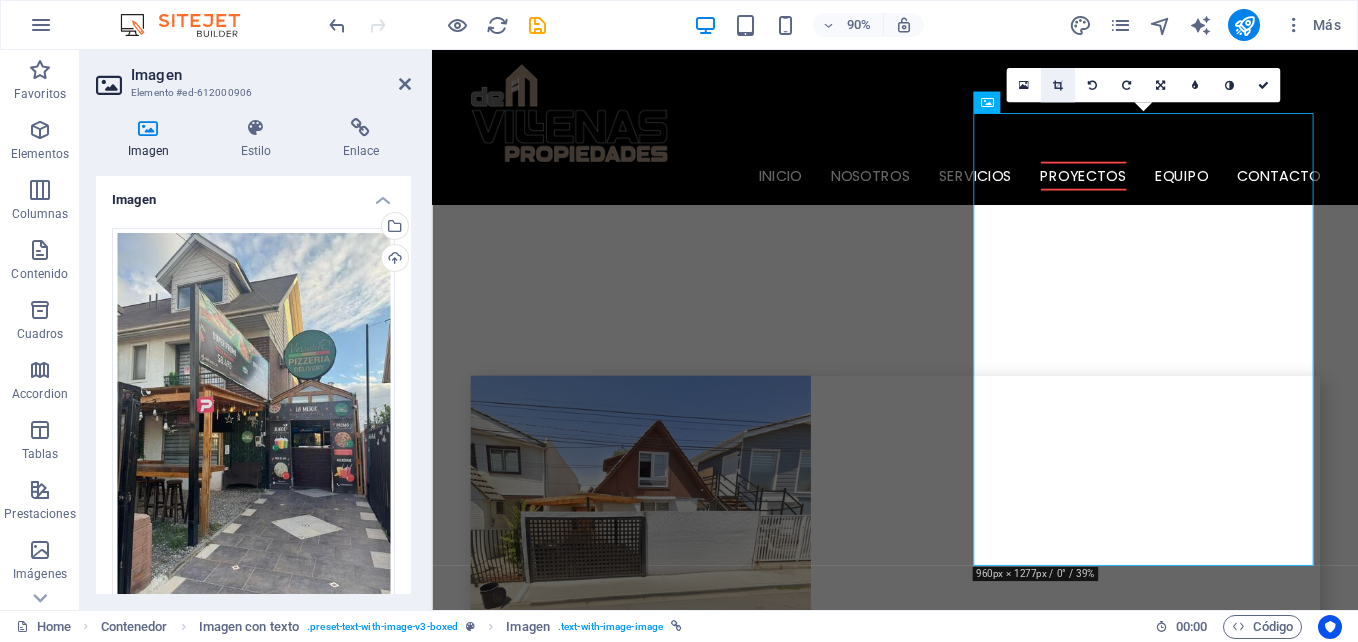 click at bounding box center [1058, 85] 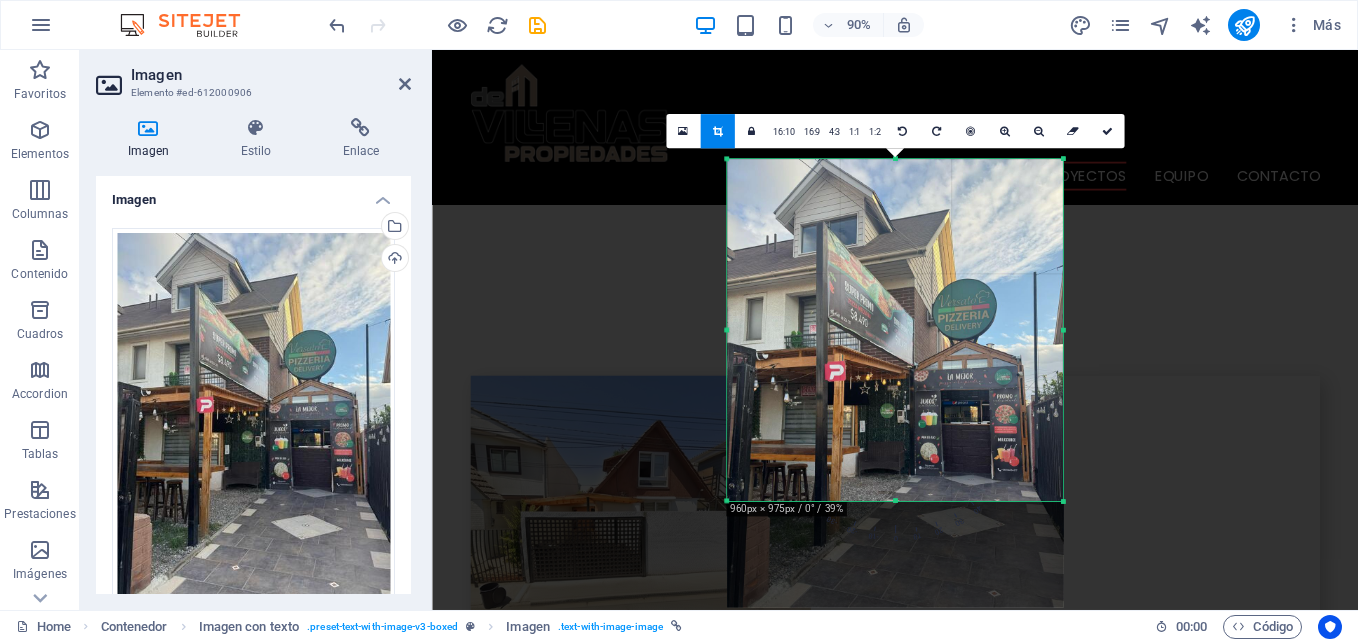 drag, startPoint x: 901, startPoint y: 551, endPoint x: 891, endPoint y: 433, distance: 118.42297 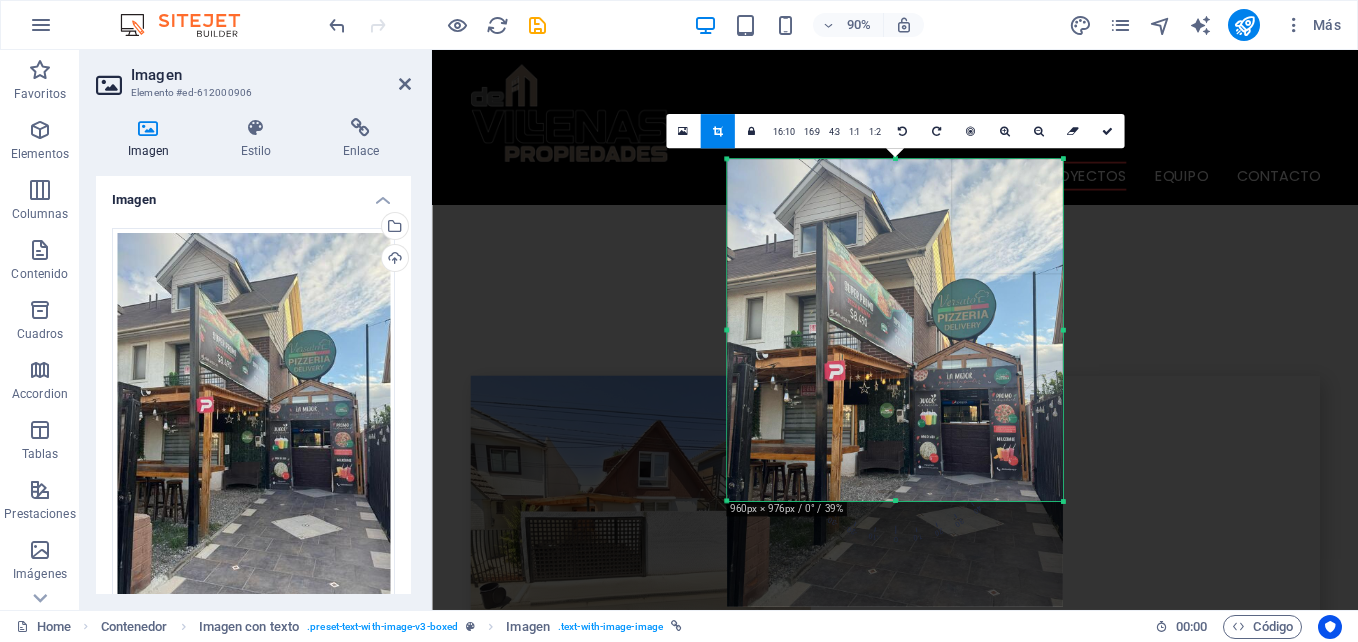 click at bounding box center [895, 1769] 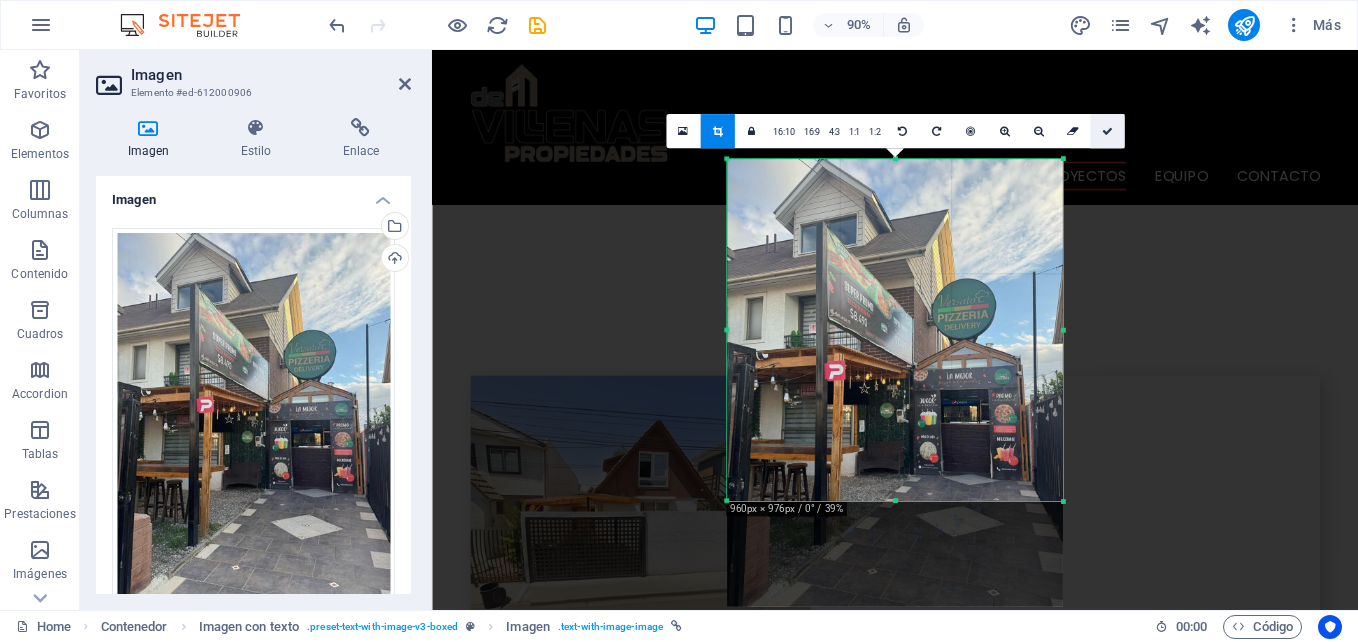drag, startPoint x: 1103, startPoint y: 135, endPoint x: 751, endPoint y: 155, distance: 352.56772 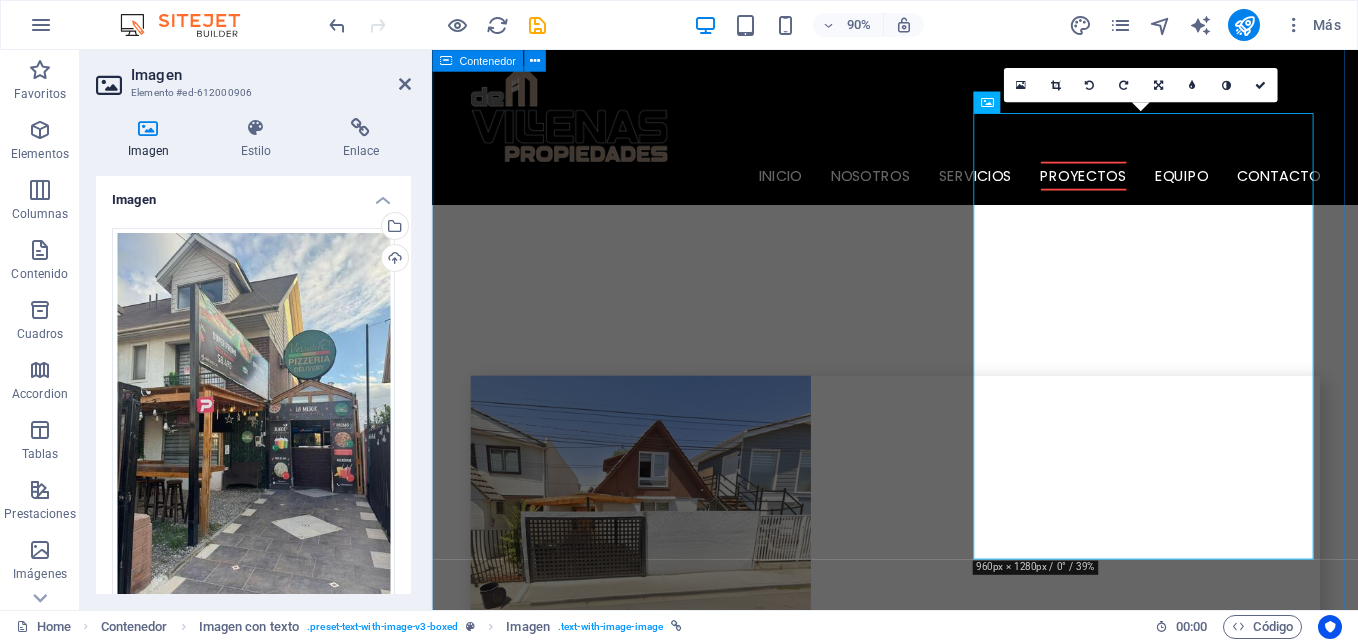 click on "b arRiO eL gOMERO propiedad en Barrio el Gomero de Ciudad Satélite, en calle y no pasaje. Cuenta con dos pisos, en el primero, Dormitorio principal con baño y walk in closet, Amplia Cocina, Living Comedor, en el segundo piso [NUMBER] dormitorios y un baño completo. Patio y antejardín. Casa aislada con mas de [NUMBER] metros cuadrados y más de [NUMBER] metros cuadrados construidos. Todas las ventanas en Termopanel y piso en Porcelanato en toda la Casa. VALOR: $[NUMBER].-[NUMBER].- L a Cisterna Casa aislada en sector netamente residencial, con gran terreno en La Cisterna. Aproximadamente [NUMBER] mts² construidos y [NUMBER] mts² de superficie total de terreno. Cuenta con [NUMBER] dormitorios living comedor Baño y cocina. Además cuenta con Habitación de servicio con baño independiente, sector de terraza y comedor de diario. También incluye una pequeña bodega. En el acceso hay cobertizo para vehículos. Amplias terrazas de baldosas. VALOR: $[NUMBER].-[NUMBER].- P arcella de agrado VALOR: $[NUMBER].-[NUMBER].- B Arrio los Castaños VALOR: $[NUMBER].-[NUMBER].- C" at bounding box center (946, 5857) 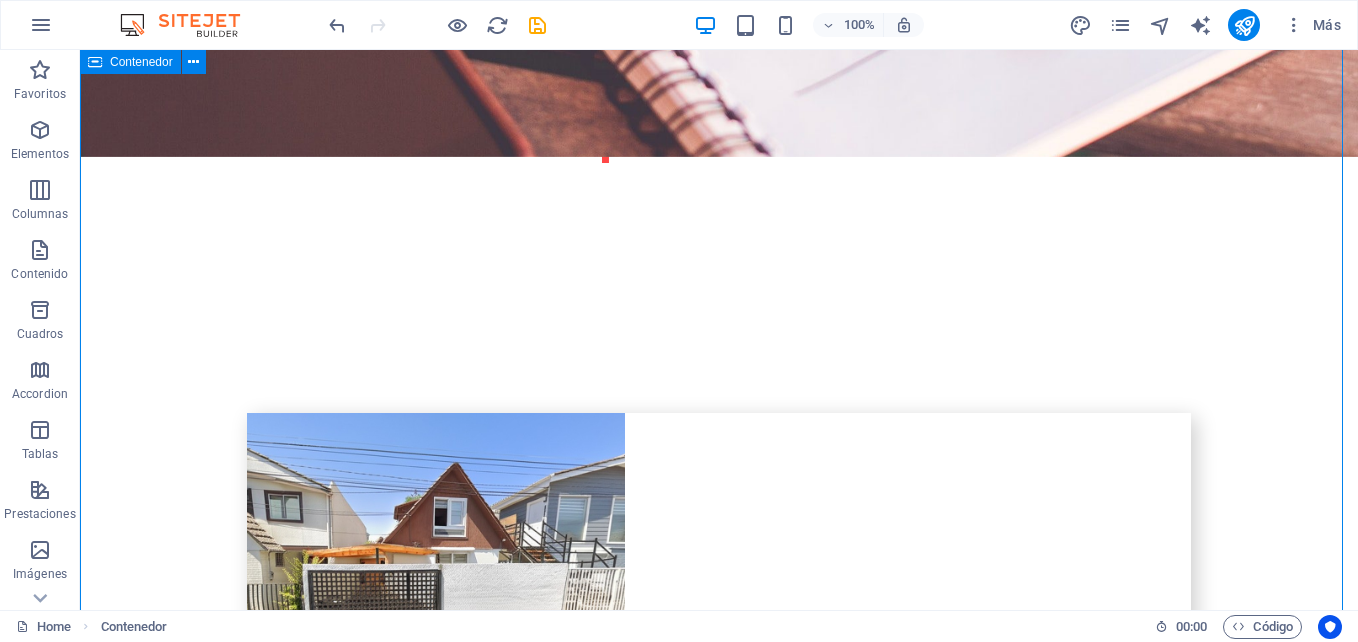 click on "b arRiO eL gOMERO propiedad en Barrio el Gomero de Ciudad Satélite, en calle y no pasaje. Cuenta con dos pisos, en el primero, Dormitorio principal con baño y walk in closet, Amplia Cocina, Living Comedor, en el segundo piso [NUMBER] dormitorios y un baño completo. Patio y antejardín. Casa aislada con mas de [NUMBER] metros cuadrados y más de [NUMBER] metros cuadrados construidos. Todas las ventanas en Termopanel y piso en Porcelanato en toda la Casa. VALOR: $[NUMBER].-[NUMBER].- L a Cisterna Casa aislada en sector netamente residencial, con gran terreno en La Cisterna. Aproximadamente [NUMBER] mts² construidos y [NUMBER] mts² de superficie total de terreno. Cuenta con [NUMBER] dormitorios living comedor Baño y cocina. Además cuenta con Habitación de servicio con baño independiente, sector de terraza y comedor de diario. También incluye una pequeña bodega. En el acceso hay cobertizo para vehículos. Amplias terrazas de baldosas. VALOR: $[NUMBER].-[NUMBER].- P arcella de agrado VALOR: $[NUMBER].-[NUMBER].- B Arrio los Castaños VALOR: $[NUMBER].-[NUMBER].- C" at bounding box center (719, 5858) 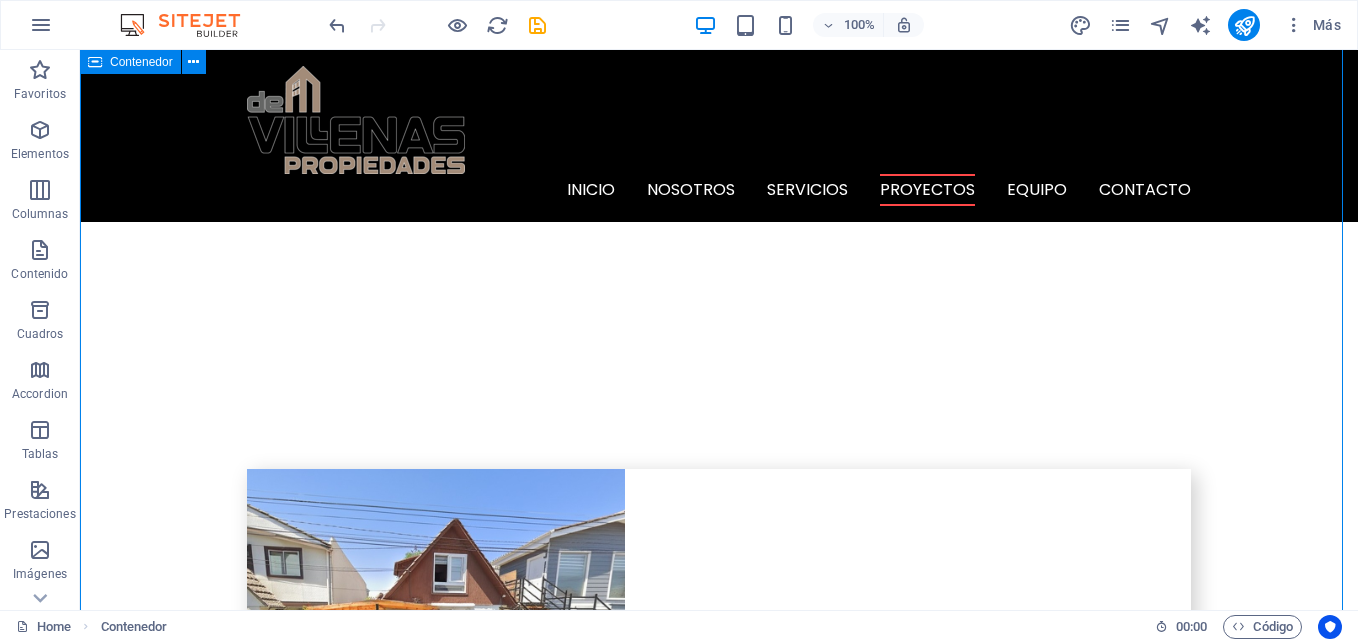 scroll, scrollTop: 3651, scrollLeft: 0, axis: vertical 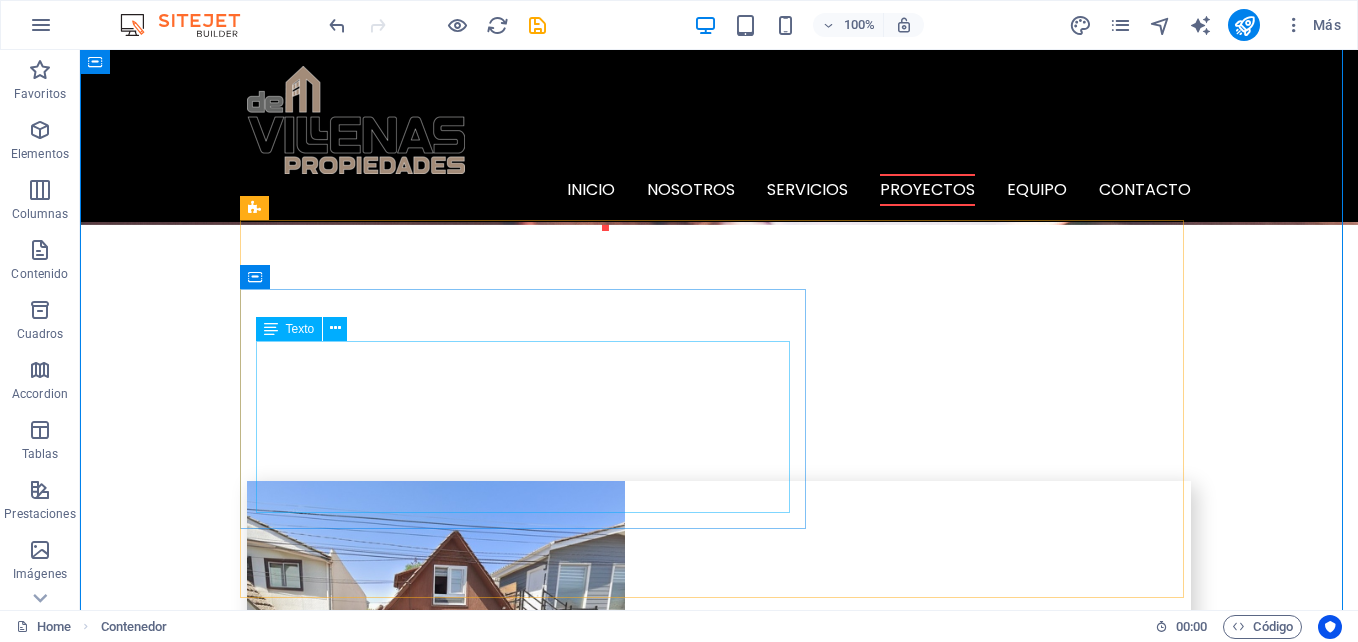 click on "Tenemos una gran oferta para ti por tiempo limitado. Una hermosa casa esquina en [CITY] [LOCATION], 4 habitaciones con closet incluido, 4 baños completos, un Amplio Living-comedor. Además incluye una Pizzería completamente equipada y funcionando, con permisos y todo lo que necesitas par comenzar a trabajar desde hoy mismo. ARRIENDO: $[PRICE].-" at bounding box center (719, 2993) 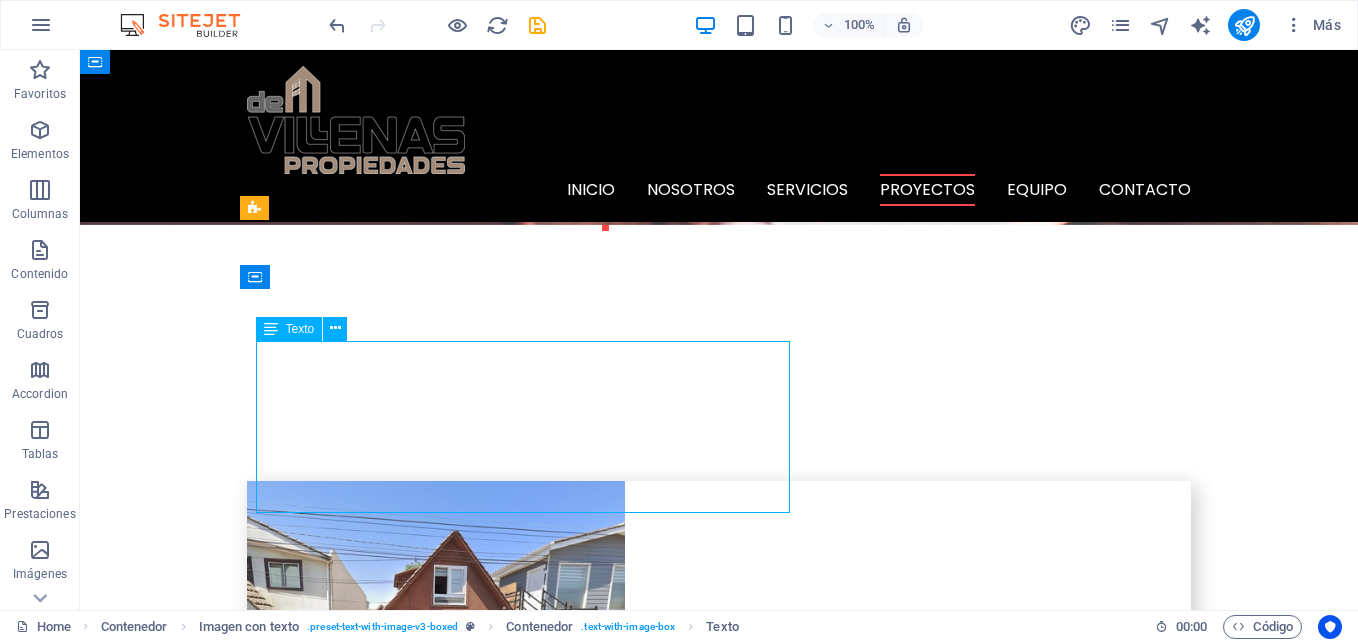 click on "Tenemos una gran oferta para ti por tiempo limitado. Una hermosa casa esquina en [CITY] [LOCATION], 4 habitaciones con closet incluido, 4 baños completos, un Amplio Living-comedor. Además incluye una Pizzería completamente equipada y funcionando, con permisos y todo lo que necesitas par comenzar a trabajar desde hoy mismo. ARRIENDO: $[PRICE].-" at bounding box center [719, 2993] 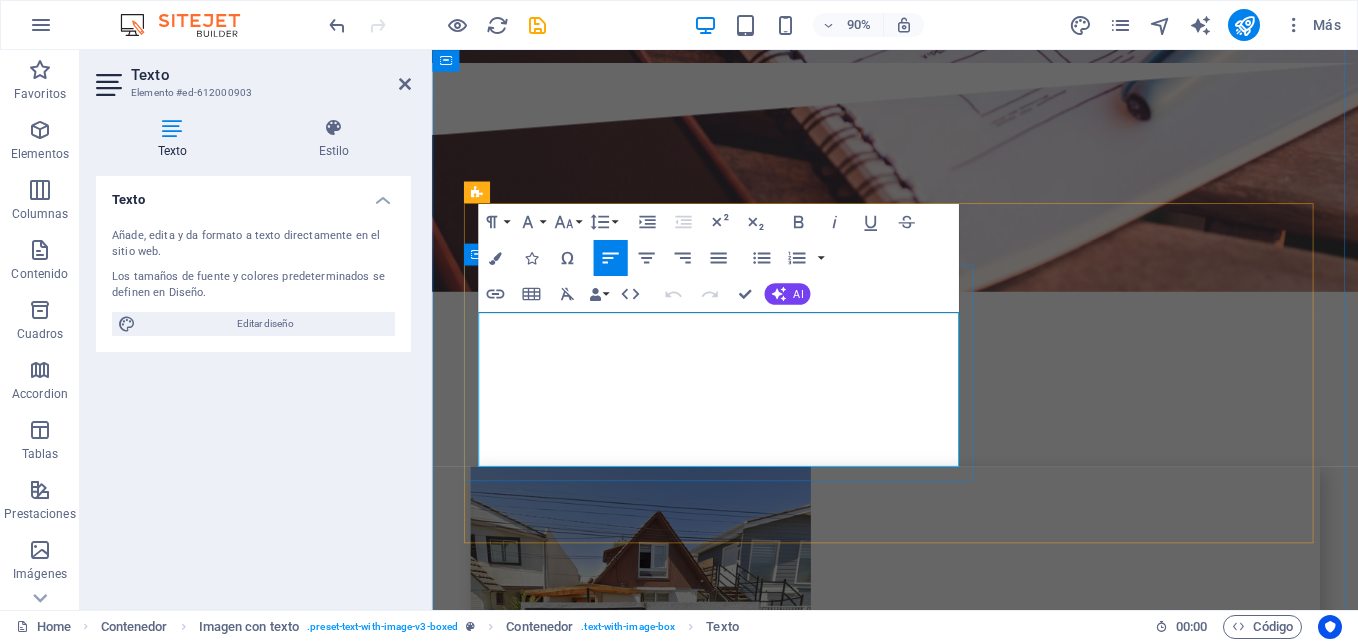 click on "ARRIENDO: $1.200.000.-" at bounding box center (583, 3073) 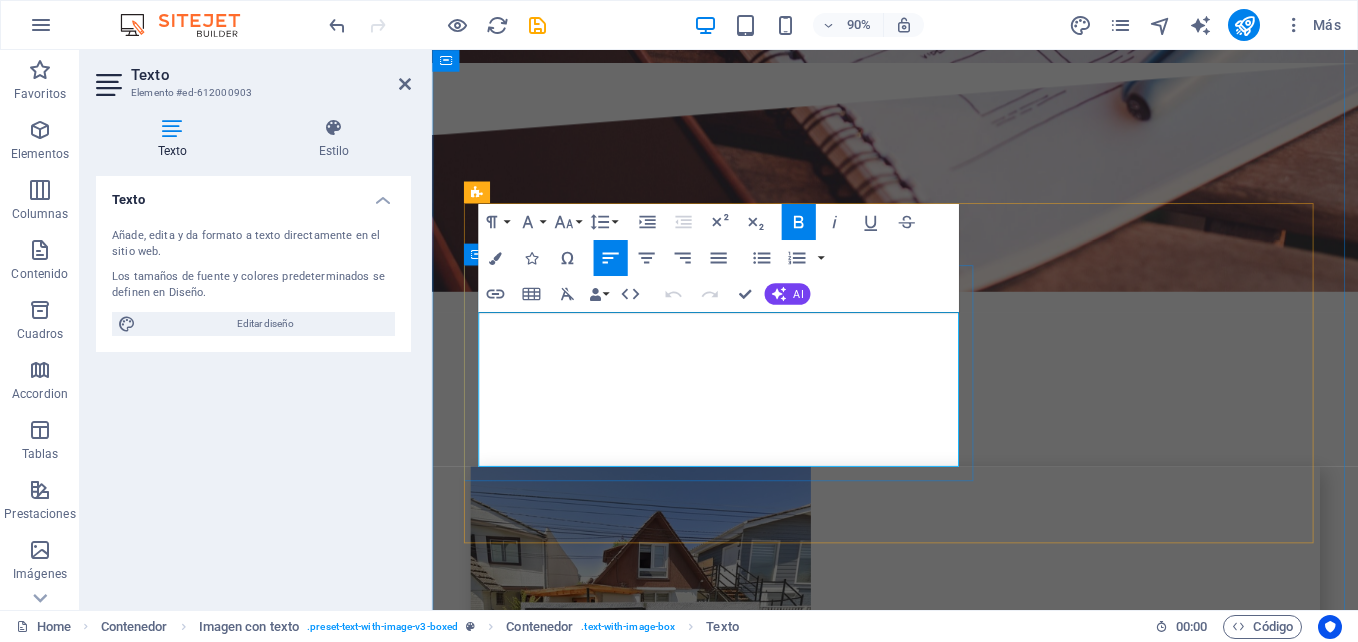 click on "ARRIENDO: $1.200.000.-" at bounding box center (583, 3073) 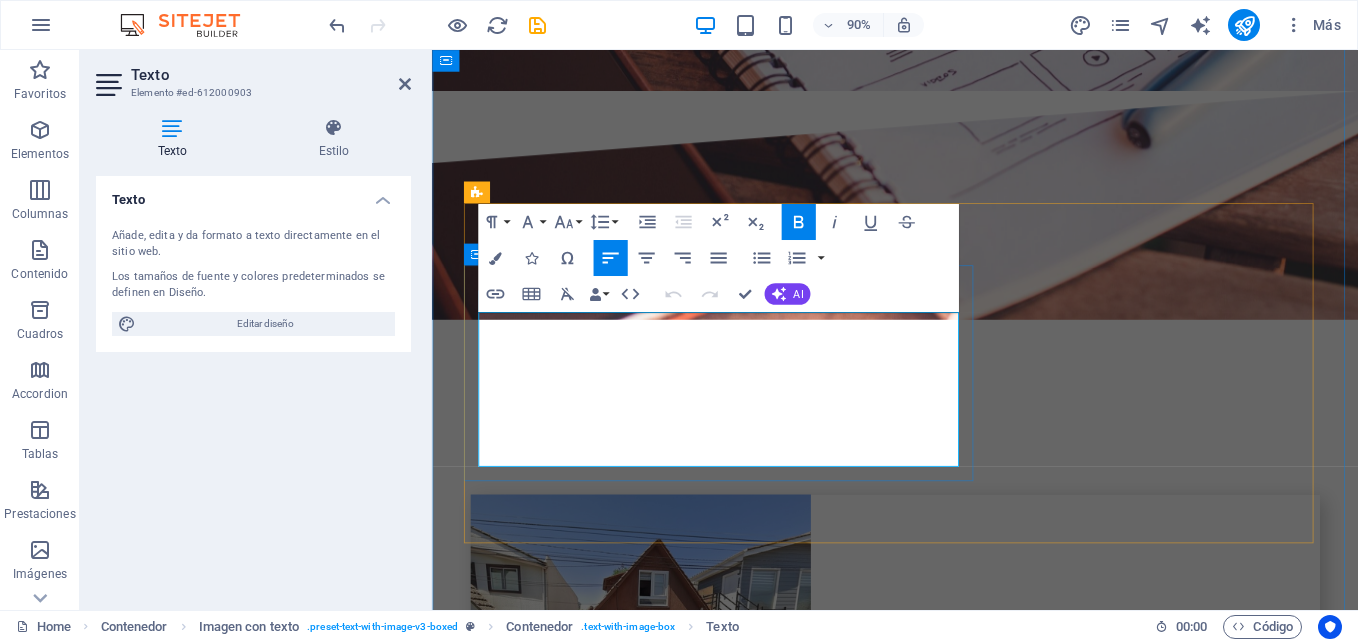 type 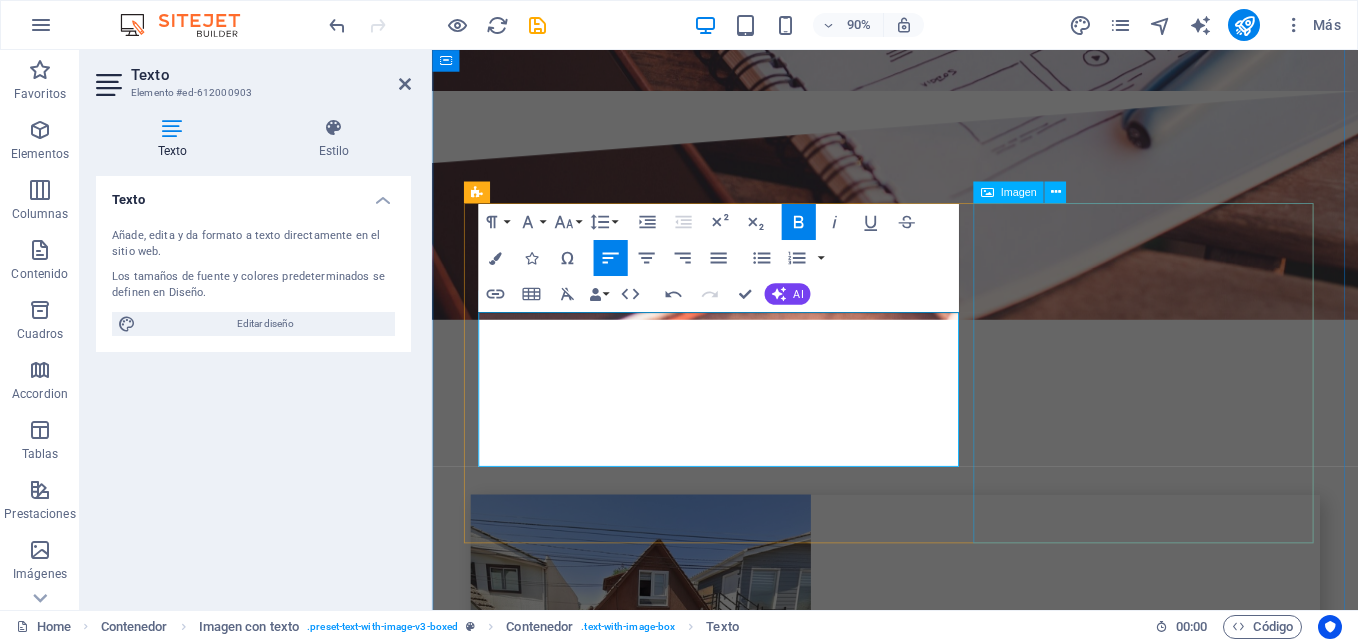 click at bounding box center (616, 3323) 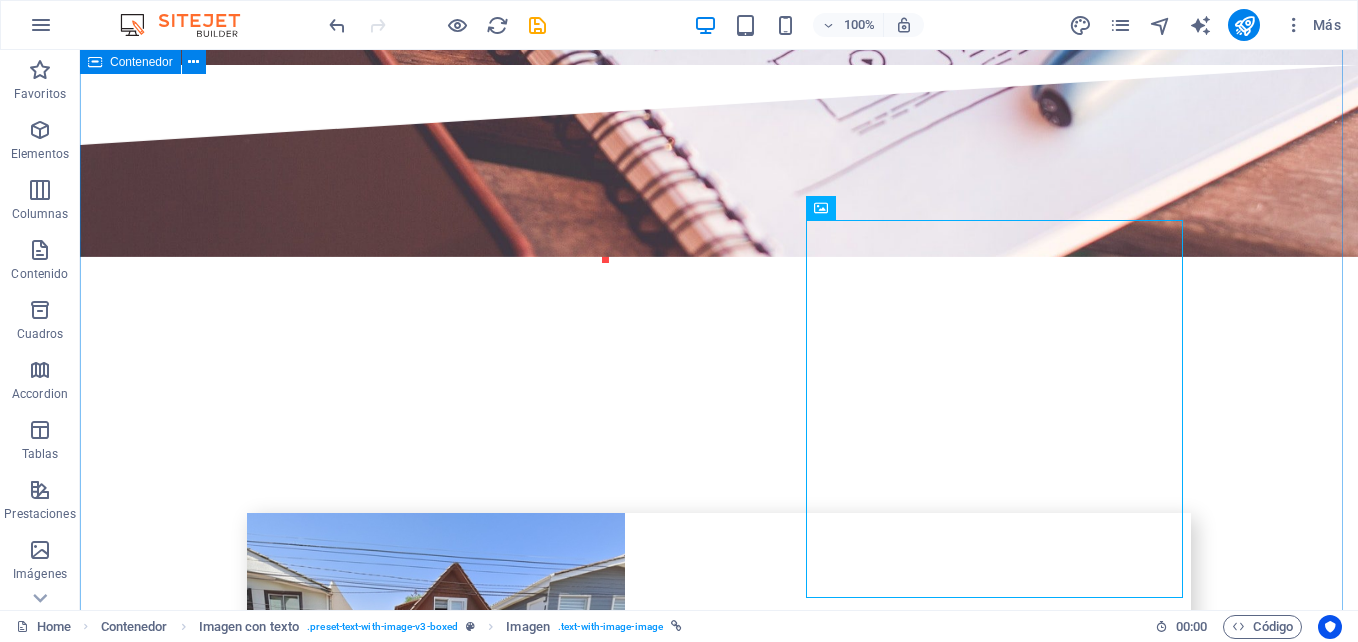 click on "b arRiO eL gOMERO propiedad en Barrio el Gomero de Ciudad Satélite, en calle y no pasaje. Cuenta con dos pisos, en el primero, Dormitorio principal con baño y walk in closet, Amplia Cocina, Living Comedor, en el segundo piso [NUMBER] dormitorios y un baño completo. Patio y antejardín. Casa aislada con mas de [NUMBER] metros cuadrados y más de [NUMBER] metros cuadrados construidos. Todas las ventanas en Termopanel y piso en Porcelanato en toda la Casa. VALOR: $[NUMBER].-[NUMBER].- L a Cisterna Casa aislada en sector netamente residencial, con gran terreno en La Cisterna. Aproximadamente [NUMBER] mts² construidos y [NUMBER] mts² de superficie total de terreno. Cuenta con [NUMBER] dormitorios living comedor Baño y cocina. Además cuenta con Habitación de servicio con baño independiente, sector de terraza y comedor de diario. También incluye una pequeña bodega. En el acceso hay cobertizo para vehículos. Amplias terrazas de baldosas. VALOR: $[NUMBER].-[NUMBER].- P arcella de agrado VALOR: $[NUMBER].-[NUMBER].- B Arrio los Castaños VALOR: $[NUMBER].-[NUMBER].- C" at bounding box center (719, 5958) 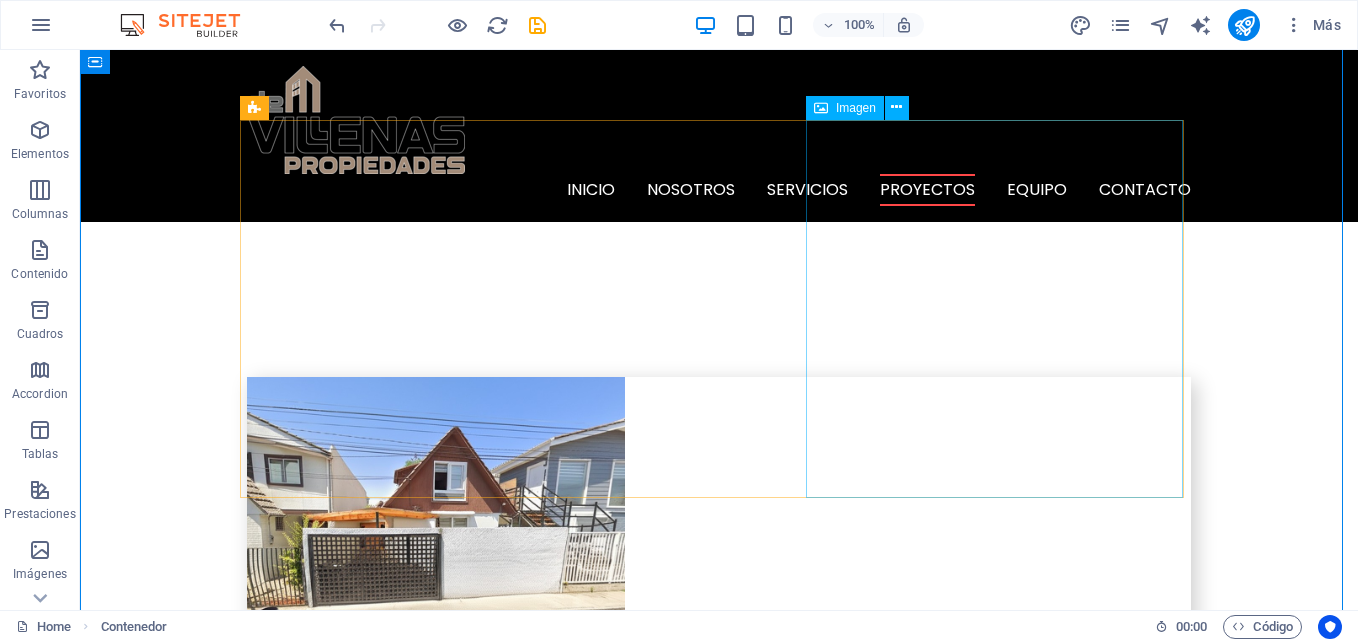 scroll, scrollTop: 3751, scrollLeft: 0, axis: vertical 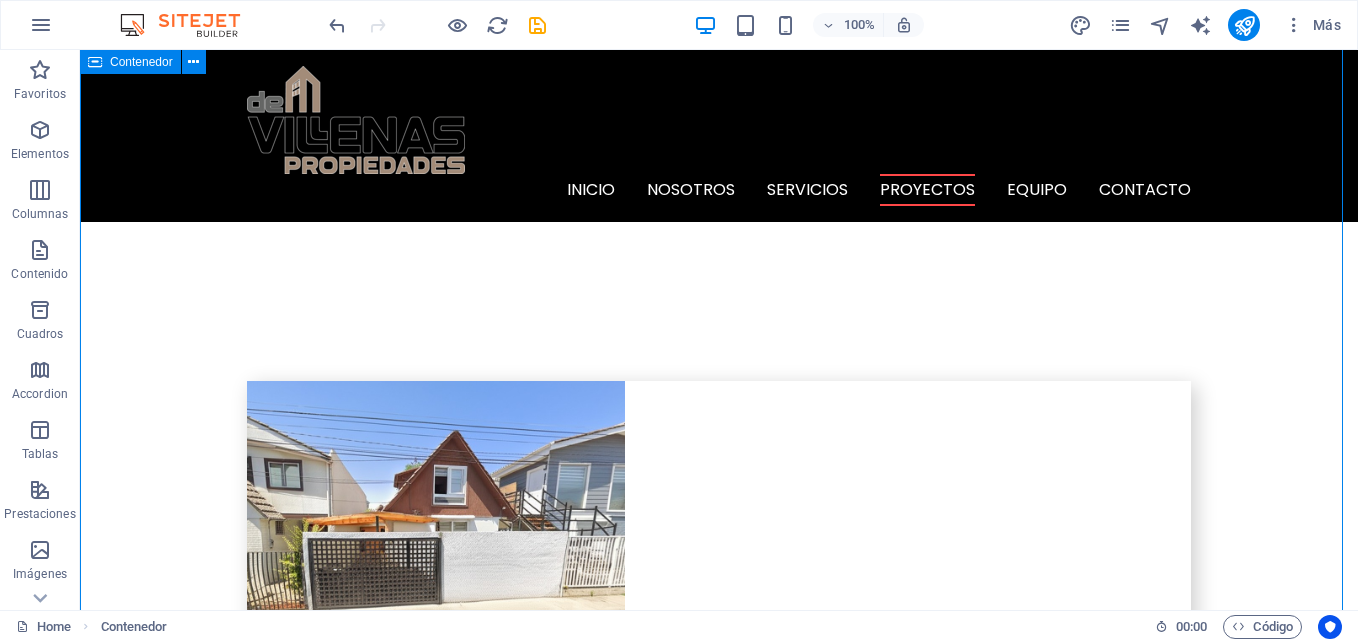 click on "b arRiO eL gOMERO propiedad en Barrio el Gomero de Ciudad Satélite, en calle y no pasaje. Cuenta con dos pisos, en el primero, Dormitorio principal con baño y walk in closet, Amplia Cocina, Living Comedor, en el segundo piso [NUMBER] dormitorios y un baño completo. Patio y antejardín. Casa aislada con mas de [NUMBER] metros cuadrados y más de [NUMBER] metros cuadrados construidos. Todas las ventanas en Termopanel y piso en Porcelanato en toda la Casa. VALOR: $[NUMBER].-[NUMBER].- L a Cisterna Casa aislada en sector netamente residencial, con gran terreno en La Cisterna. Aproximadamente [NUMBER] mts² construidos y [NUMBER] mts² de superficie total de terreno. Cuenta con [NUMBER] dormitorios living comedor Baño y cocina. Además cuenta con Habitación de servicio con baño independiente, sector de terraza y comedor de diario. También incluye una pequeña bodega. En el acceso hay cobertizo para vehículos. Amplias terrazas de baldosas. VALOR: $[NUMBER].-[NUMBER].- P arcella de agrado VALOR: $[NUMBER].-[NUMBER].- B Arrio los Castaños VALOR: $[NUMBER].-[NUMBER].- C" at bounding box center [719, 5826] 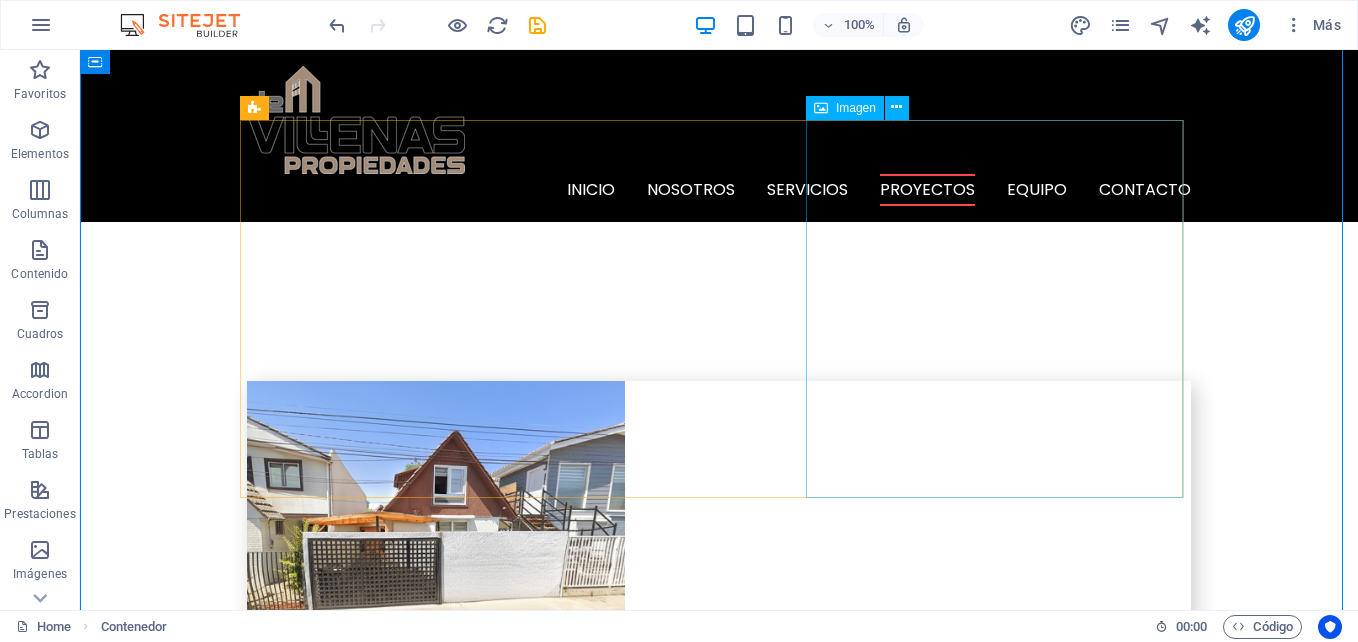 click at bounding box center [388, 3160] 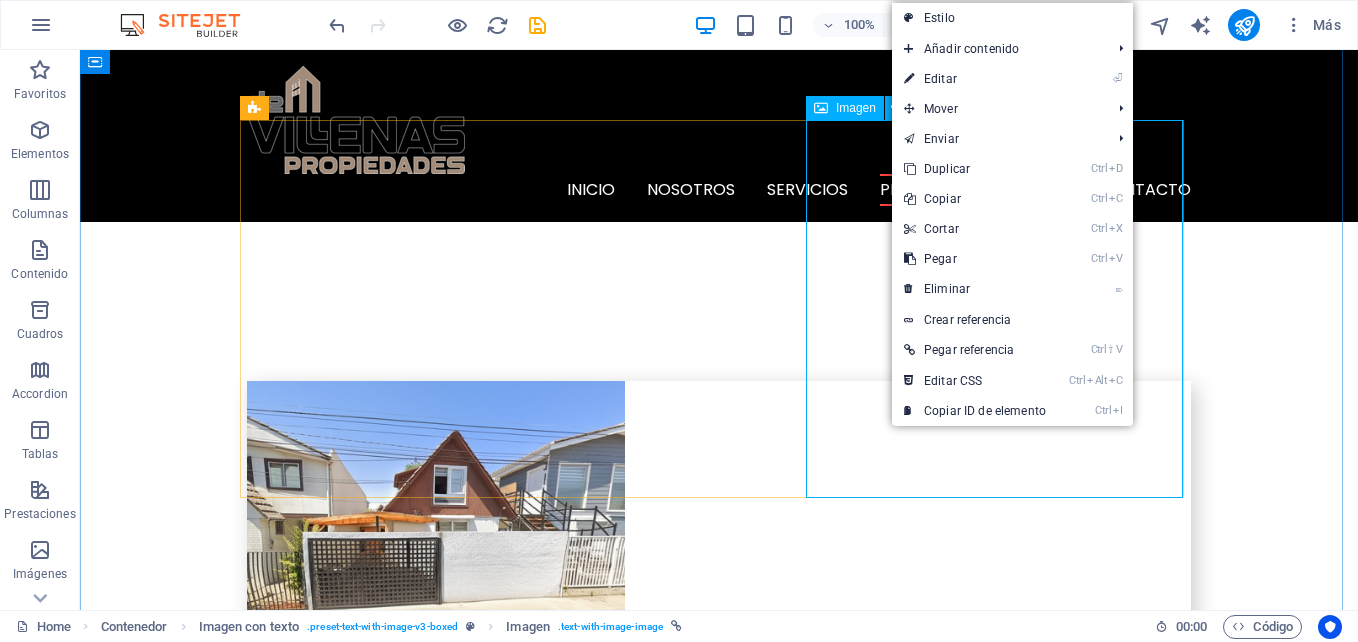 click at bounding box center (388, 3160) 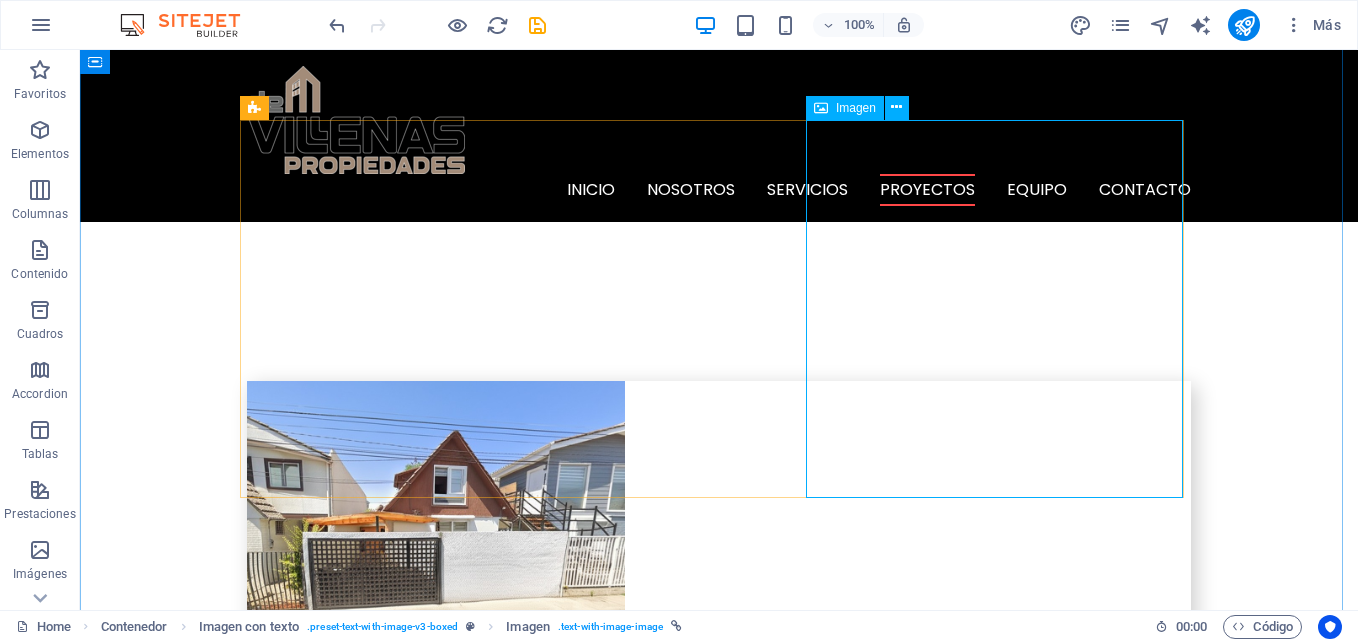 click at bounding box center [388, 3160] 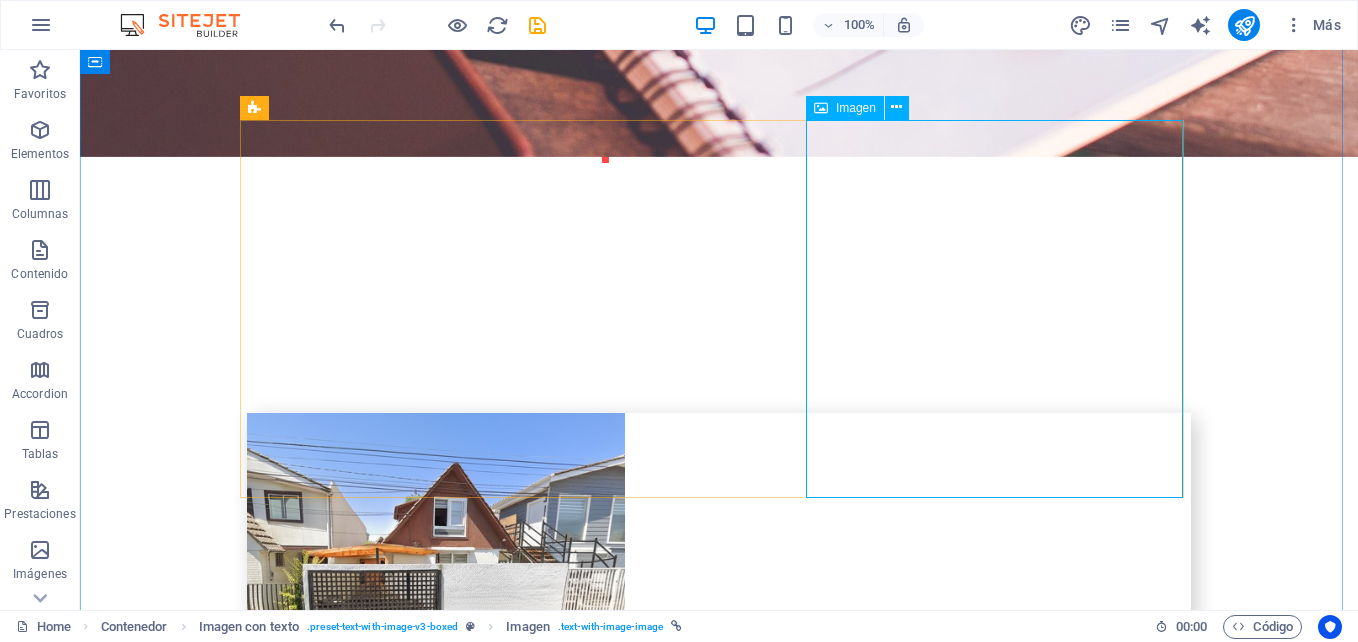 select on "px" 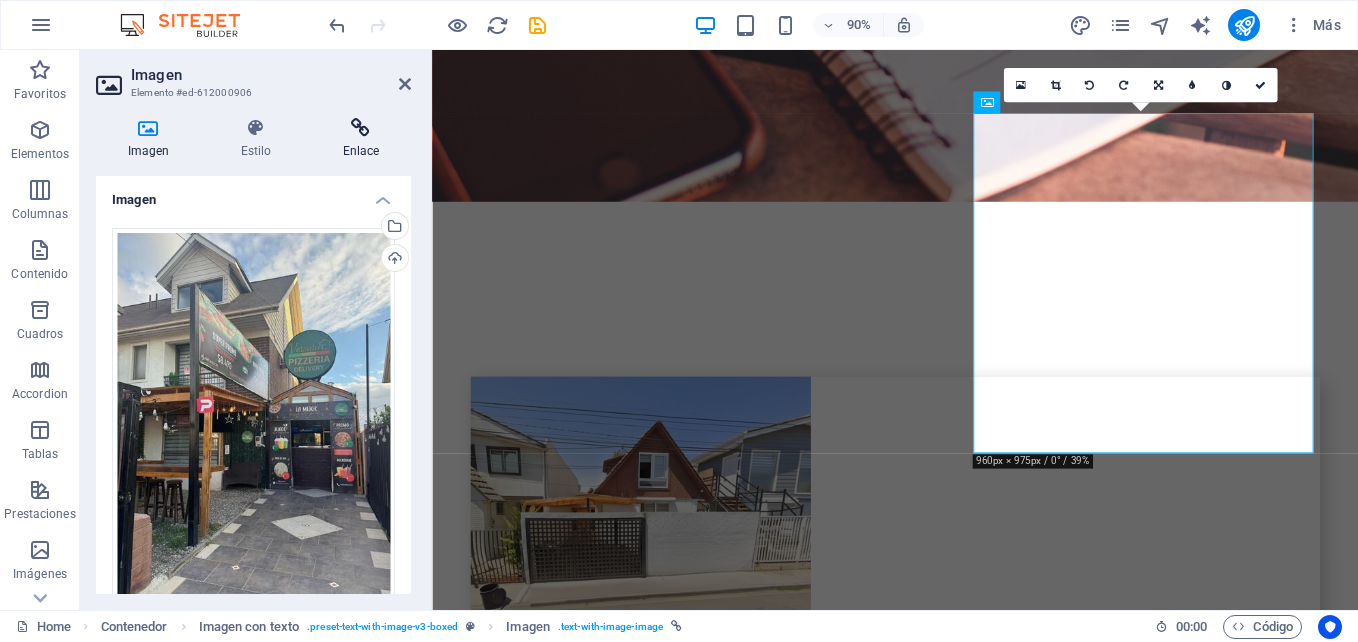 click at bounding box center [361, 128] 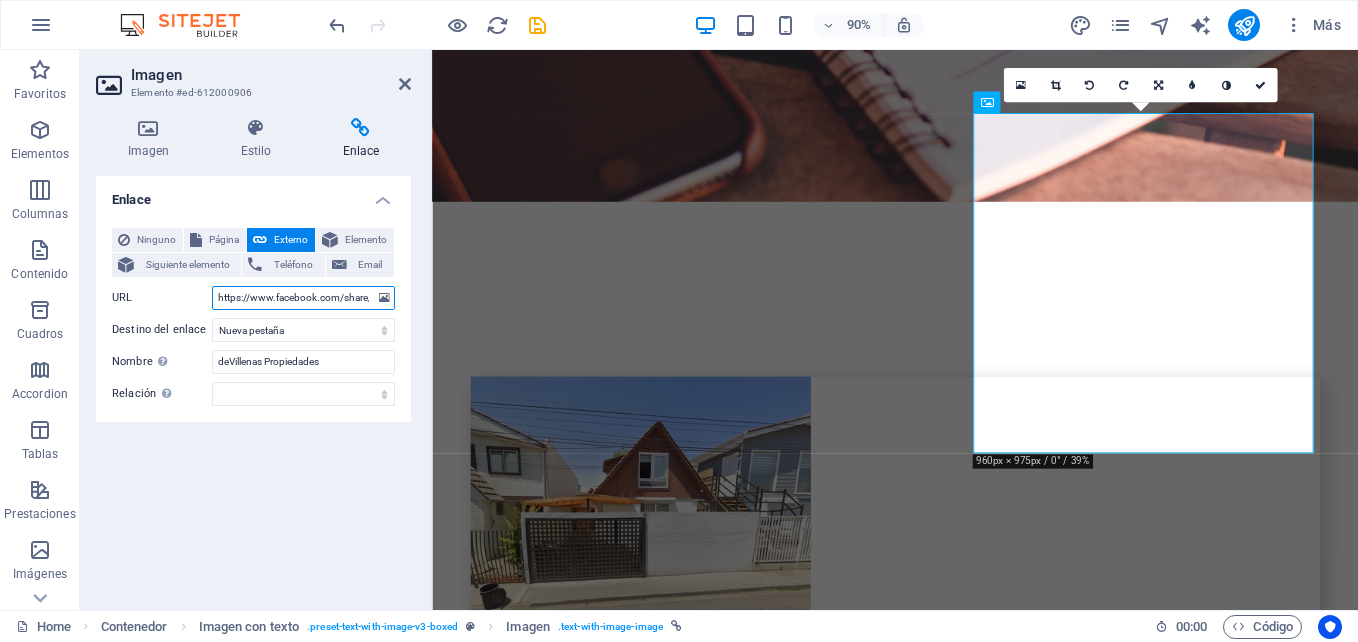 click on "https://www.facebook.com/share/p/1STX5jQsyo/" at bounding box center (303, 298) 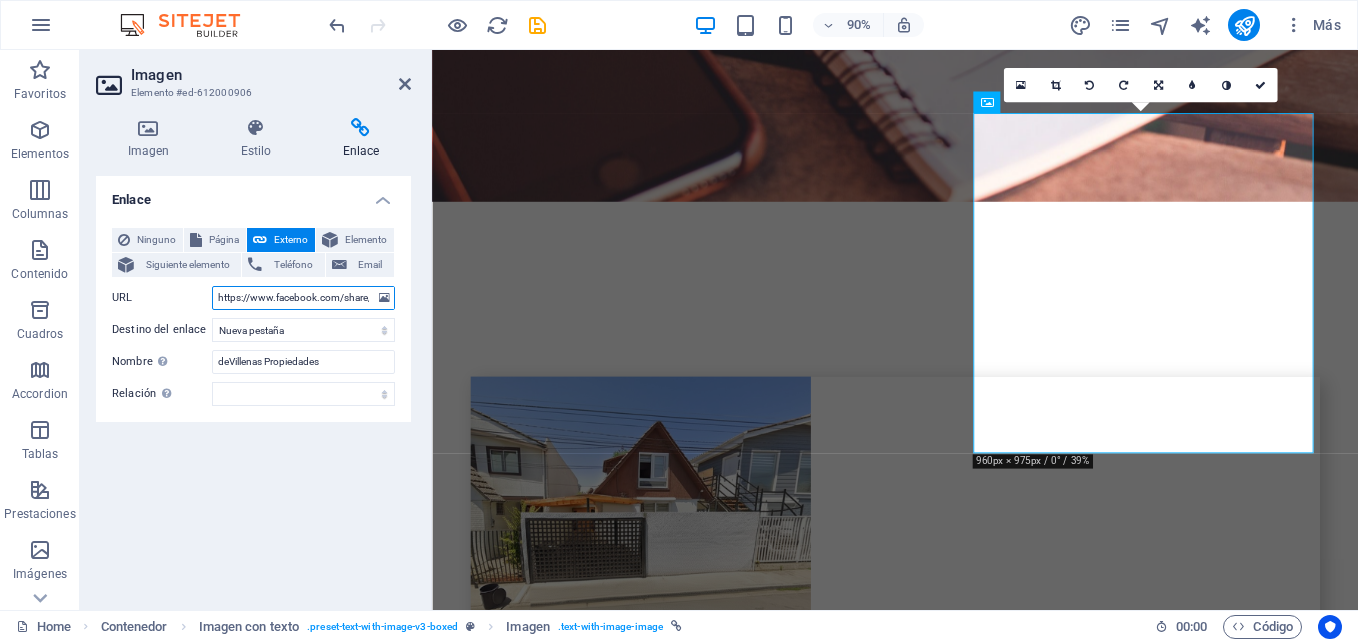 paste on "A478oyZTS" 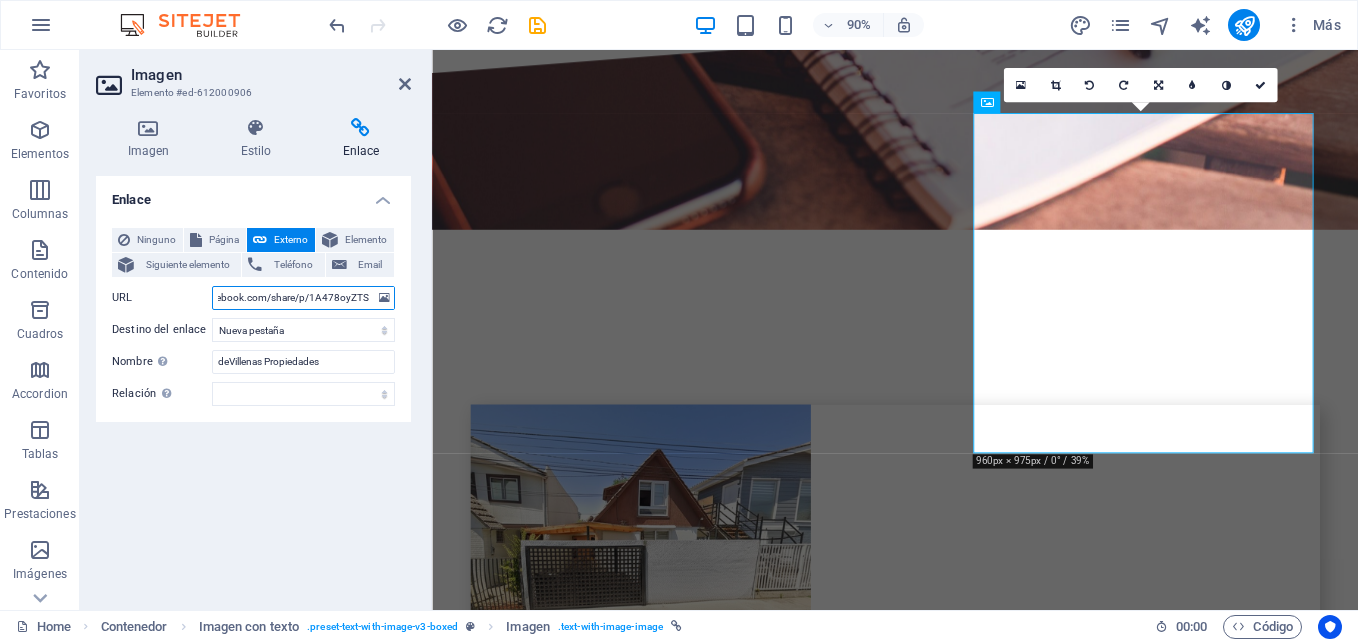 type on "https://www.facebook.com/share/p/1A478oyZTS/" 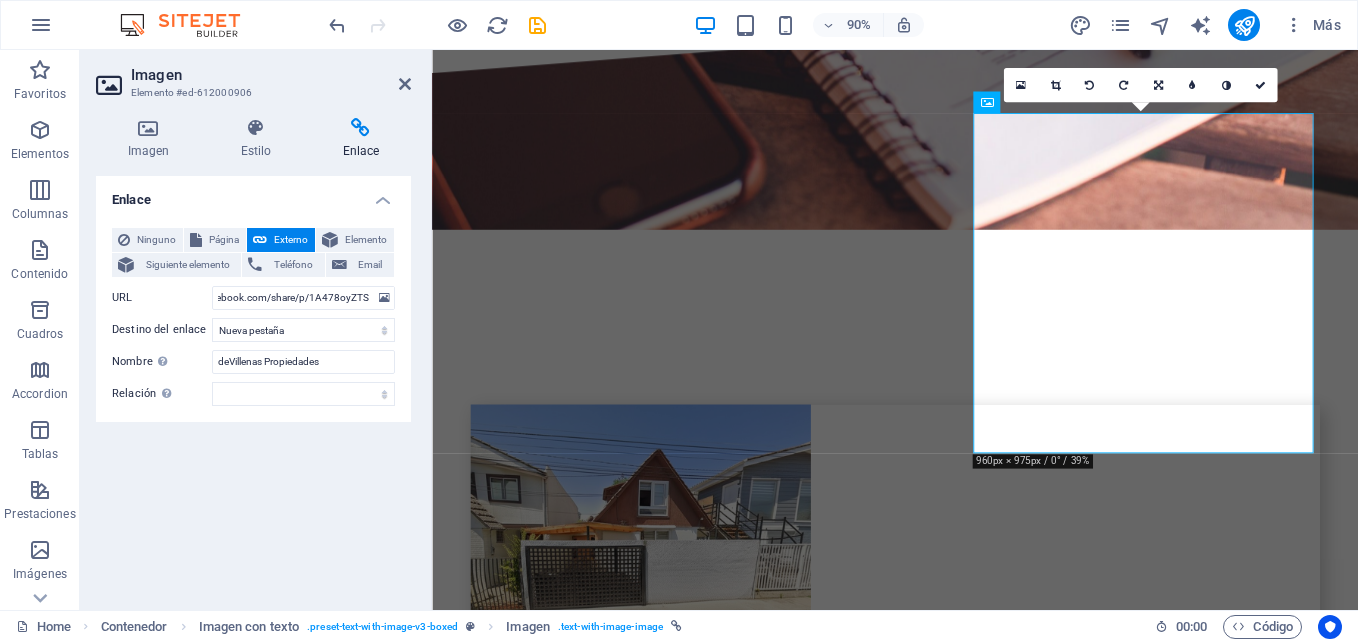 click on "Enlace Ninguno Página Externo Elemento Siguiente elemento Teléfono Email Página Home Subpage Legal Notice Privacy Elemento
URL https://www.facebook.com/share/p/[ID]/ Teléfono Email Destino del enlace Nueva pestaña Misma pestaña Superposición Nombre Una descripción adicional del enlace no debería ser igual al texto del enlace. El título suele mostrarse como un texto de información cuando se mueve el ratón por encima del elemento. Déjalo en blanco en caso de dudas. deVillenas Propiedades Relación Define la  relación de este enlace con el destino del enlace . Por ejemplo, el valor "nofollow" indica a los buscadores que no sigan al enlace. Puede dejarse vacío. alternativo autor marcador externo ayuda licencia siguiente nofollow noreferrer noopener ant buscar etiqueta" at bounding box center (253, 385) 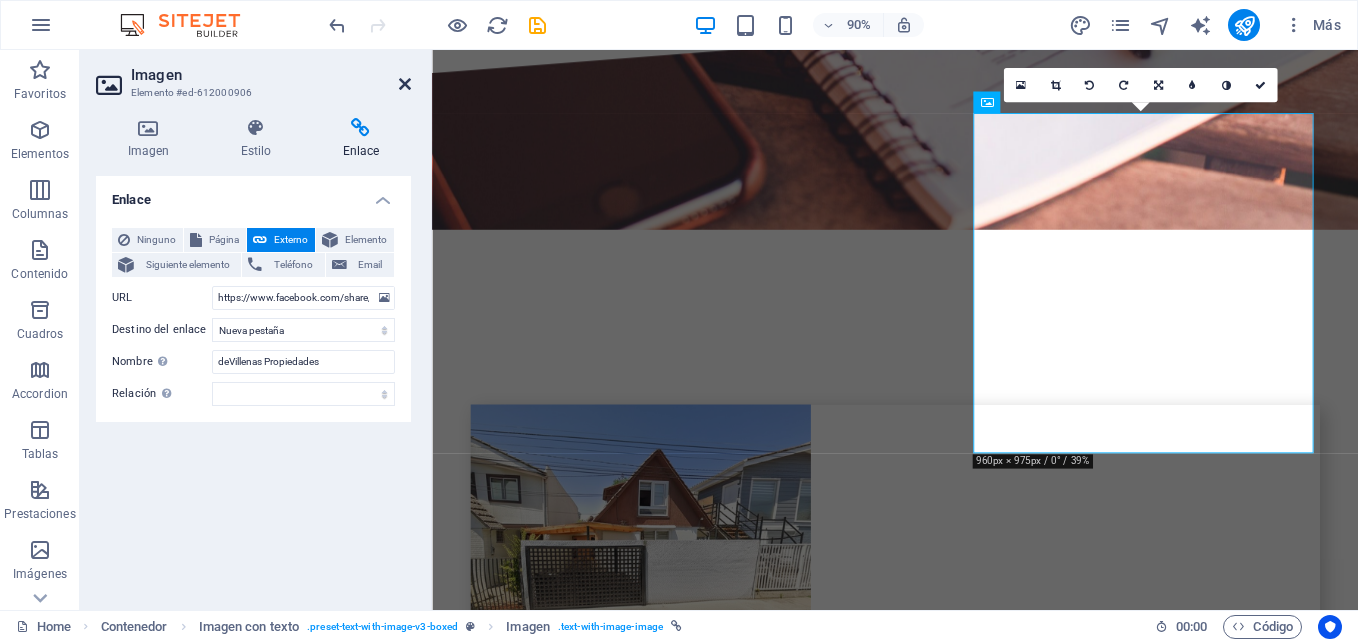 click at bounding box center (405, 84) 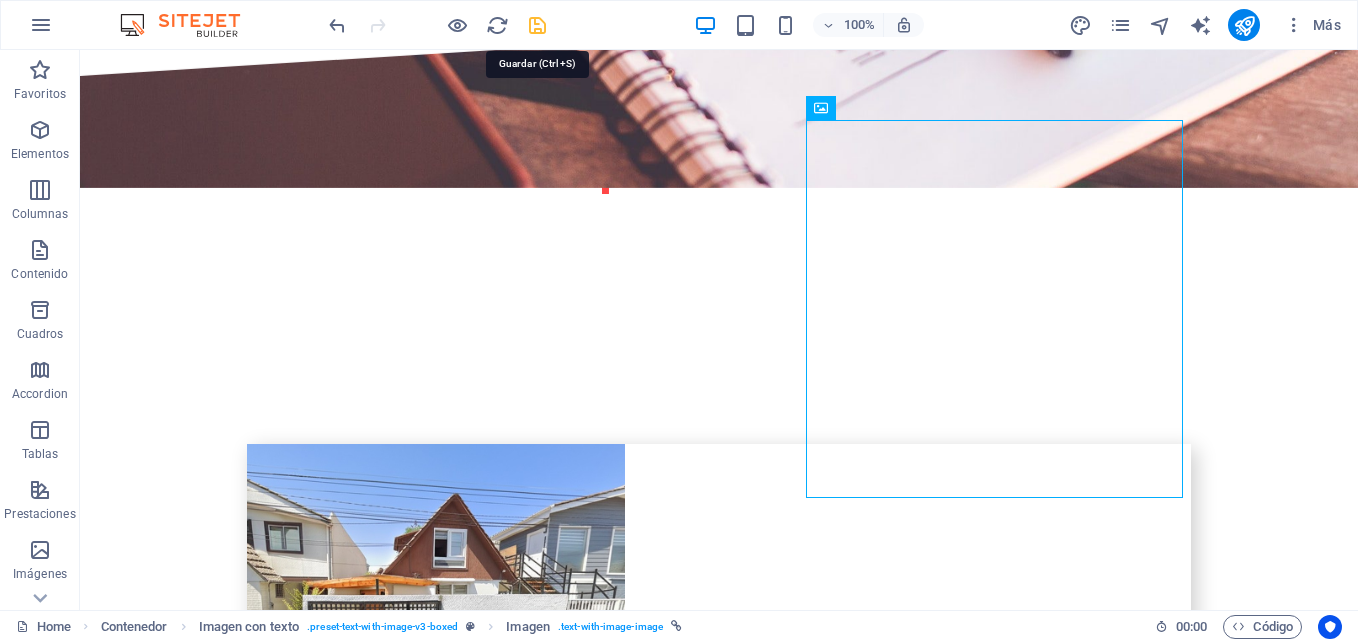 click at bounding box center (537, 25) 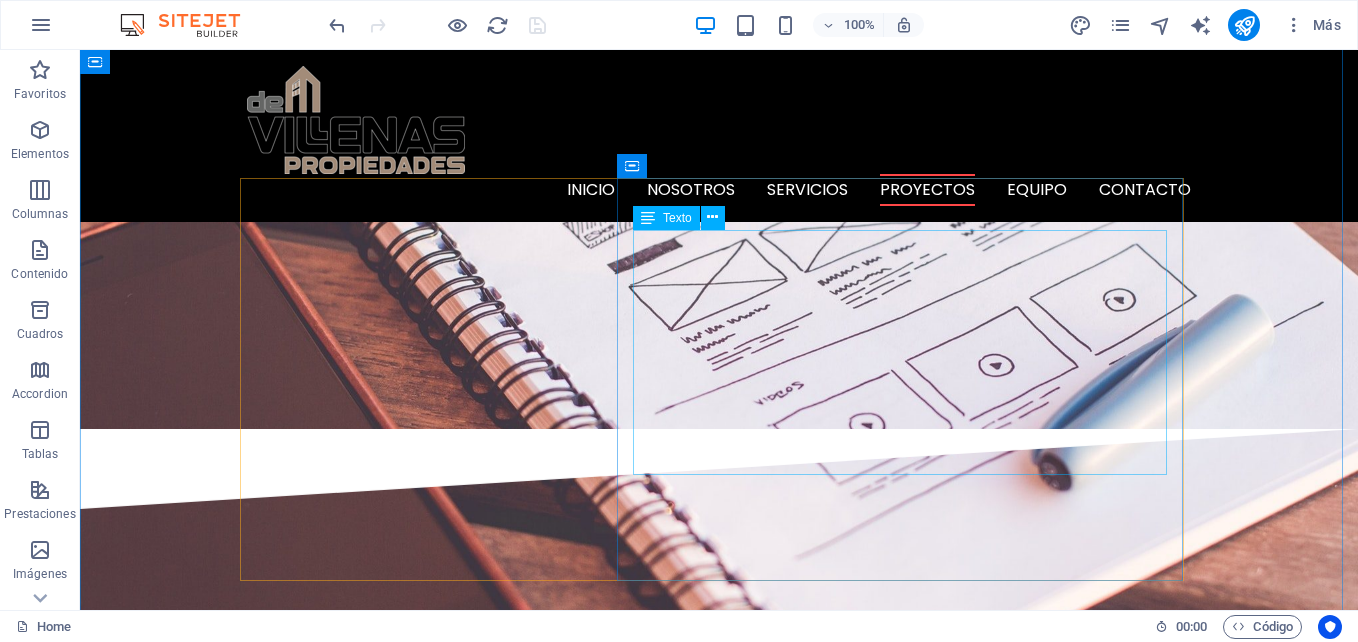 scroll, scrollTop: 3251, scrollLeft: 0, axis: vertical 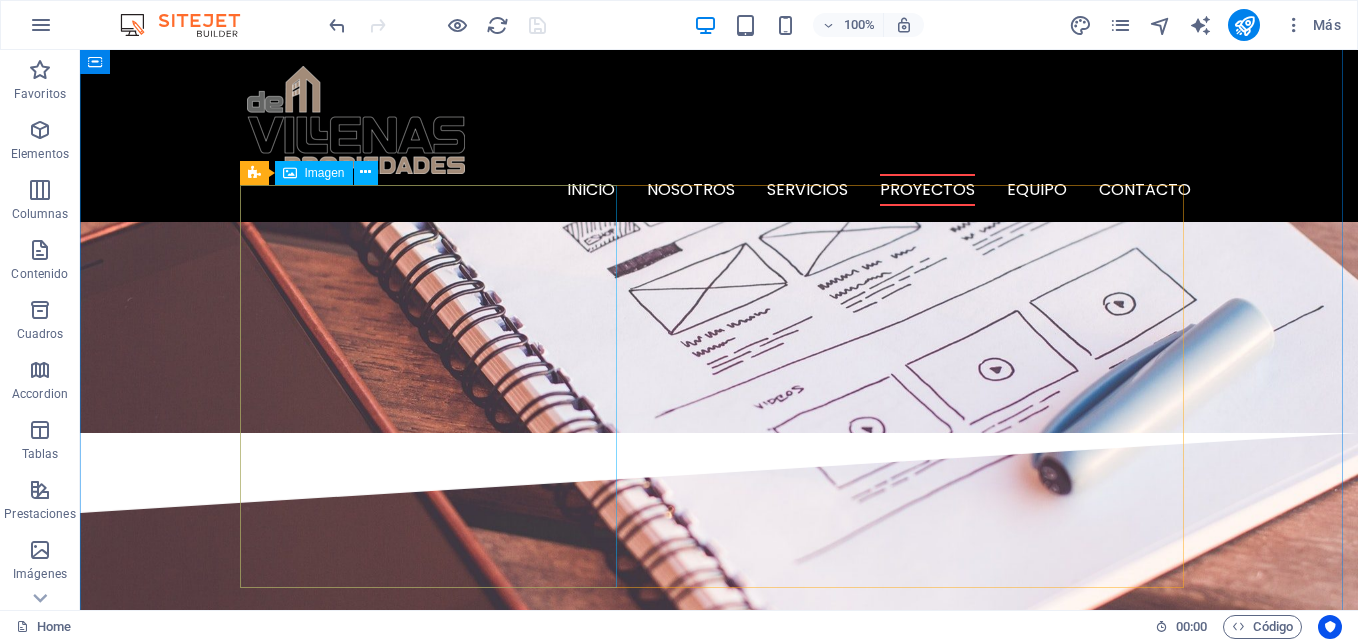 click at bounding box center (388, 2881) 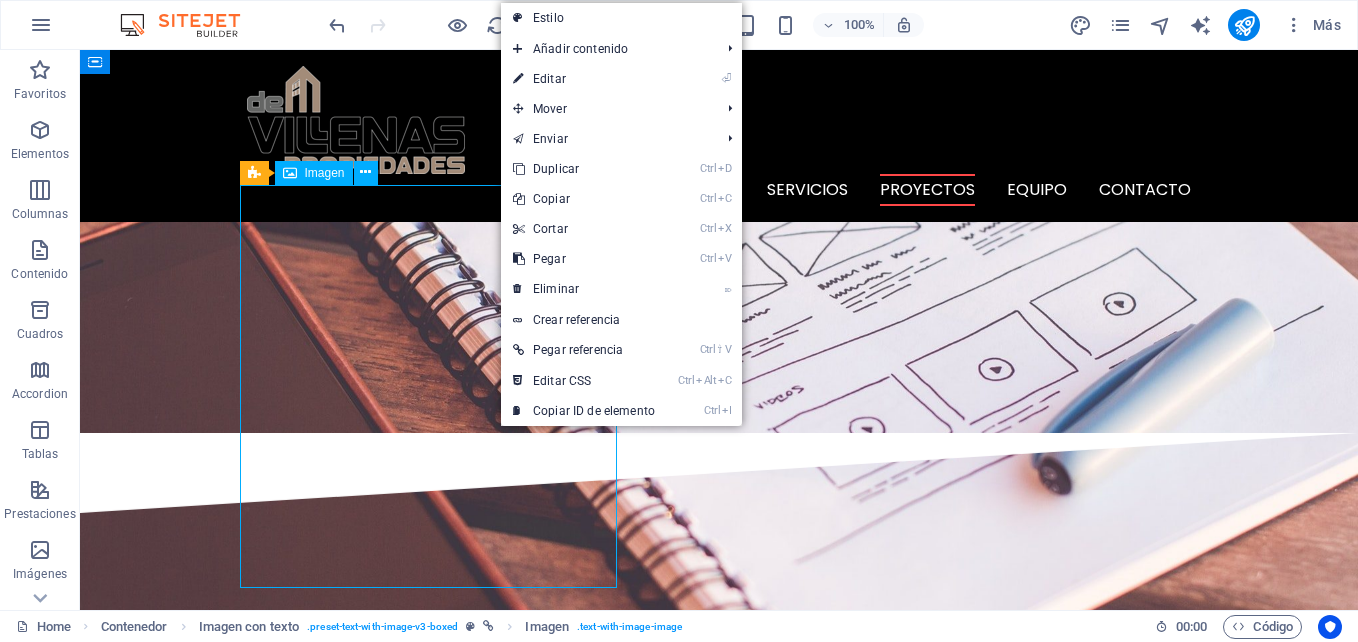 click at bounding box center [388, 2881] 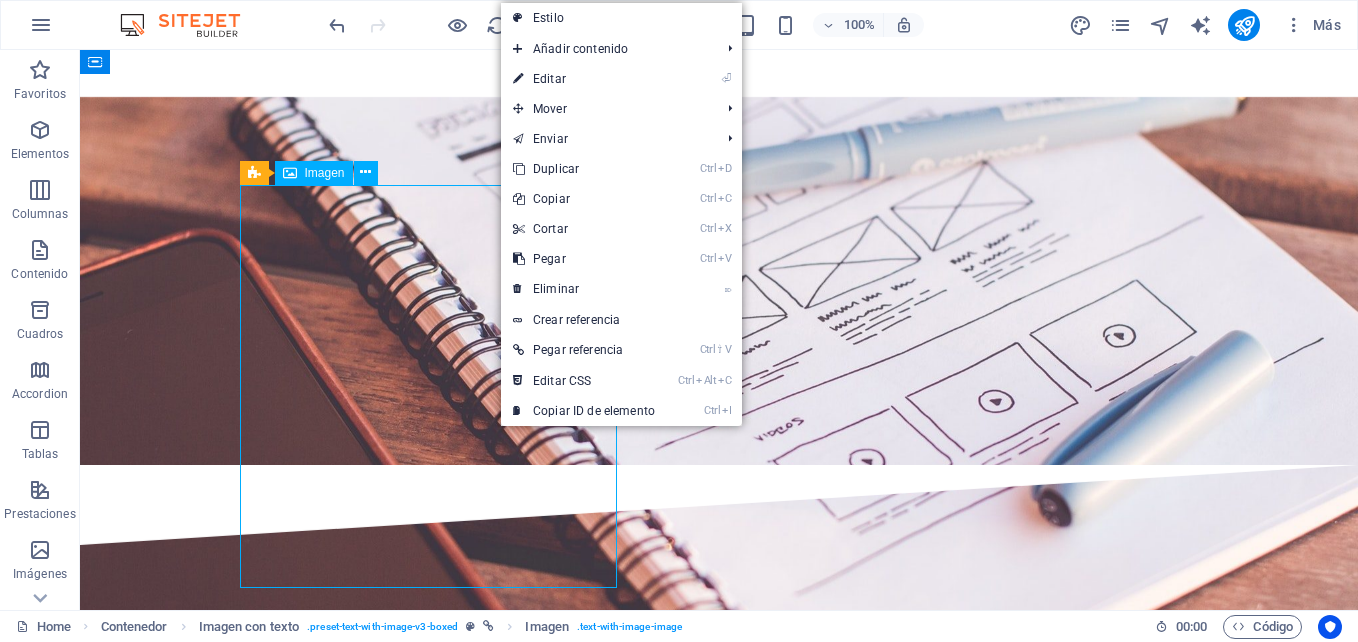 select on "%" 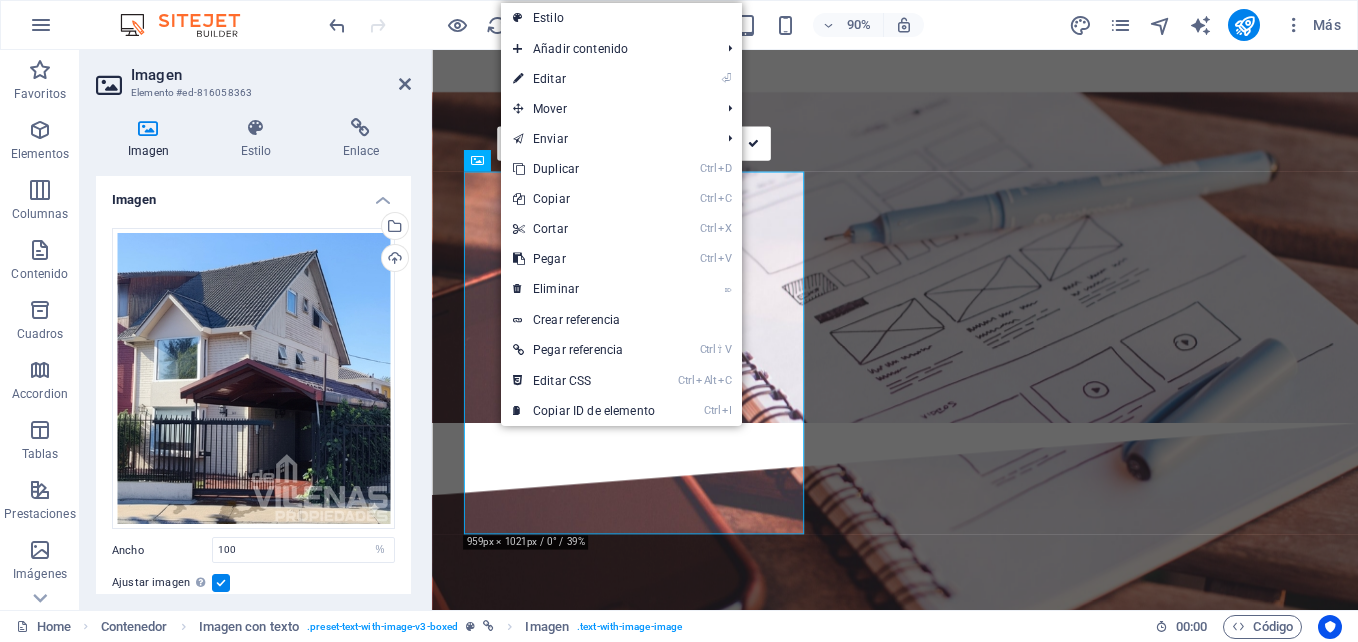 click on "Imagen Estilo Enlace Imagen Arrastra archivos aquí, haz clic para escoger archivos o  selecciona archivos de Archivos o de nuestra galería gratuita de fotos y vídeos Selecciona archivos del administrador de archivos, de la galería de fotos o carga archivo(s) Cargar Ancho 100 Predeterminado automático px rem % em vh vw Ajustar imagen Ajustar imagen automáticamente a un ancho y alto fijo Altura Predeterminado automático px Alineación Lazyload La carga de imágenes tras la carga de la página mejora la velocidad de la página. Receptivo Automáticamente cargar tamaños optimizados de smartphone e imagen retina. Lightbox Usar como cabecera La imagen se ajustará en una etiqueta de cabecera H1. Resulta útil para dar al texto alternativo el peso de una cabecera H1, por ejemplo, para el logo. En caso de duda, dejar deseleccionado. Optimizado Las imágenes se comprimen para así mejorar la velocidad de las páginas. Posición Dirección Personalizado X offset 50 px rem % vh vw Y offset 50 px rem % vh vw Code" at bounding box center [253, 356] 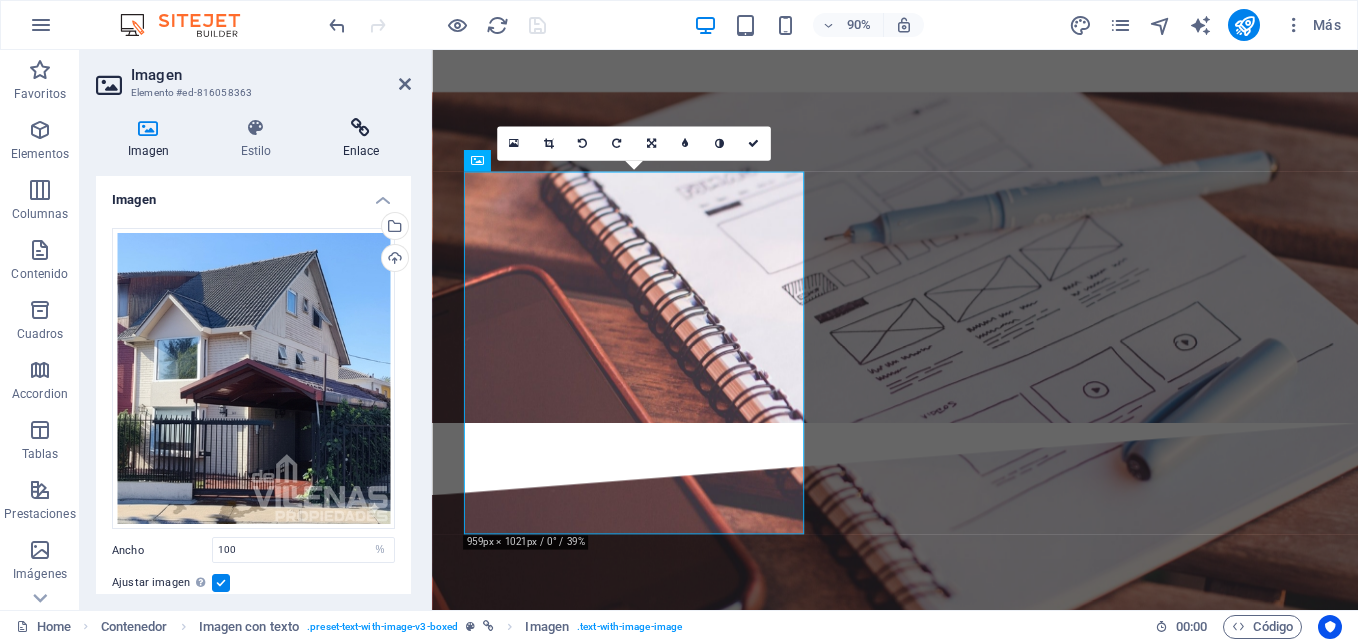 click on "Enlace" at bounding box center (361, 139) 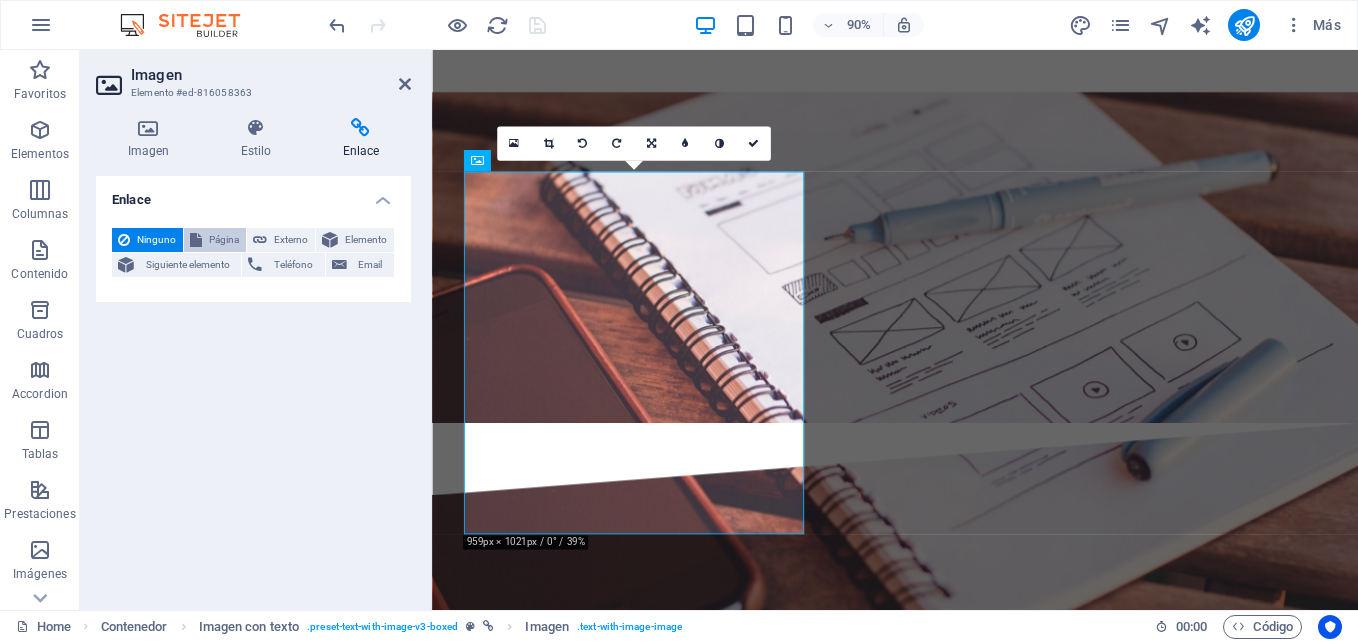 click on "Página" at bounding box center (224, 240) 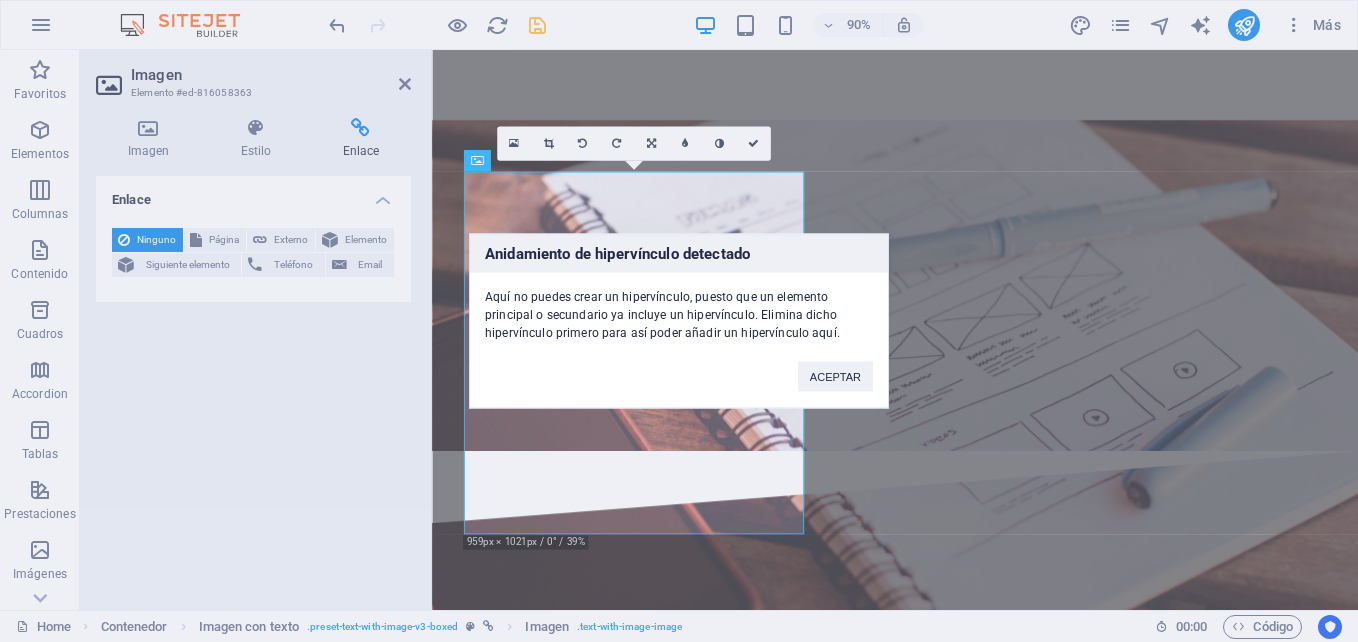 click on "ACEPTAR" at bounding box center [835, 367] 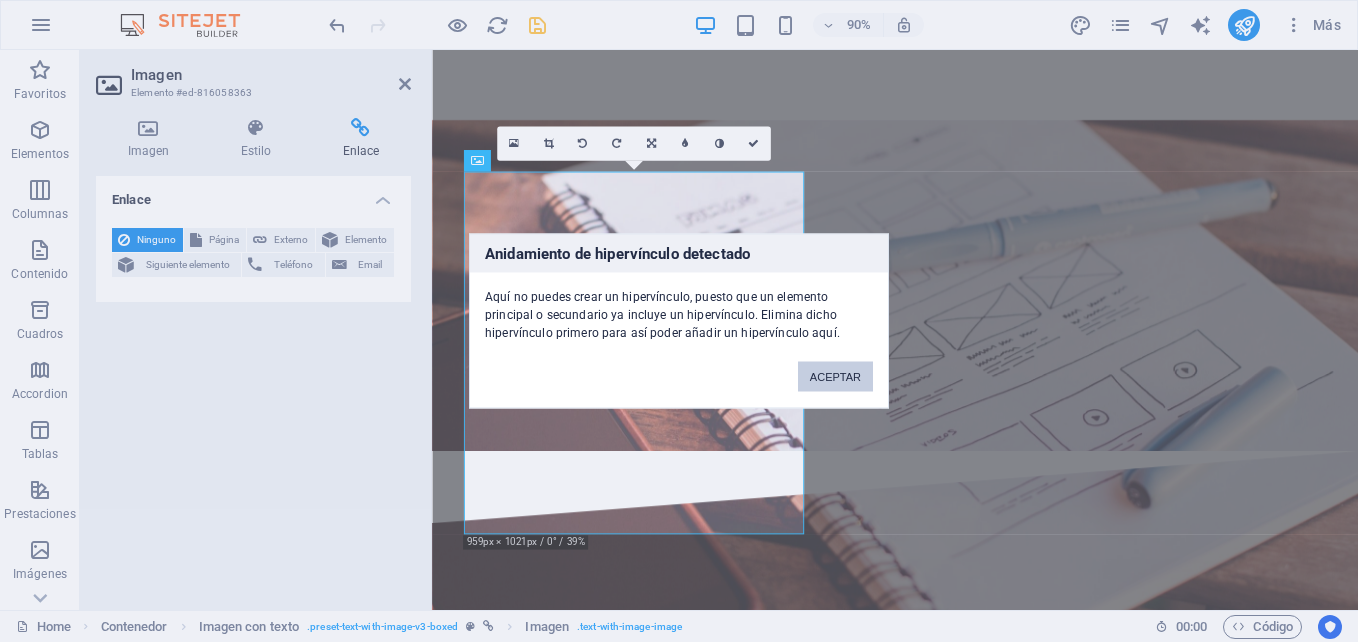 drag, startPoint x: 839, startPoint y: 373, endPoint x: 439, endPoint y: 359, distance: 400.24493 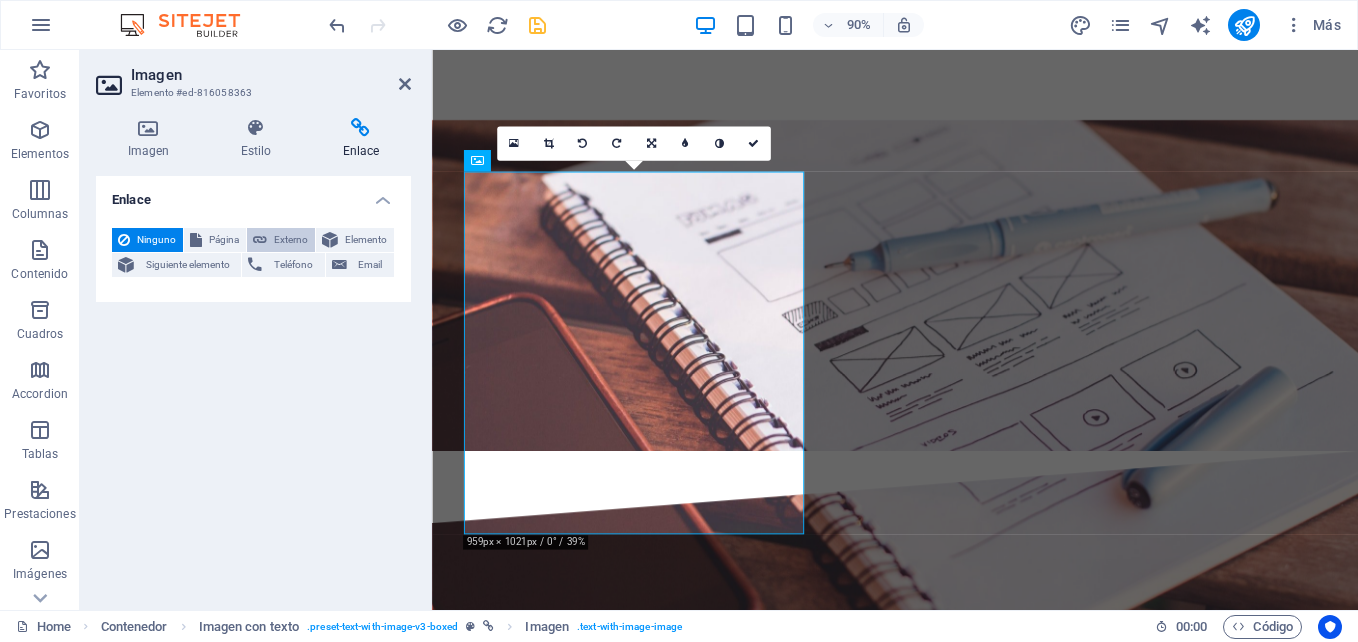 click on "Externo" at bounding box center (291, 240) 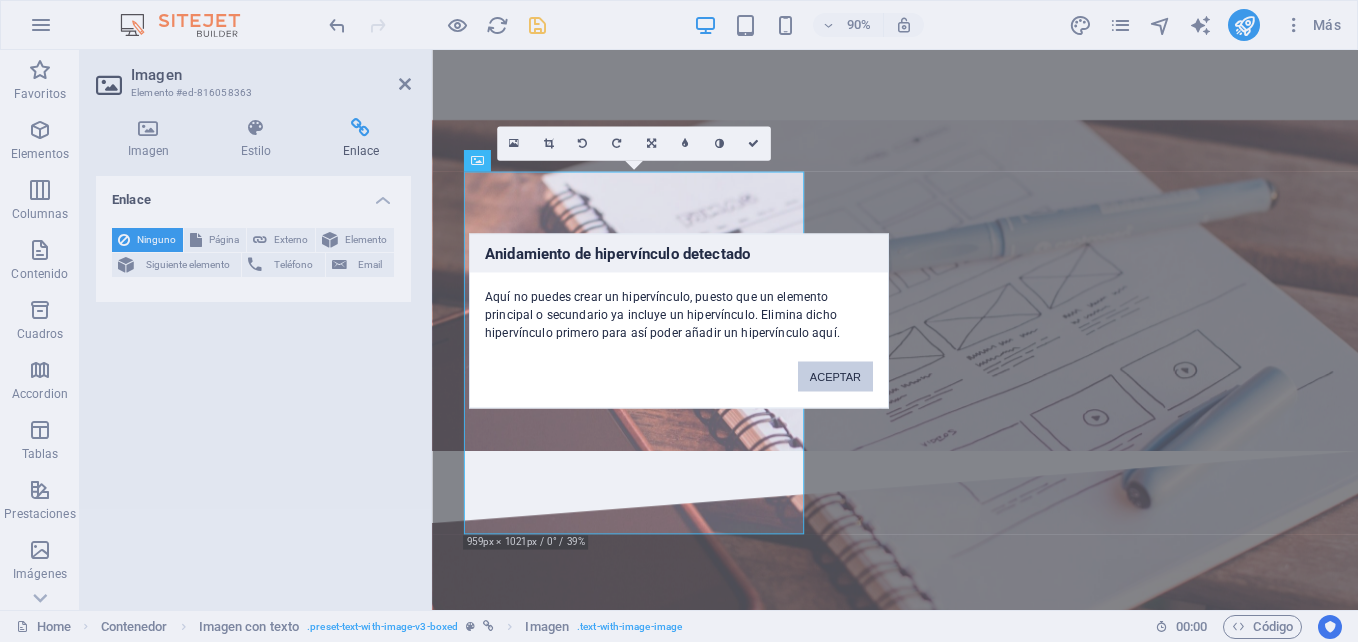 click on "ACEPTAR" at bounding box center (835, 377) 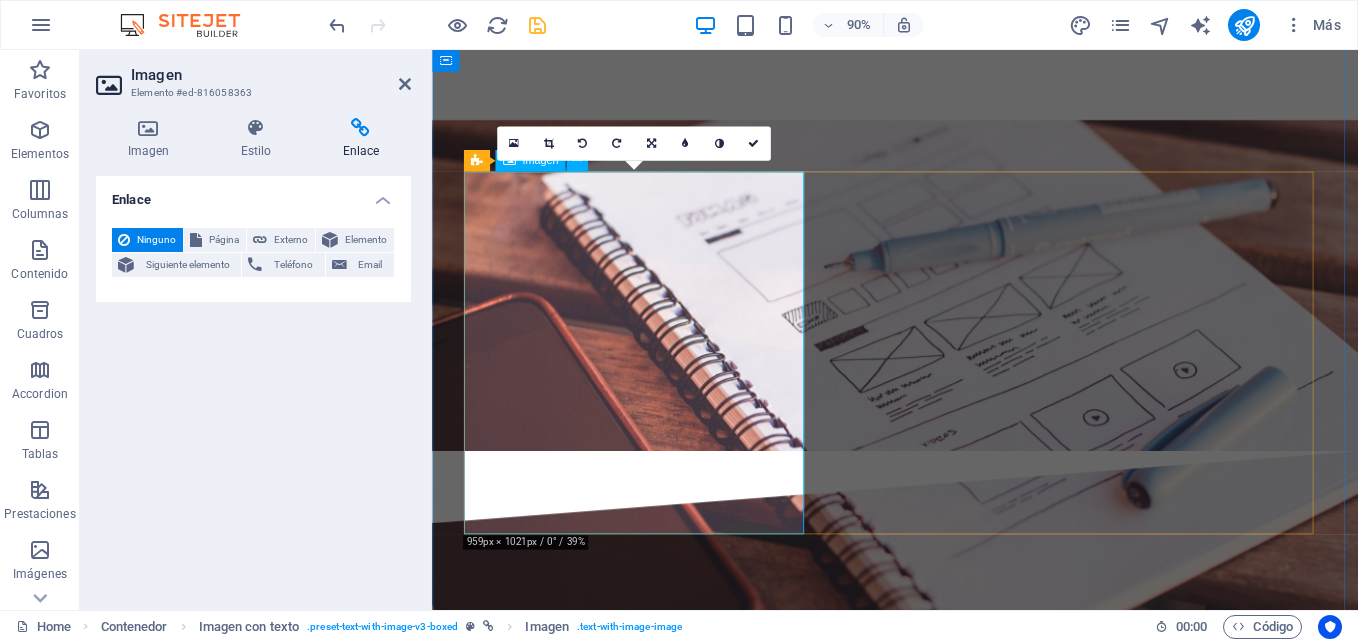 click at bounding box center [616, 2944] 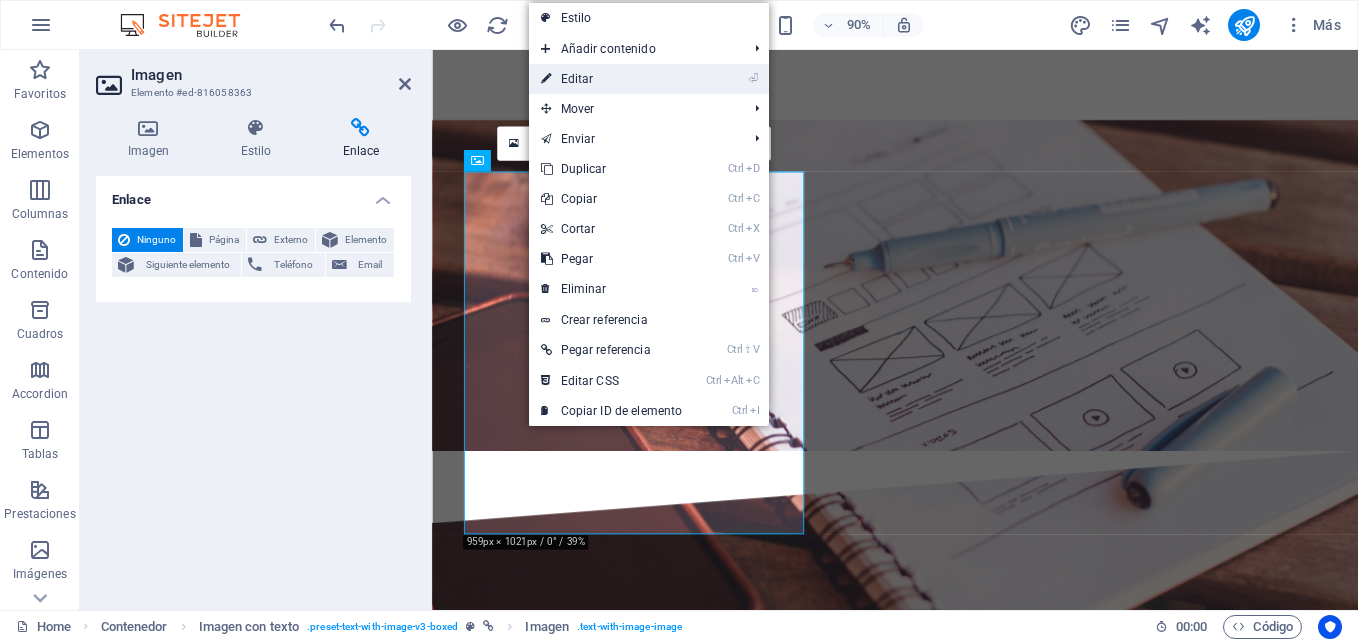 click on "⏎  Editar" at bounding box center [649, 79] 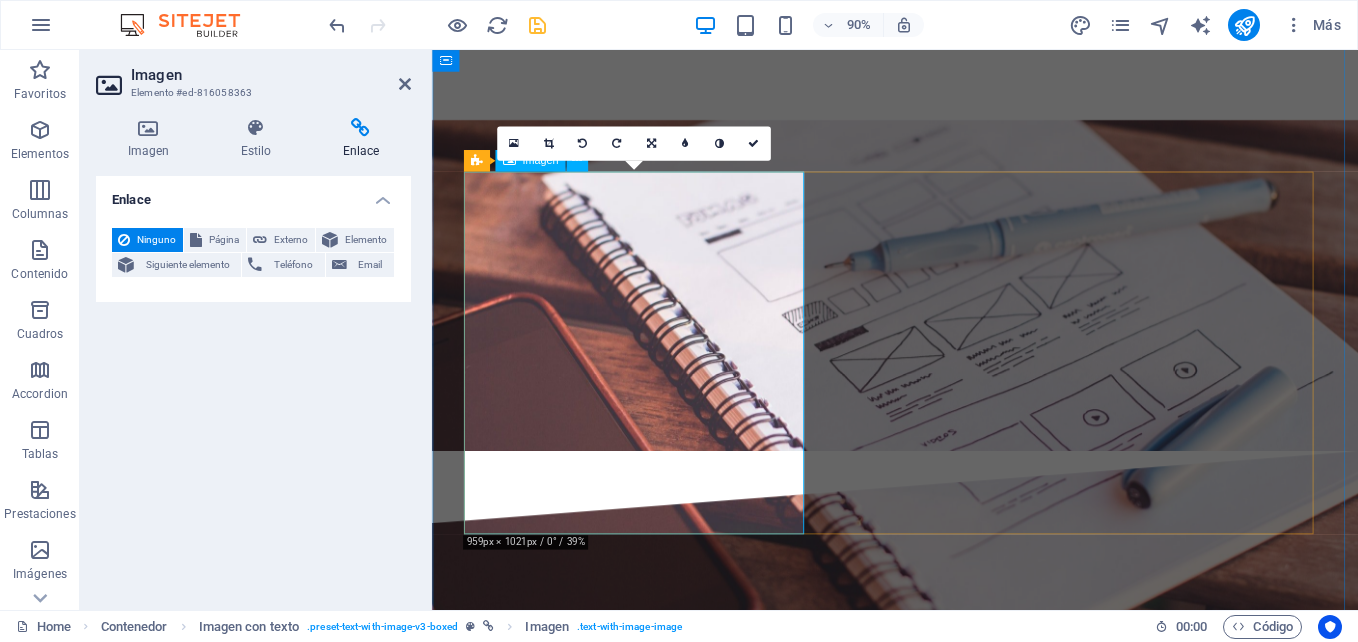 click at bounding box center (616, 2944) 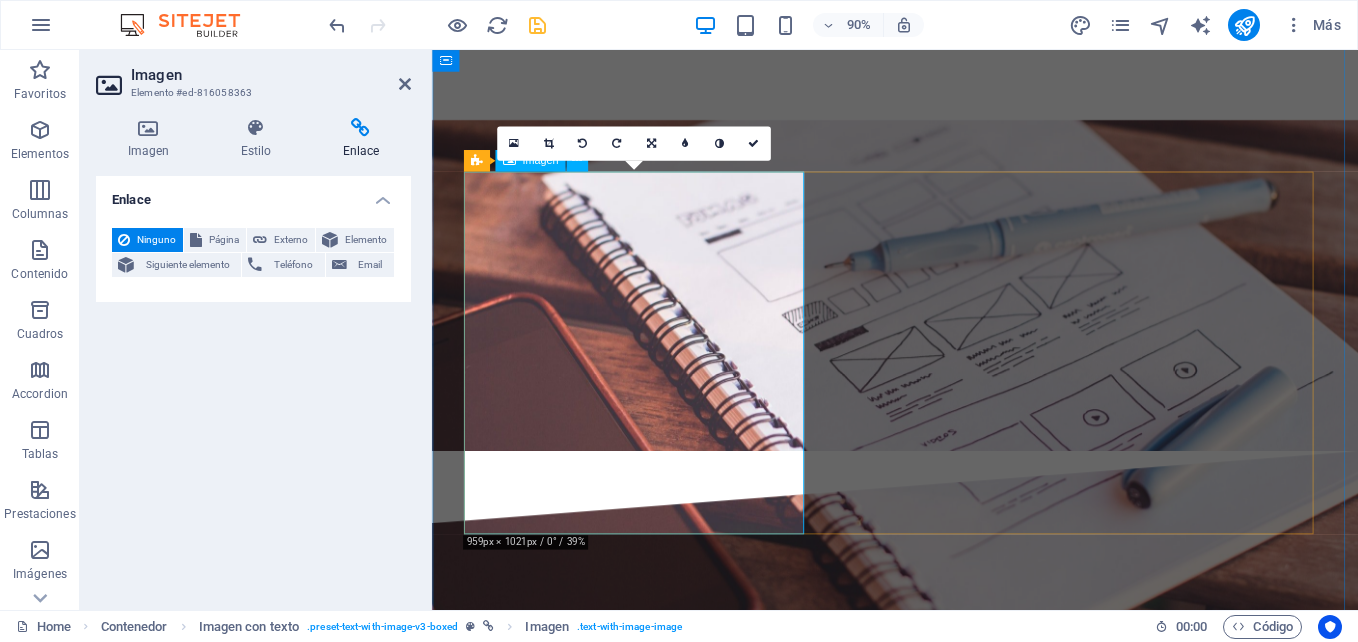 click at bounding box center (616, 2944) 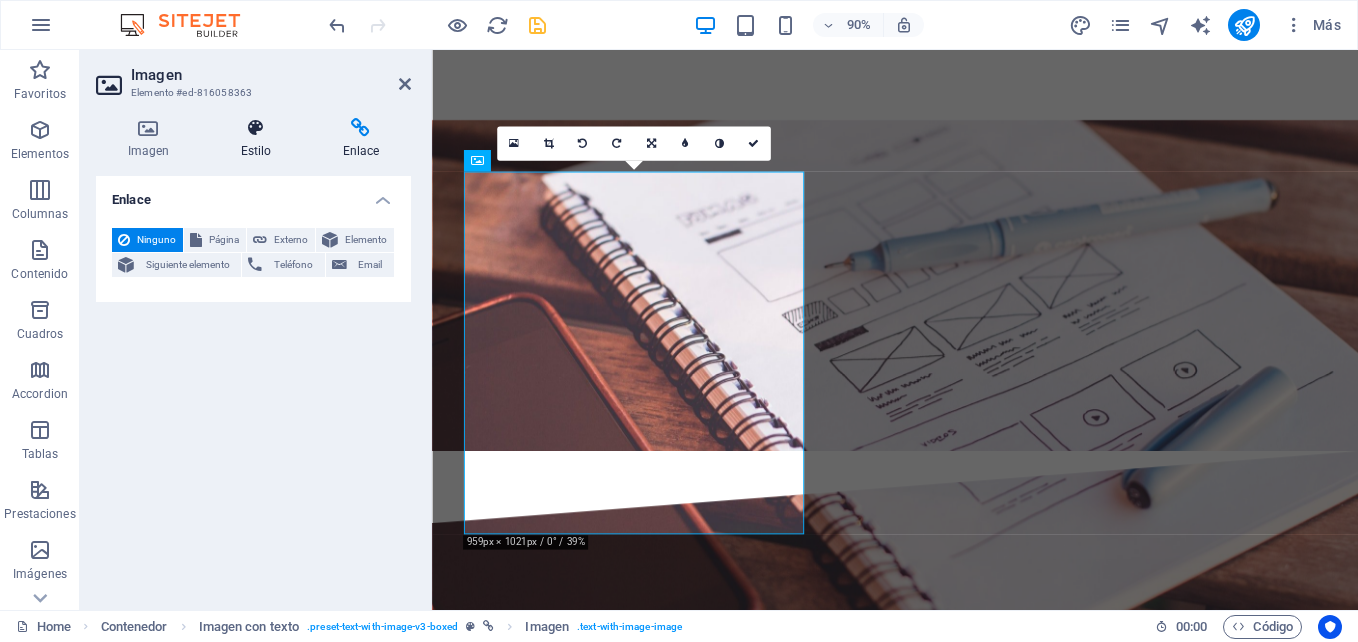 click on "Estilo" at bounding box center [260, 139] 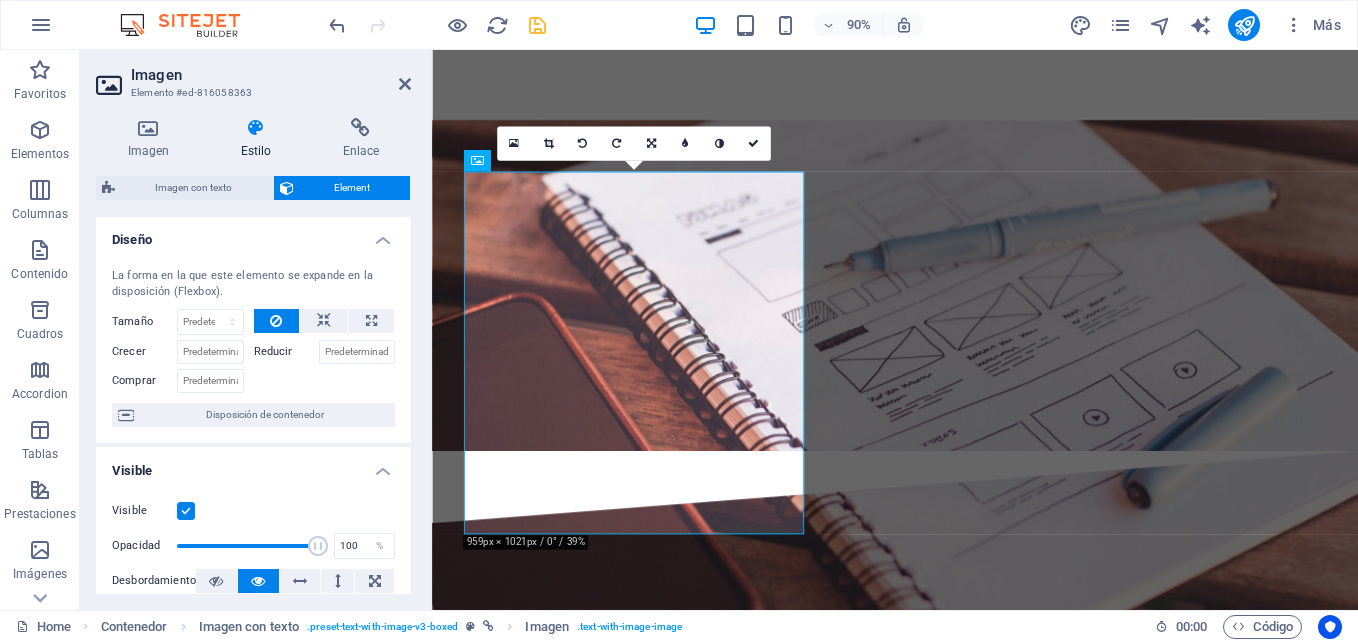 scroll, scrollTop: 0, scrollLeft: 0, axis: both 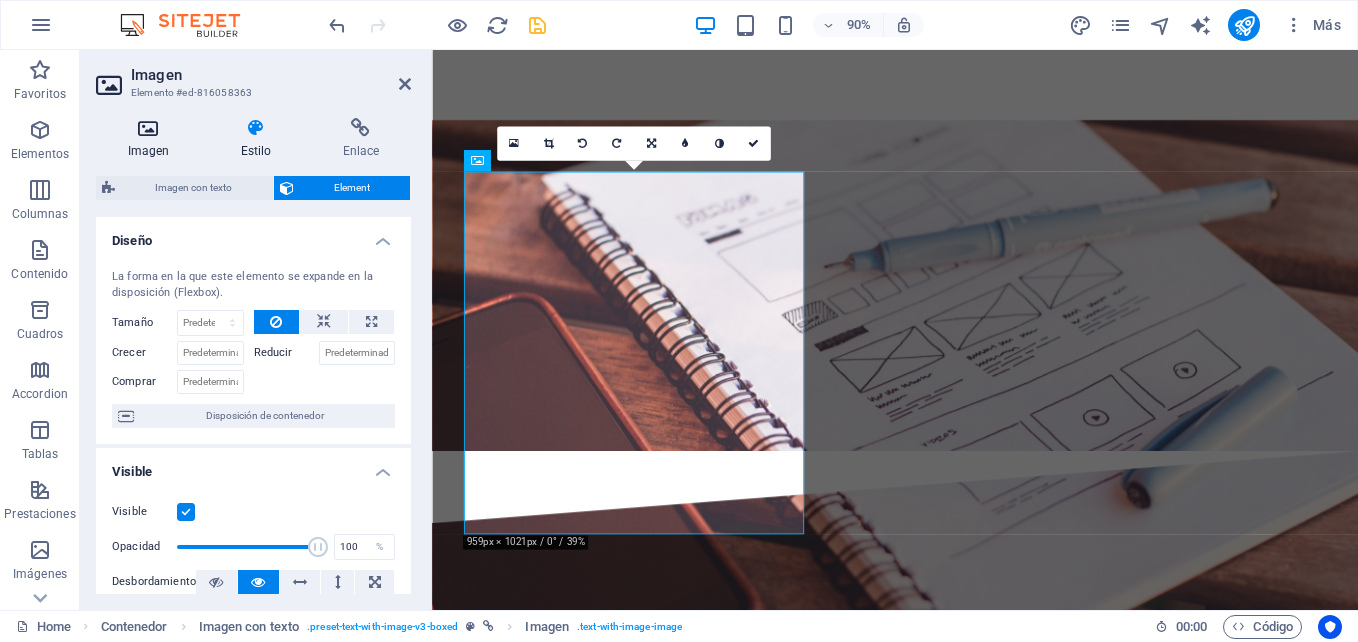 click on "Imagen" at bounding box center (152, 139) 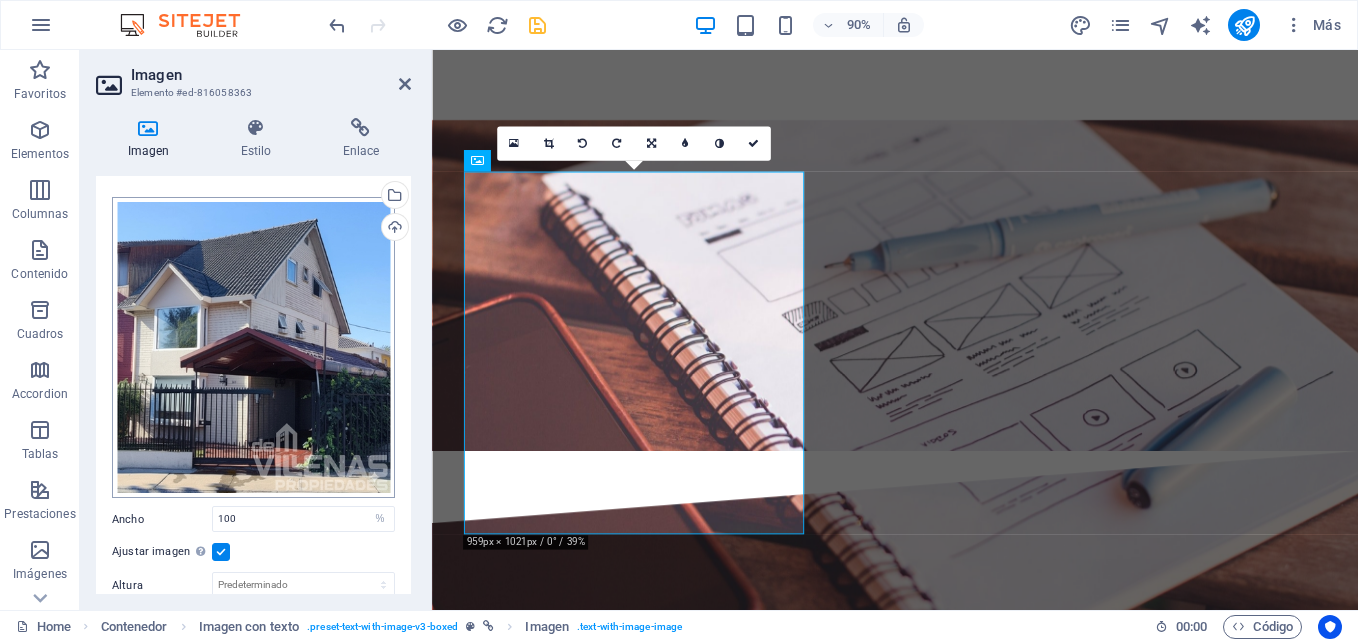 scroll, scrollTop: 0, scrollLeft: 0, axis: both 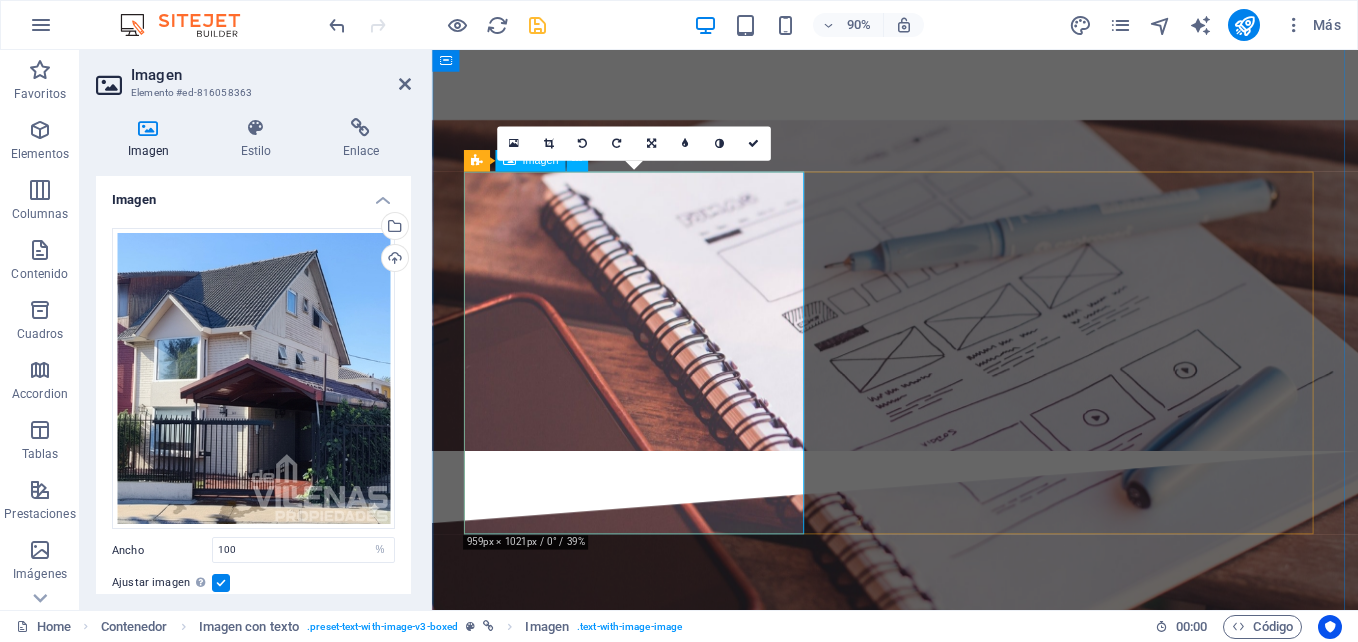 click at bounding box center [616, 2944] 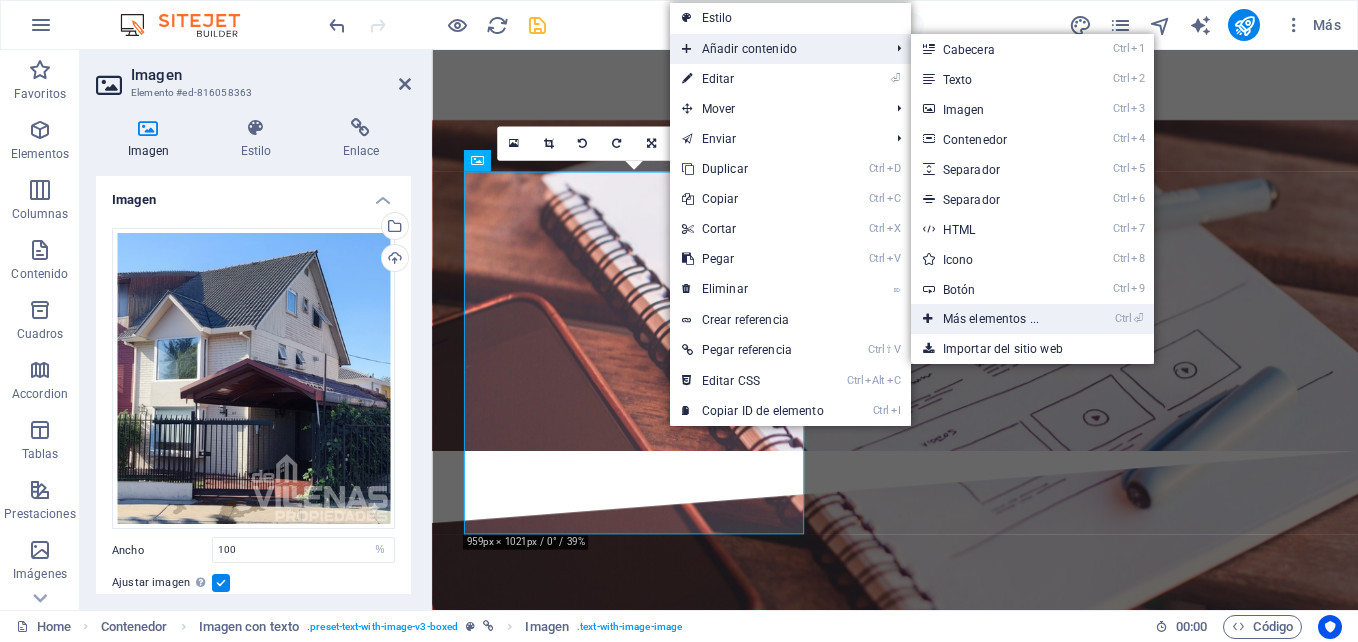 click on "Ctrl ⏎  Más elementos ..." at bounding box center [995, 319] 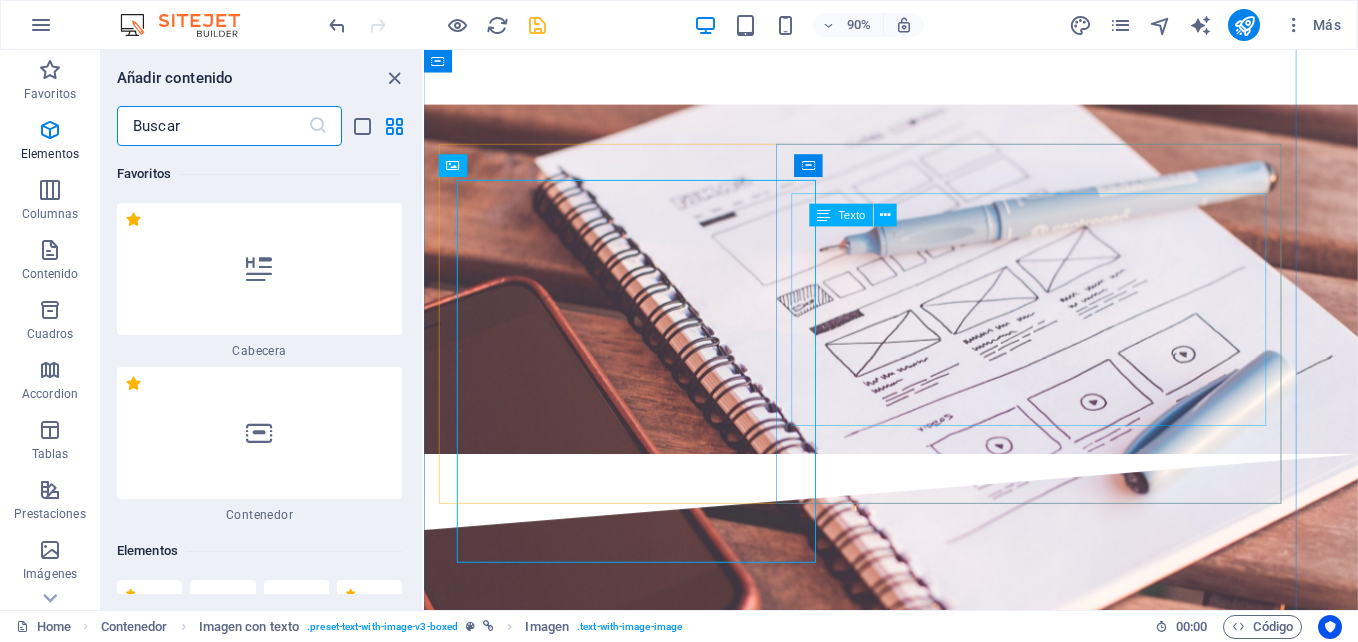 scroll, scrollTop: 3249, scrollLeft: 0, axis: vertical 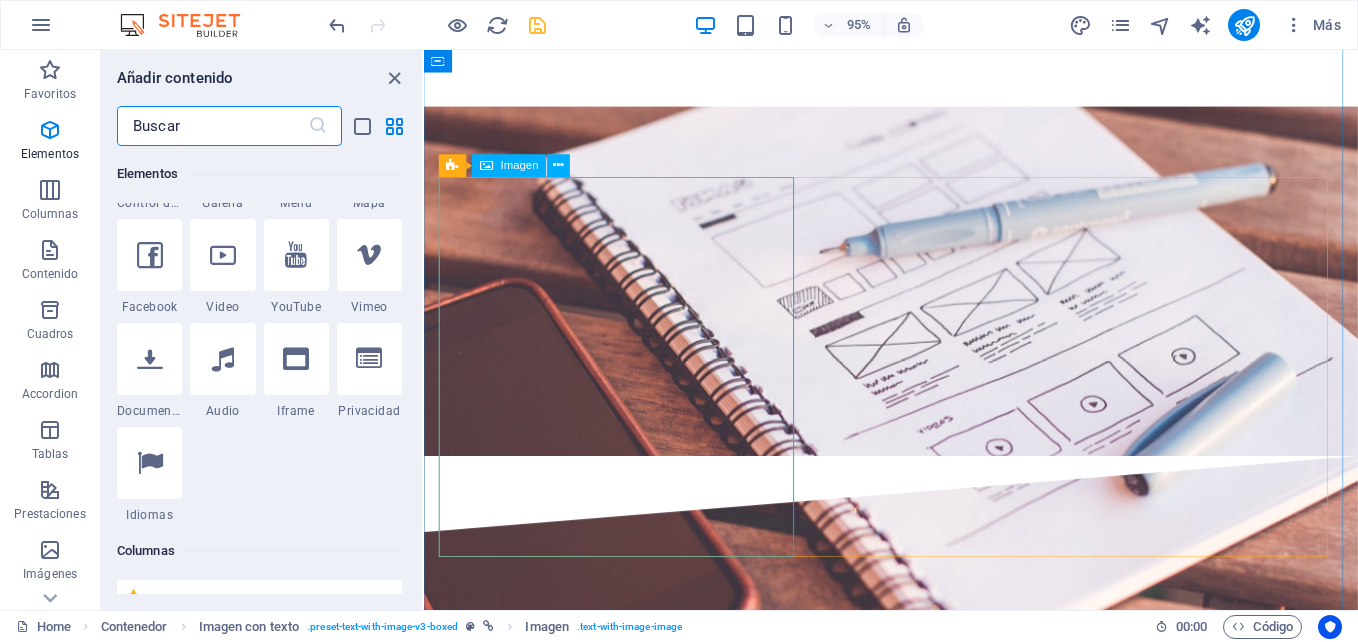 click at bounding box center (585, 2926) 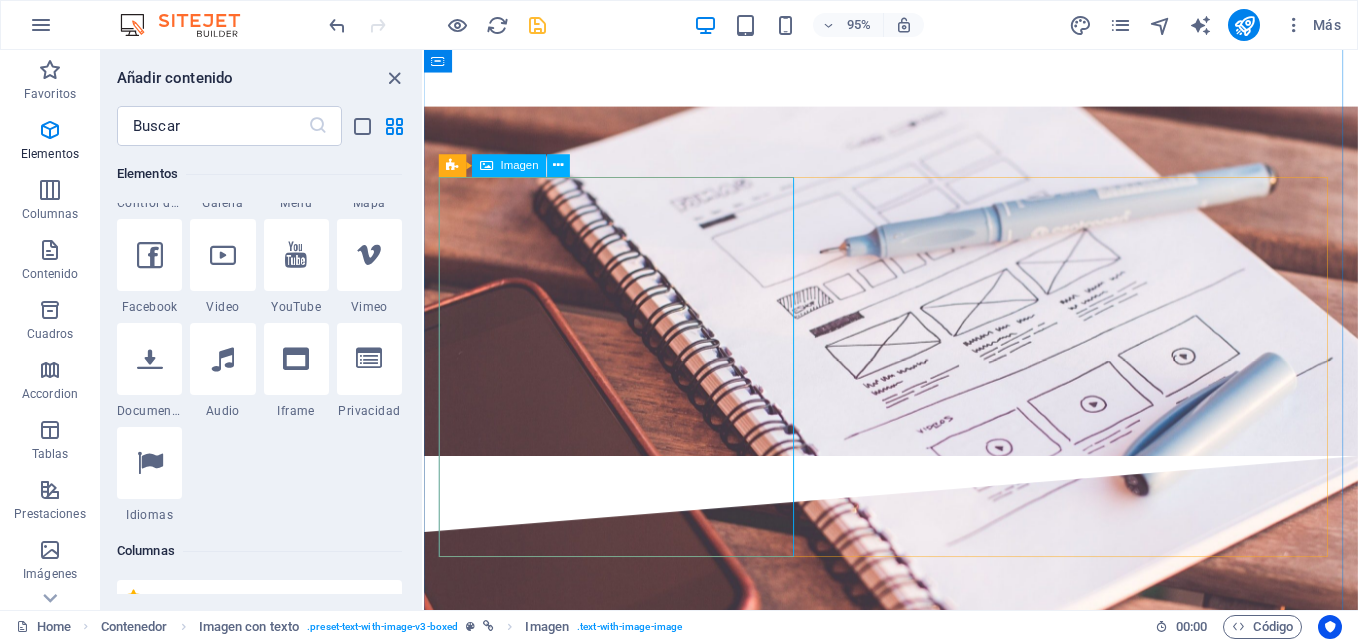 click at bounding box center [585, 2926] 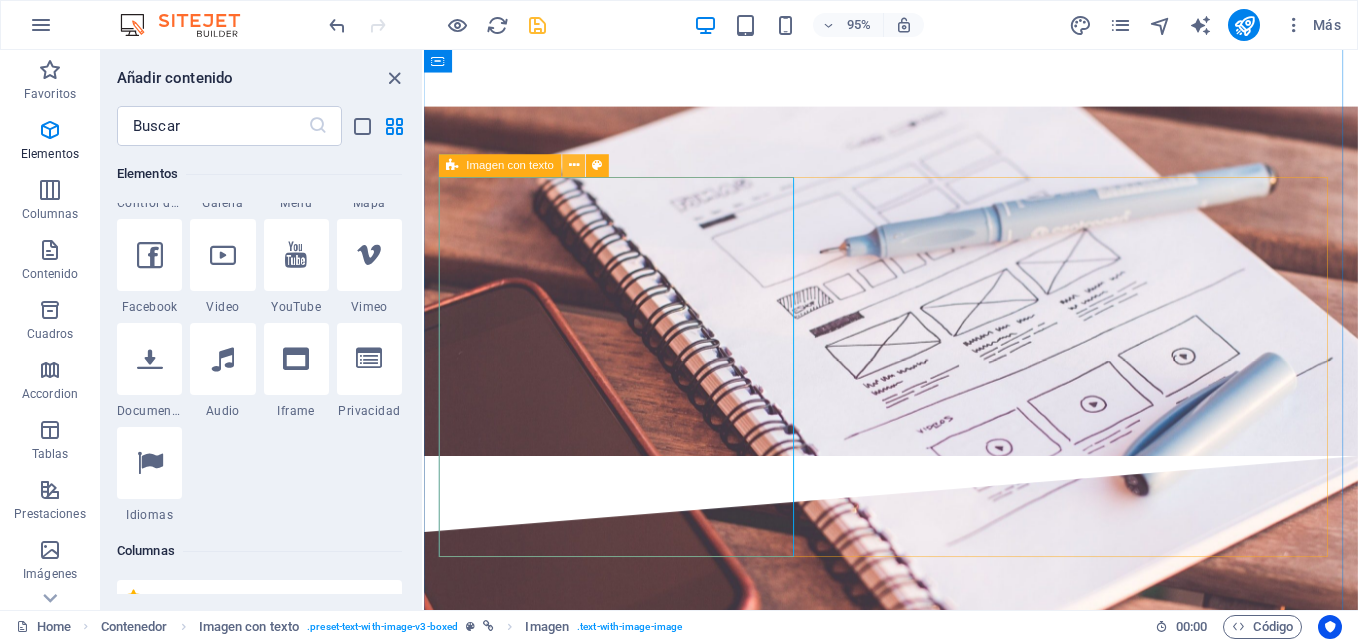 click at bounding box center (574, 166) 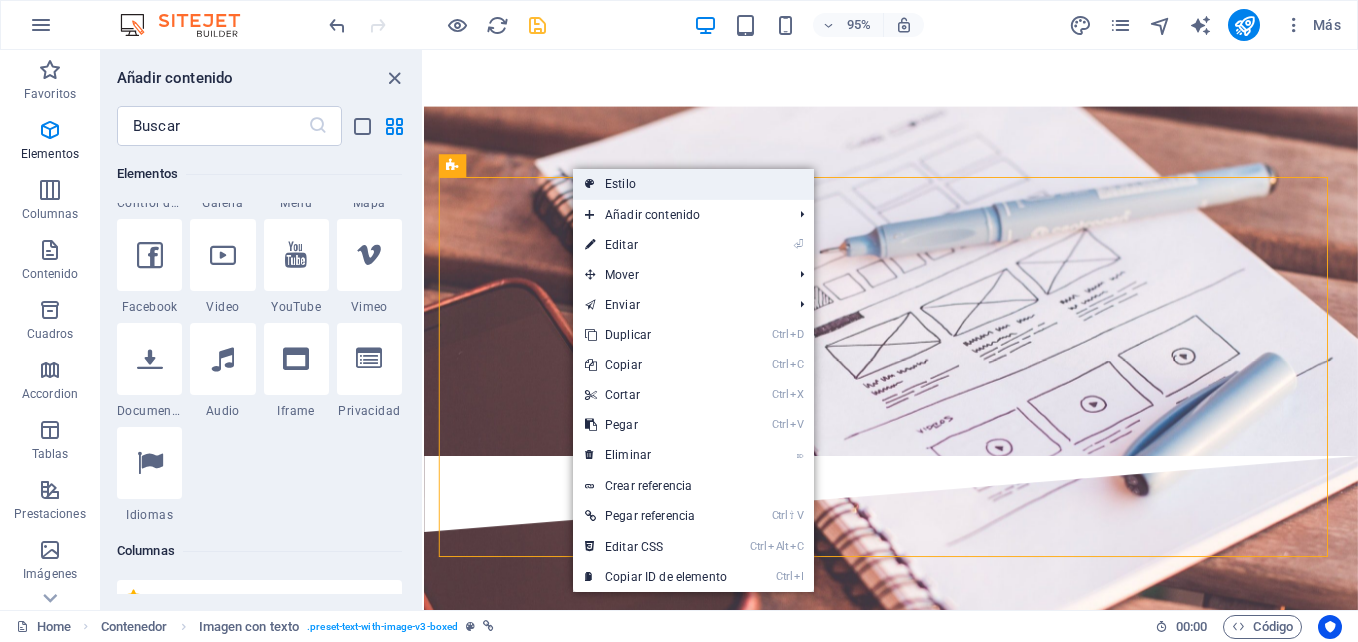 click on "Estilo" at bounding box center (693, 184) 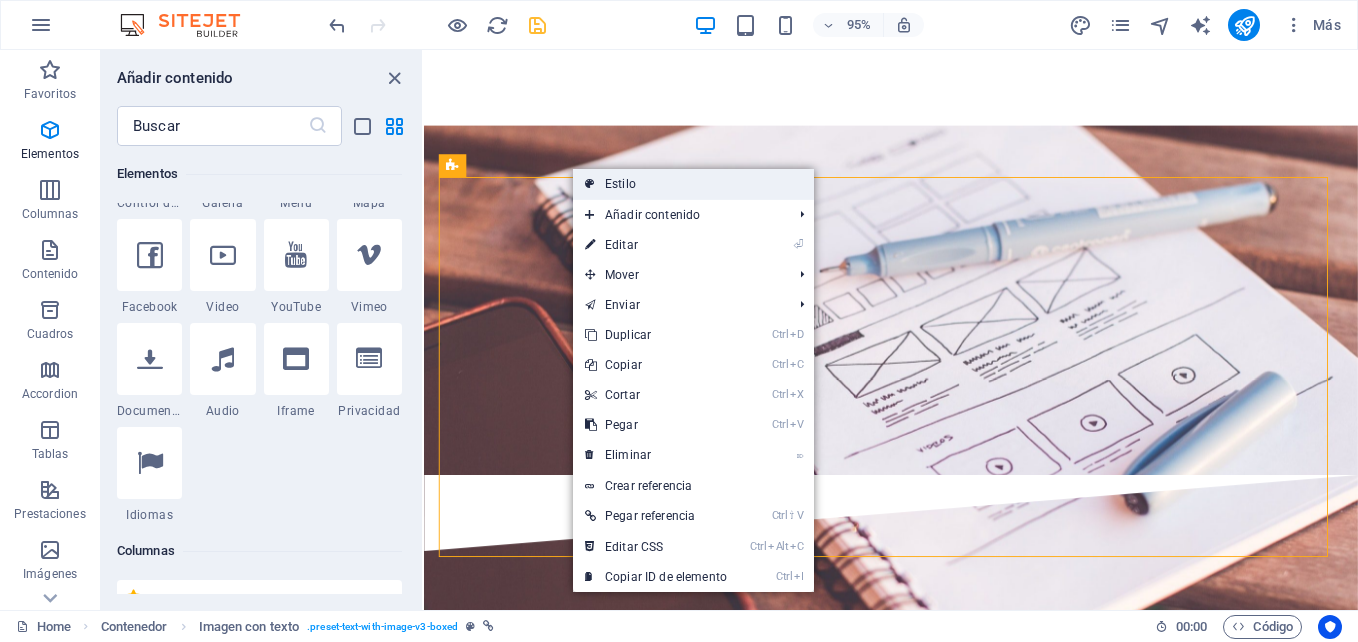 select on "rem" 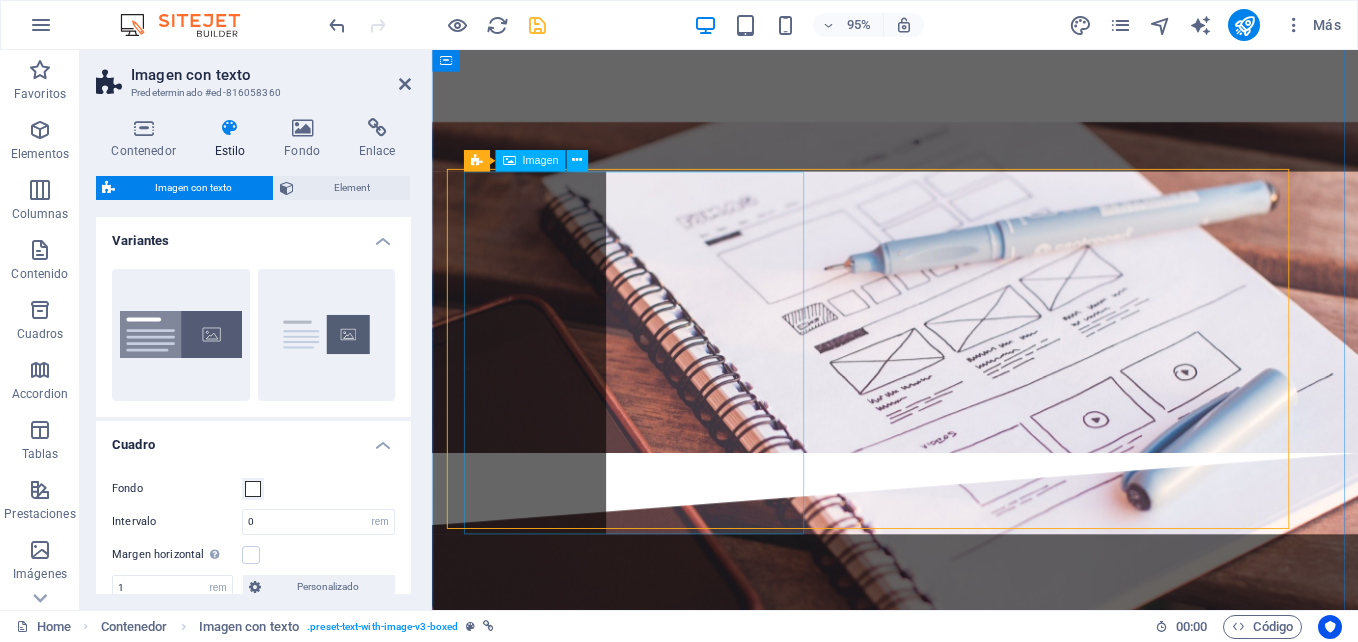 scroll, scrollTop: 3251, scrollLeft: 0, axis: vertical 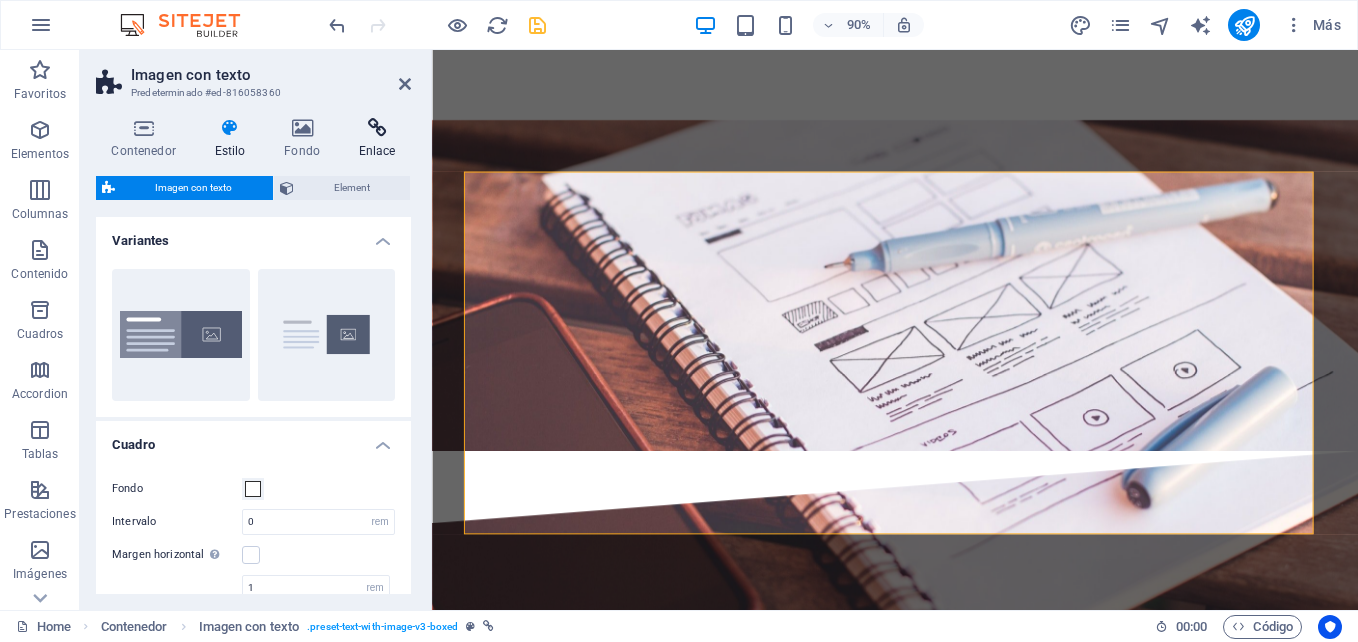 click on "Enlace" at bounding box center (377, 139) 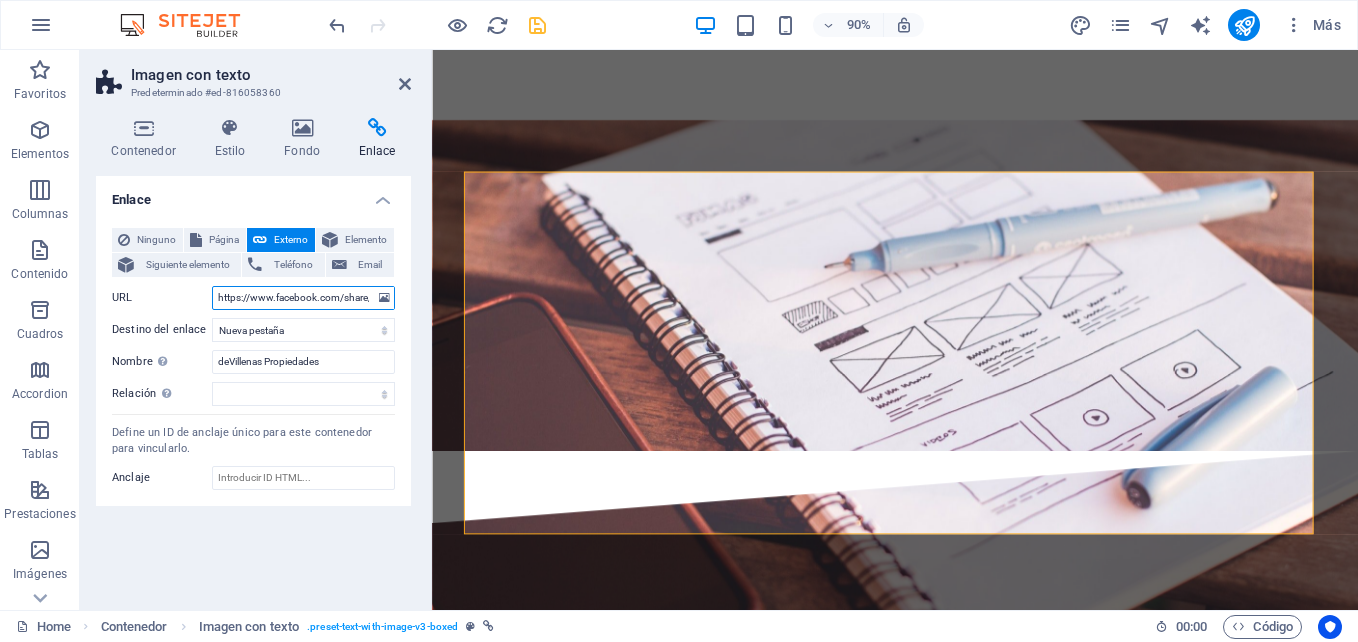 click on "https://www.facebook.com/share/p/164DHFW9jU/" at bounding box center [303, 298] 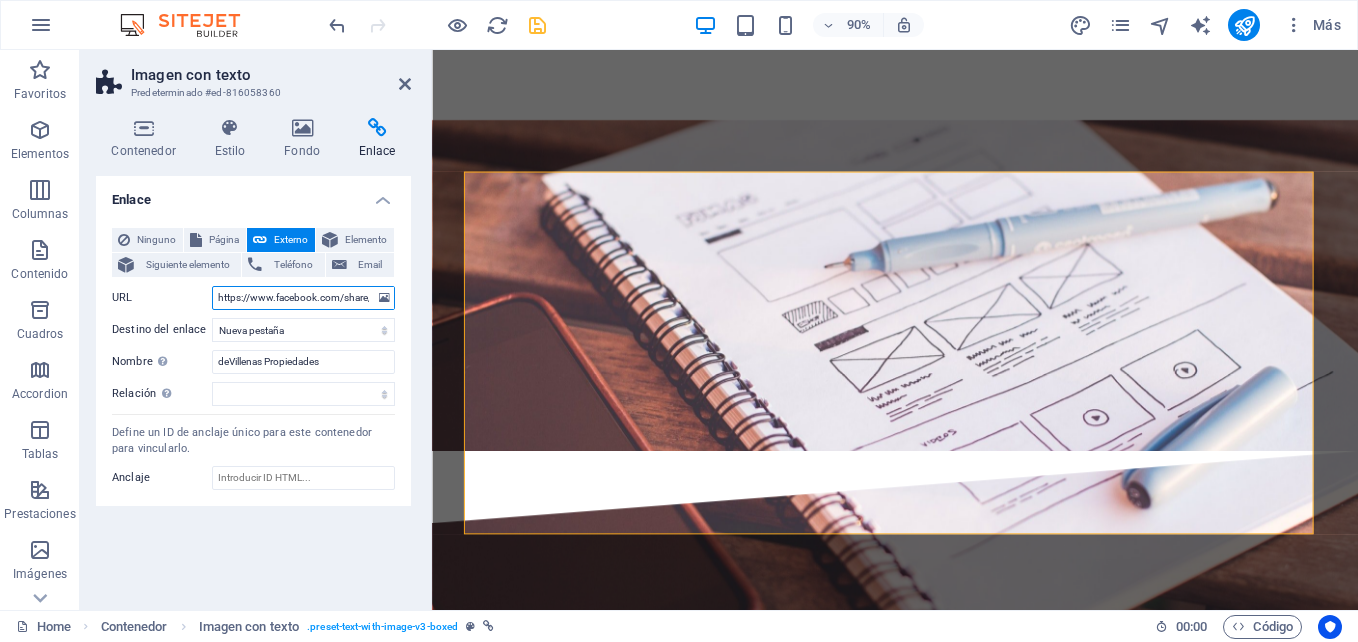 click on "https://www.facebook.com/share/p/164DHFW9jU/" at bounding box center (303, 298) 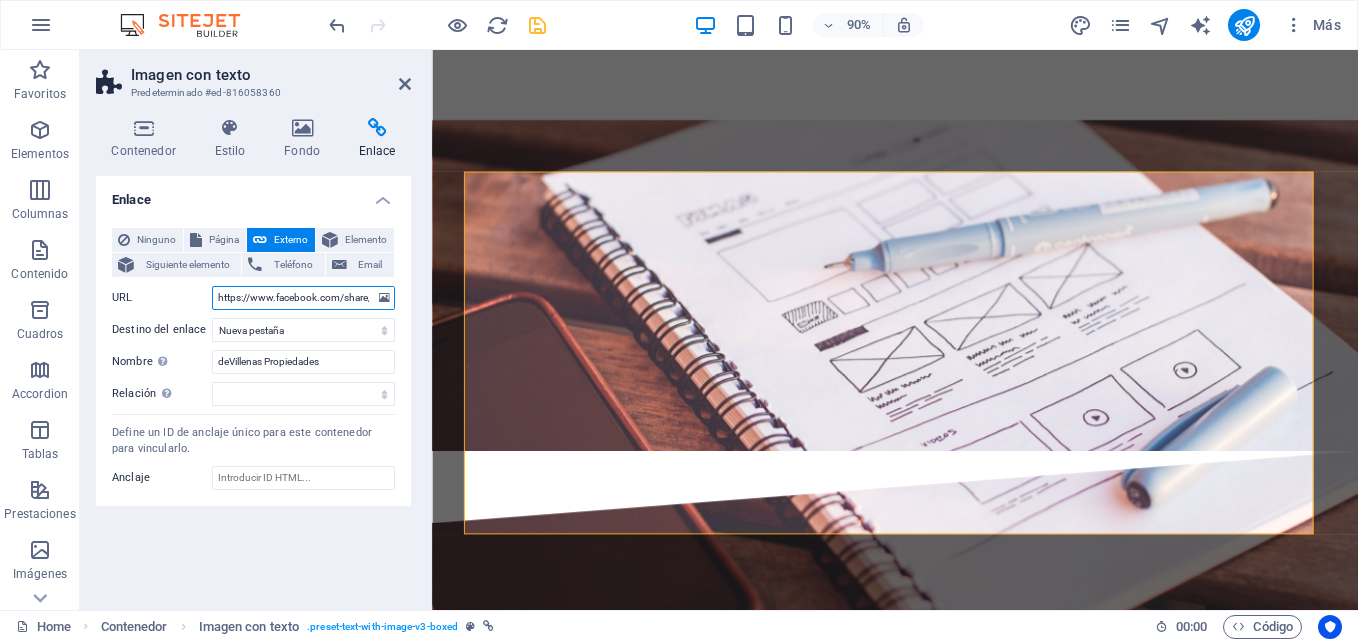 paste on "71rwNkieV" 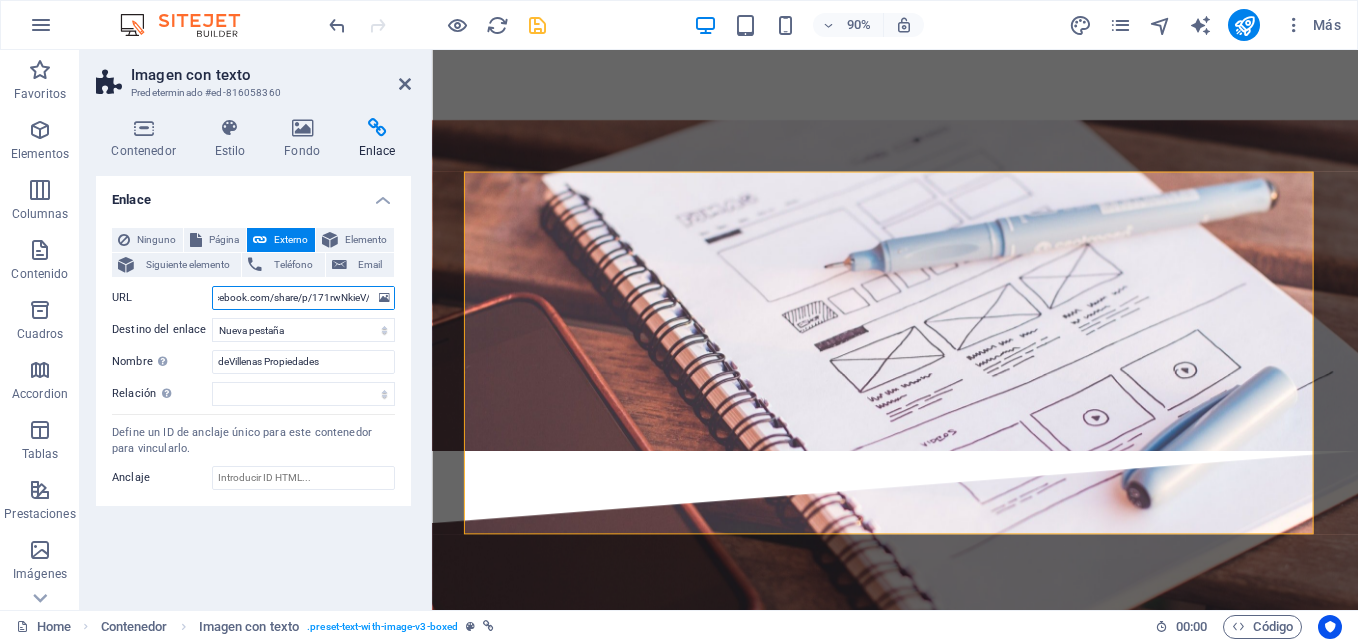 type on "https://www.facebook.com/share/p/171rwNkieV/" 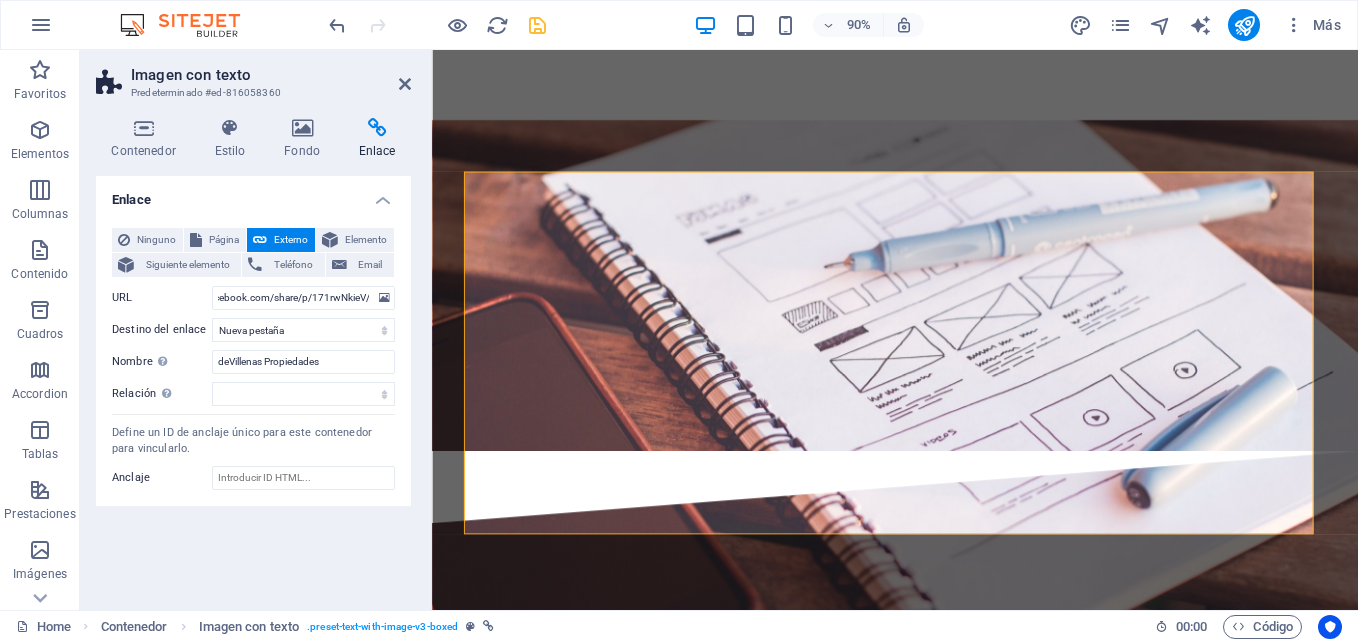 scroll, scrollTop: 0, scrollLeft: 0, axis: both 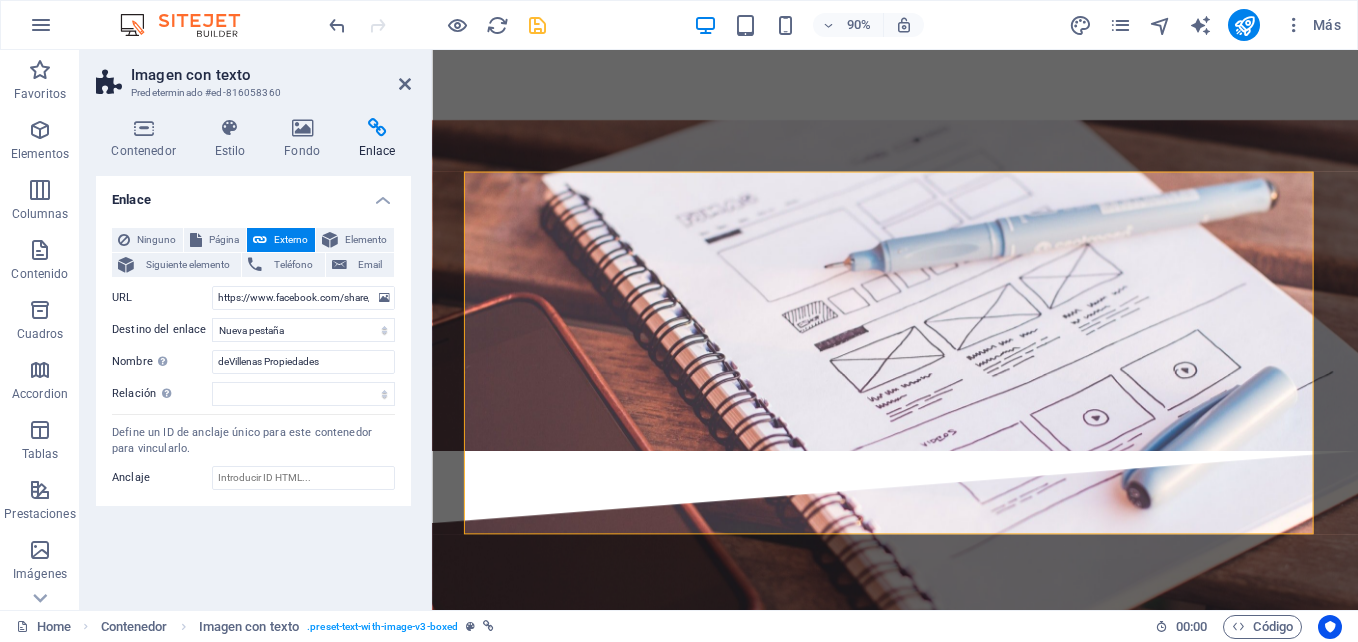 click on "Enlace Ninguno Página Externo Elemento Siguiente elemento Teléfono Email Página Home Subpage Legal Notice Privacy Elemento
URL https://www.facebook.com/share/p/[ID]/ Teléfono Email Destino del enlace Nueva pestaña Misma pestaña Superposición Nombre Una descripción adicional del enlace no debería ser igual al texto del enlace. El título suele mostrarse como un texto de información cuando se mueve el ratón por encima del elemento. Déjalo en blanco en caso de dudas. deVillenas Propiedades Relación Define la relación de este enlace con el destino del enlace . Por ejemplo, el valor "nofollow" indica a los buscadores que no sigan al enlace. Puede dejarse vacío. alternativo autor marcador externo ayuda licencia siguiente nofollow noreferrer noopener ant buscar etiqueta Define un ID de anclaje único para este contenedor para vincularlo. Anclaje" at bounding box center (253, 385) 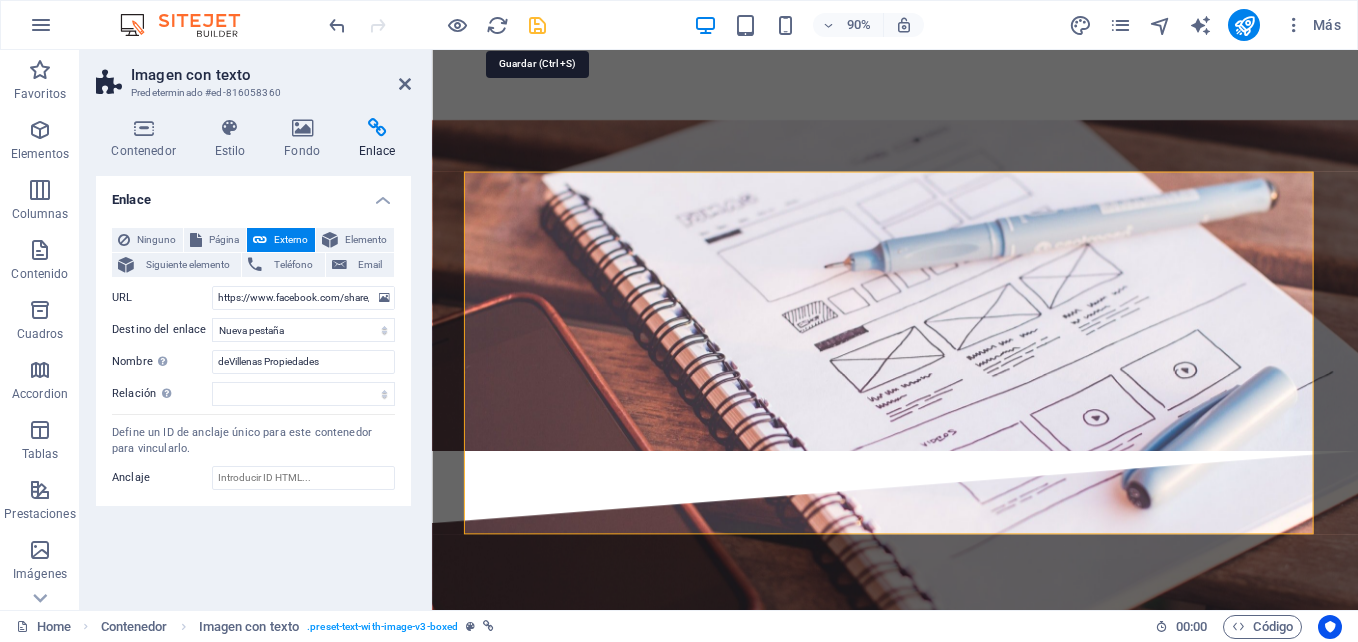 click at bounding box center [537, 25] 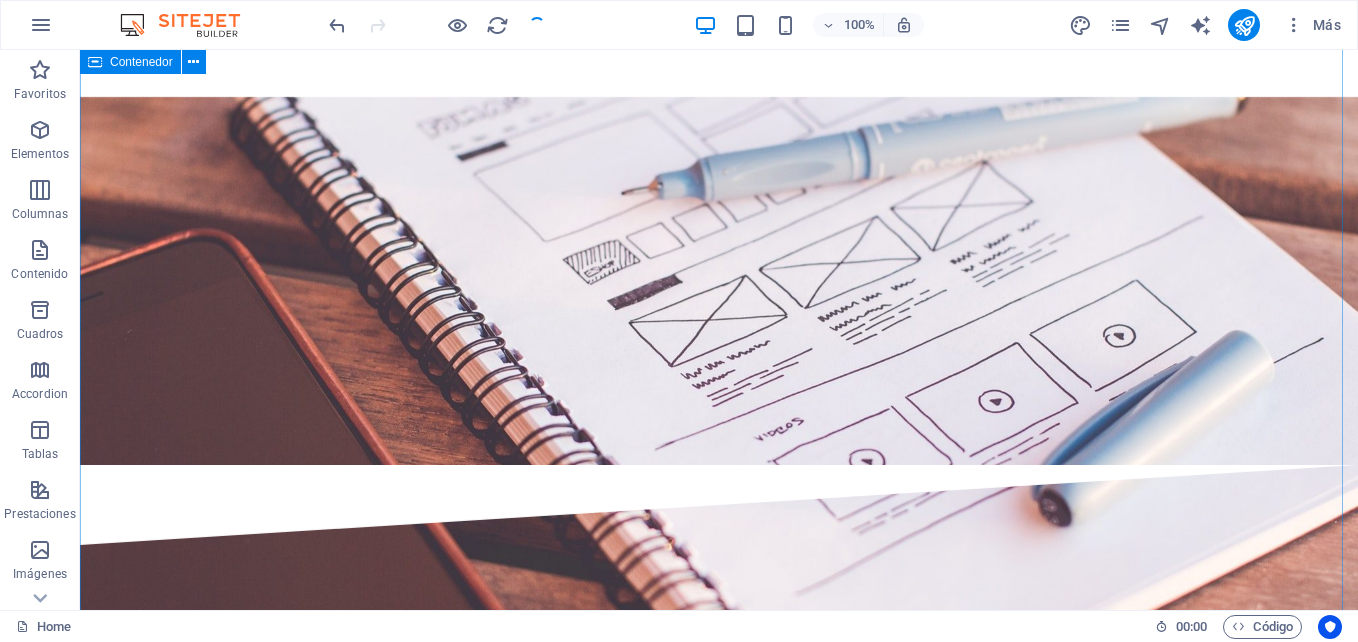 click on "b arRiO eL gOMERO propiedad en Barrio el Gomero de Ciudad Satélite, en calle y no pasaje. Cuenta con dos pisos, en el primero, Dormitorio principal con baño y walk in closet, Amplia Cocina, Living Comedor, en el segundo piso [NUMBER] dormitorios y un baño completo. Patio y antejardín. Casa aislada con mas de [NUMBER] metros cuadrados y más de [NUMBER] metros cuadrados construidos. Todas las ventanas en Termopanel y piso en Porcelanato en toda la Casa. VALOR: $[NUMBER].-[NUMBER].- L a Cisterna Casa aislada en sector netamente residencial, con gran terreno en La Cisterna. Aproximadamente [NUMBER] mts² construidos y [NUMBER] mts² de superficie total de terreno. Cuenta con [NUMBER] dormitorios living comedor Baño y cocina. Además cuenta con Habitación de servicio con baño independiente, sector de terraza y comedor de diario. También incluye una pequeña bodega. En el acceso hay cobertizo para vehículos. Amplias terrazas de baldosas. VALOR: $[NUMBER].-[NUMBER].- P arcella de agrado VALOR: $[NUMBER].-[NUMBER].- B Arrio los Castaños VALOR: $[NUMBER].-[NUMBER].- C" at bounding box center [719, 6358] 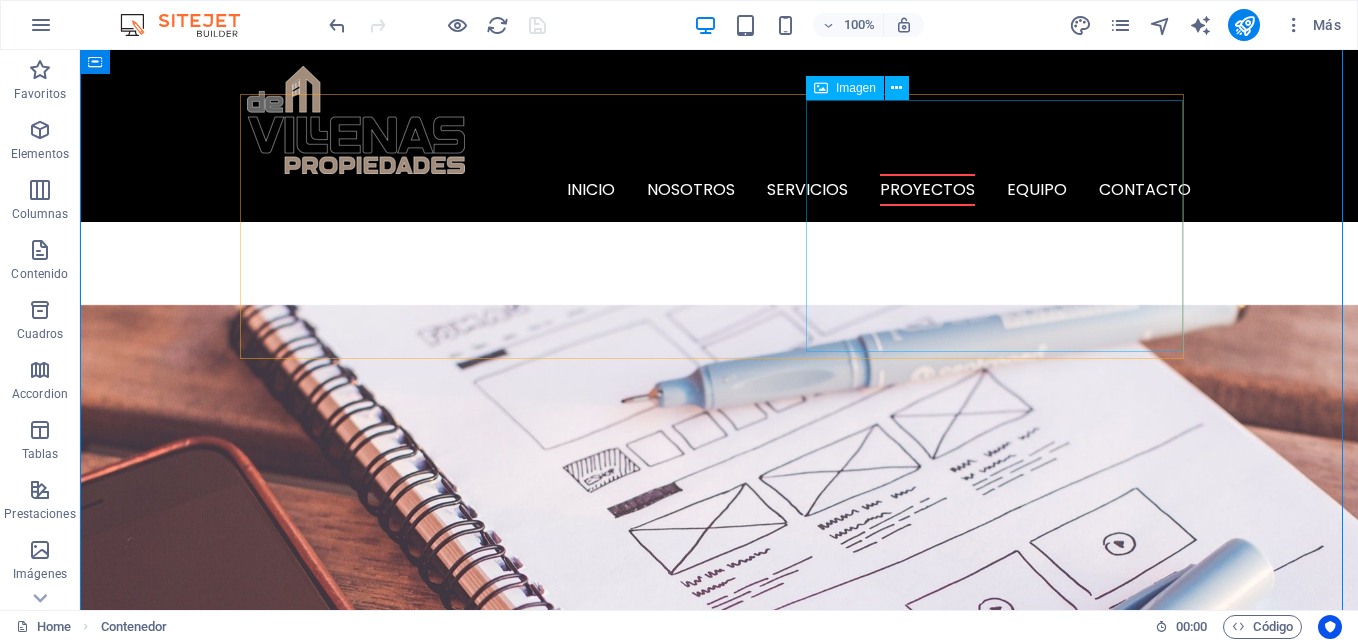 scroll, scrollTop: 2851, scrollLeft: 0, axis: vertical 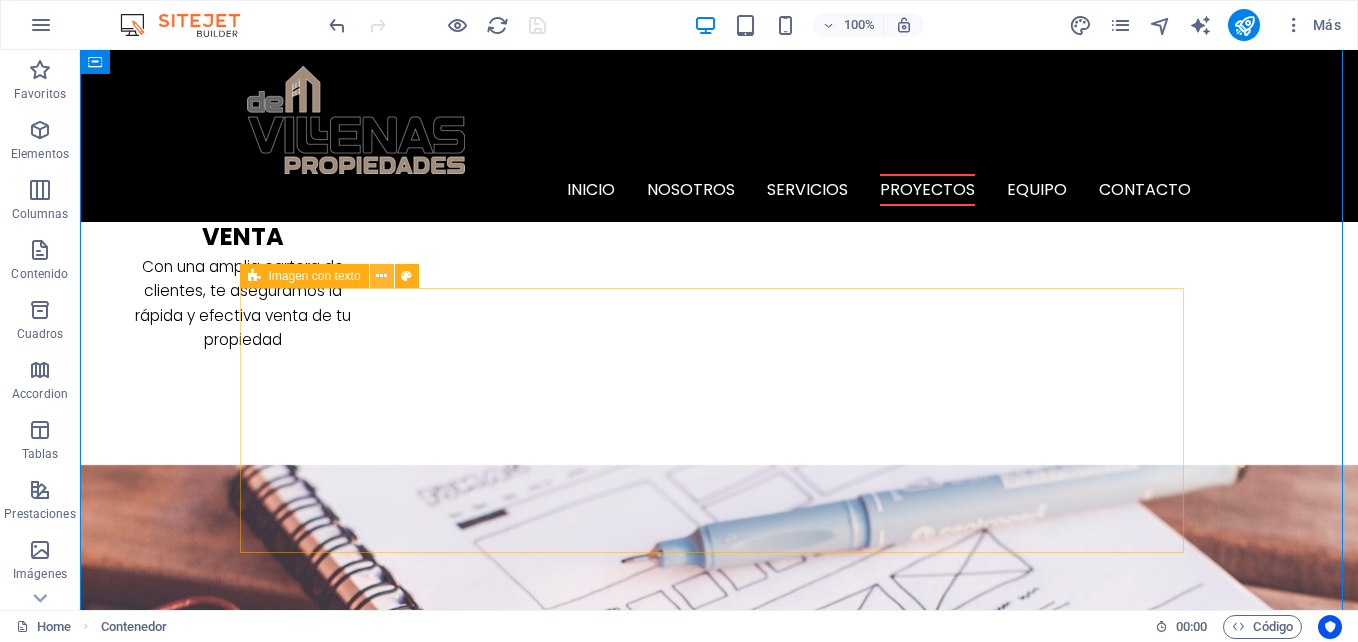 click at bounding box center (381, 276) 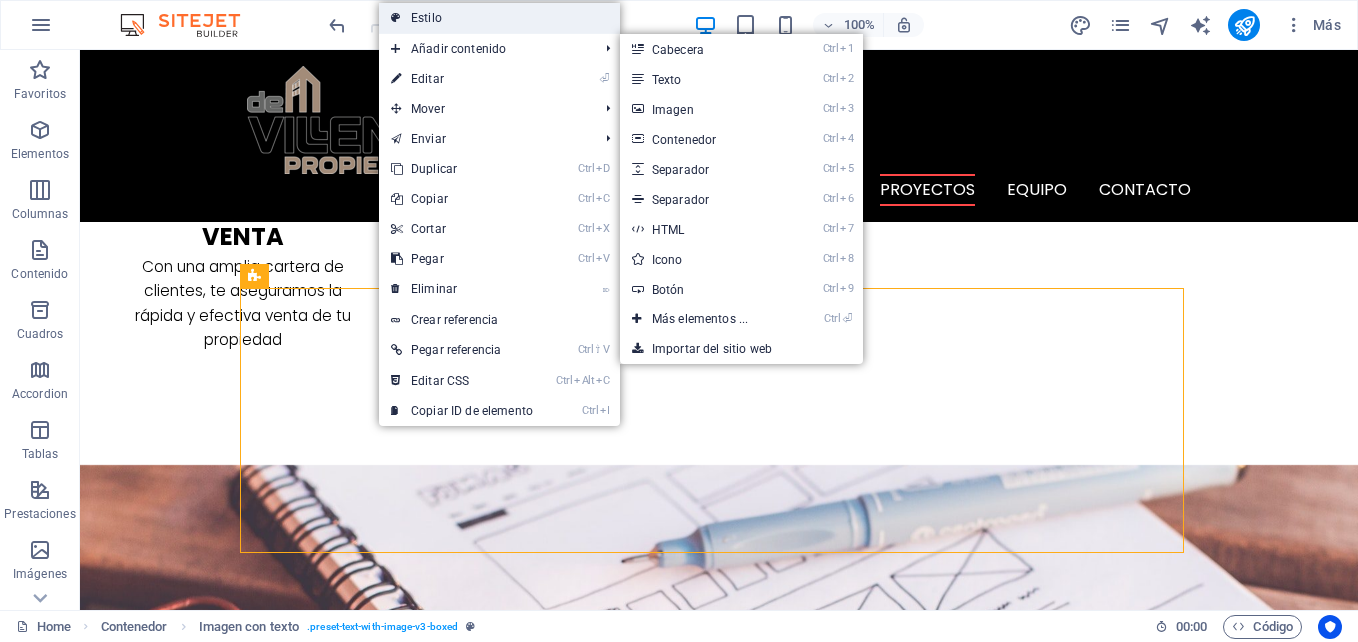 click on "Estilo" at bounding box center [499, 18] 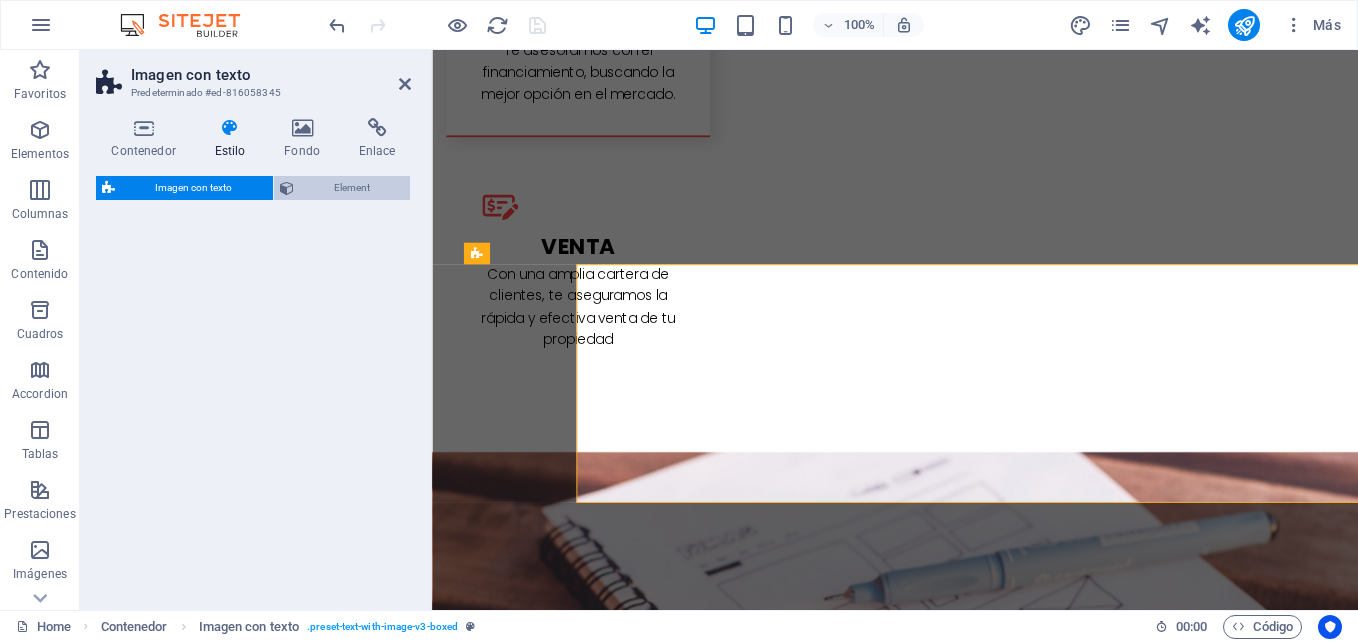 select on "rem" 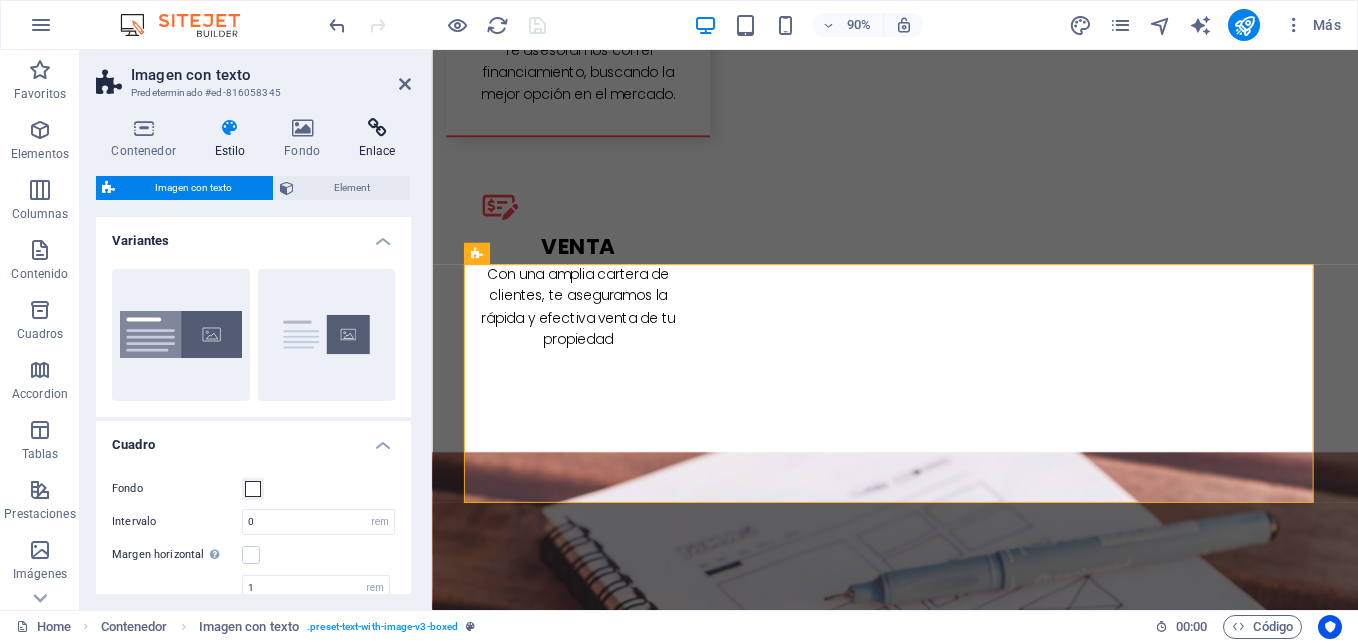 click at bounding box center [377, 128] 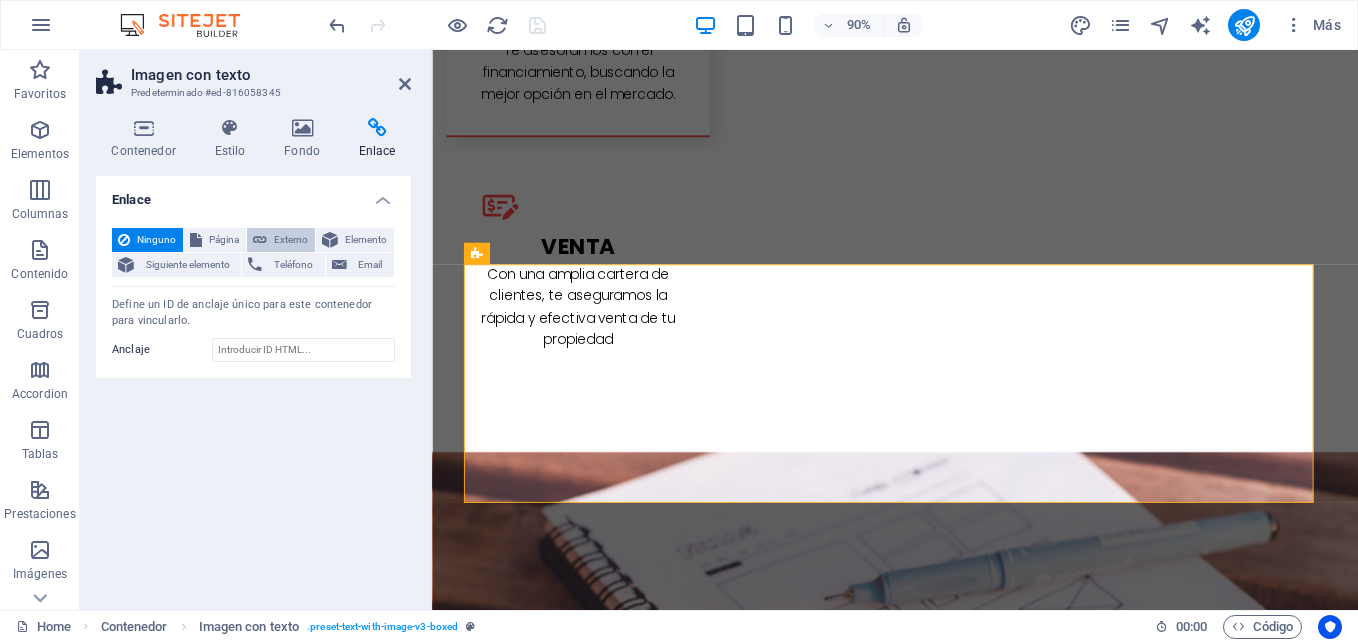 click on "Externo" at bounding box center [291, 240] 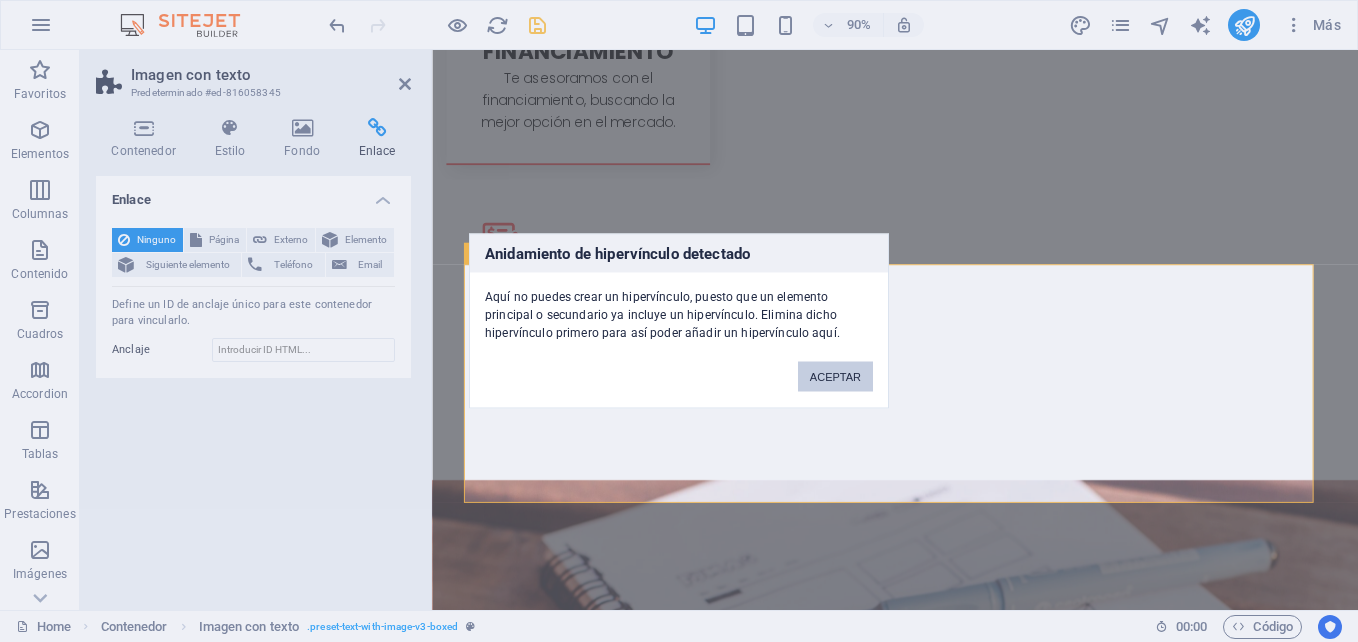 click on "ACEPTAR" at bounding box center (835, 377) 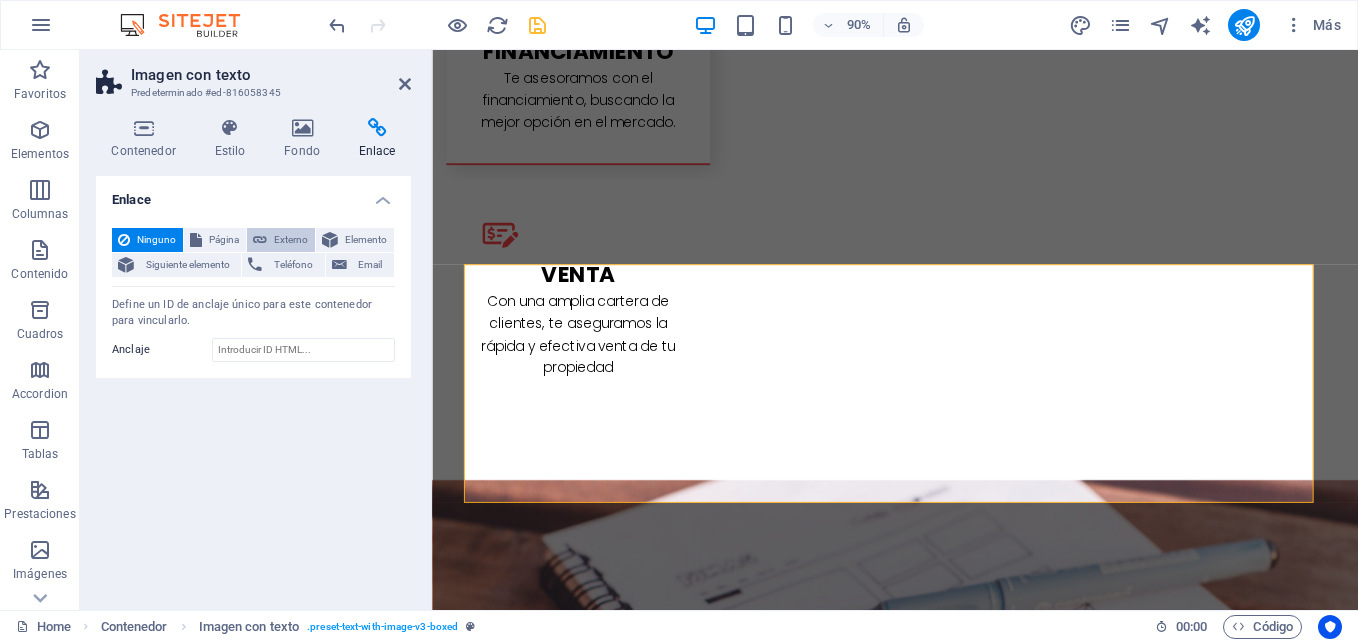 click on "Externo" at bounding box center (291, 240) 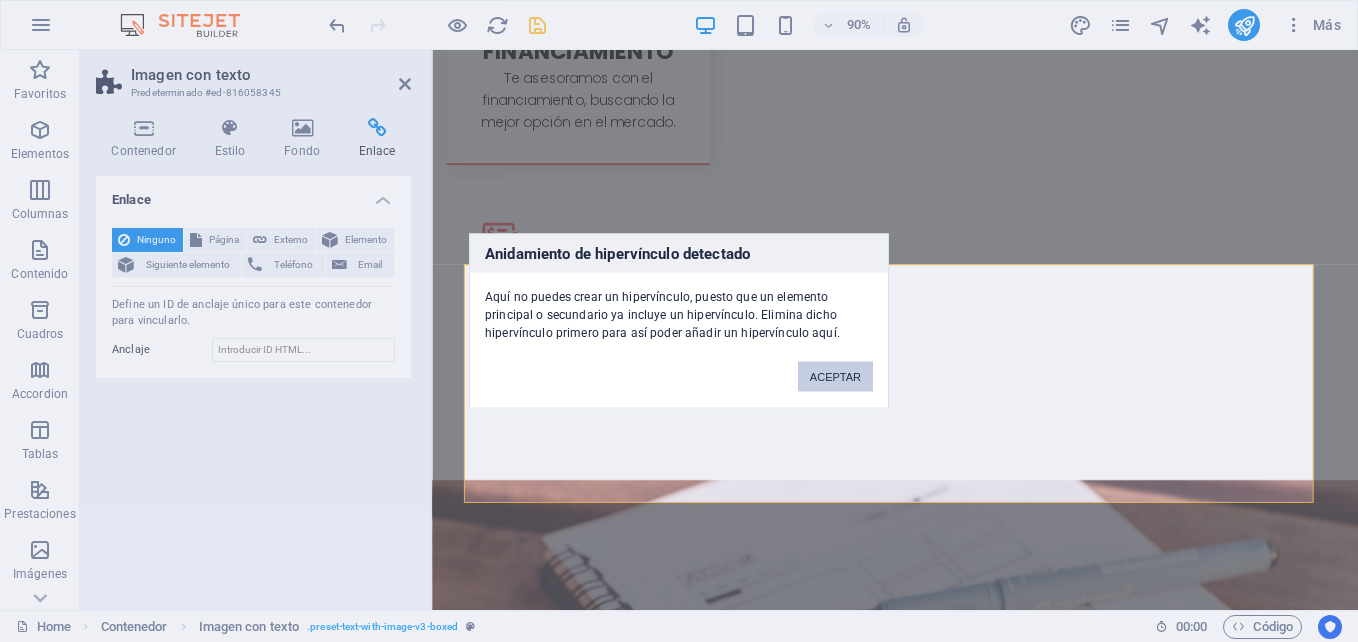 click on "ACEPTAR" at bounding box center (835, 377) 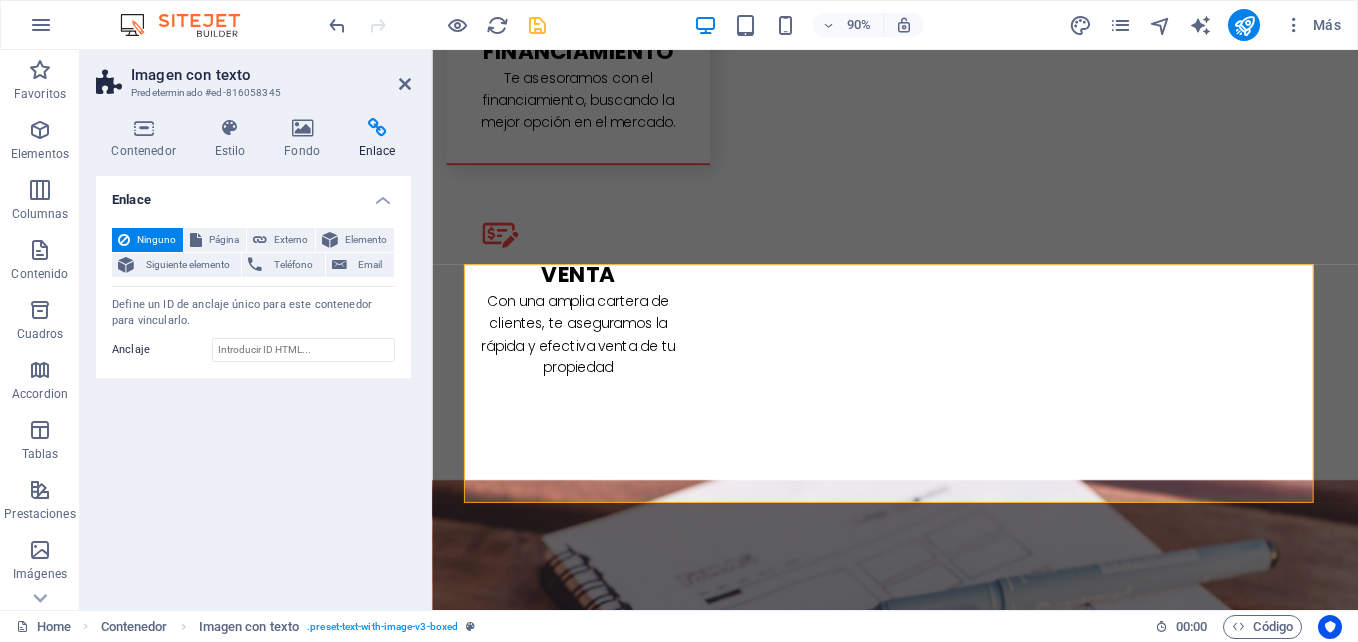 click on "Imagen con texto" at bounding box center (271, 75) 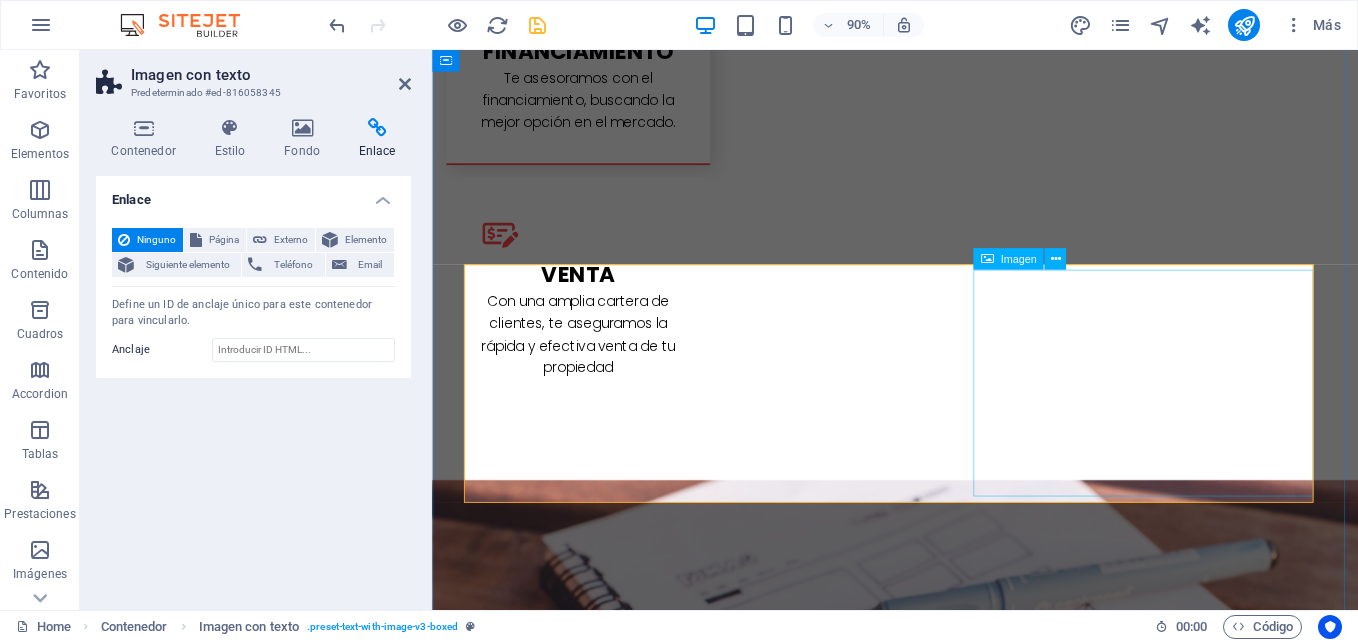 click at bounding box center [616, 3067] 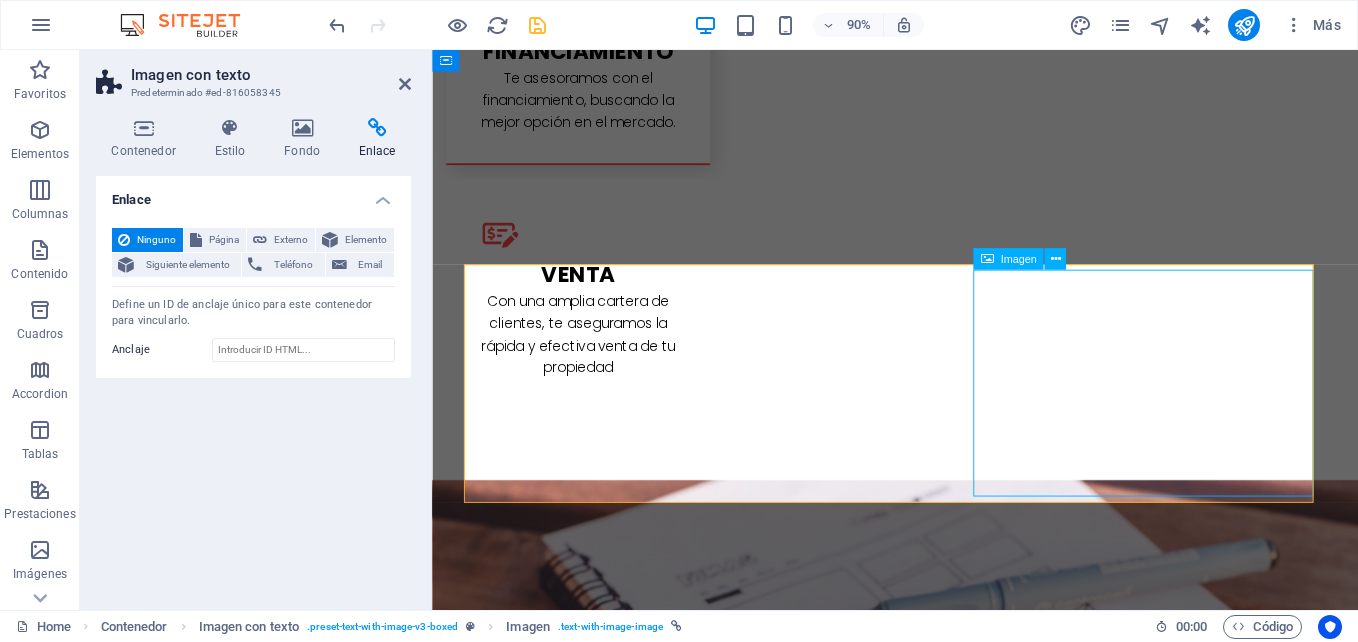 click at bounding box center (616, 3067) 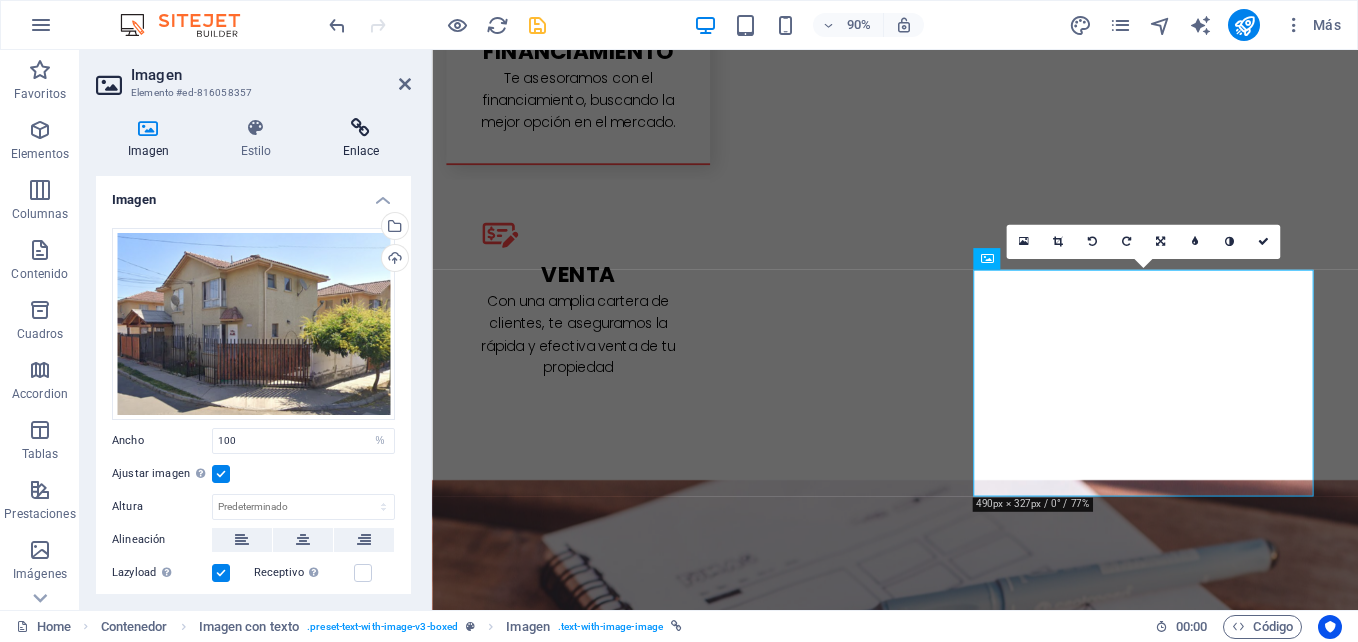 click at bounding box center (361, 128) 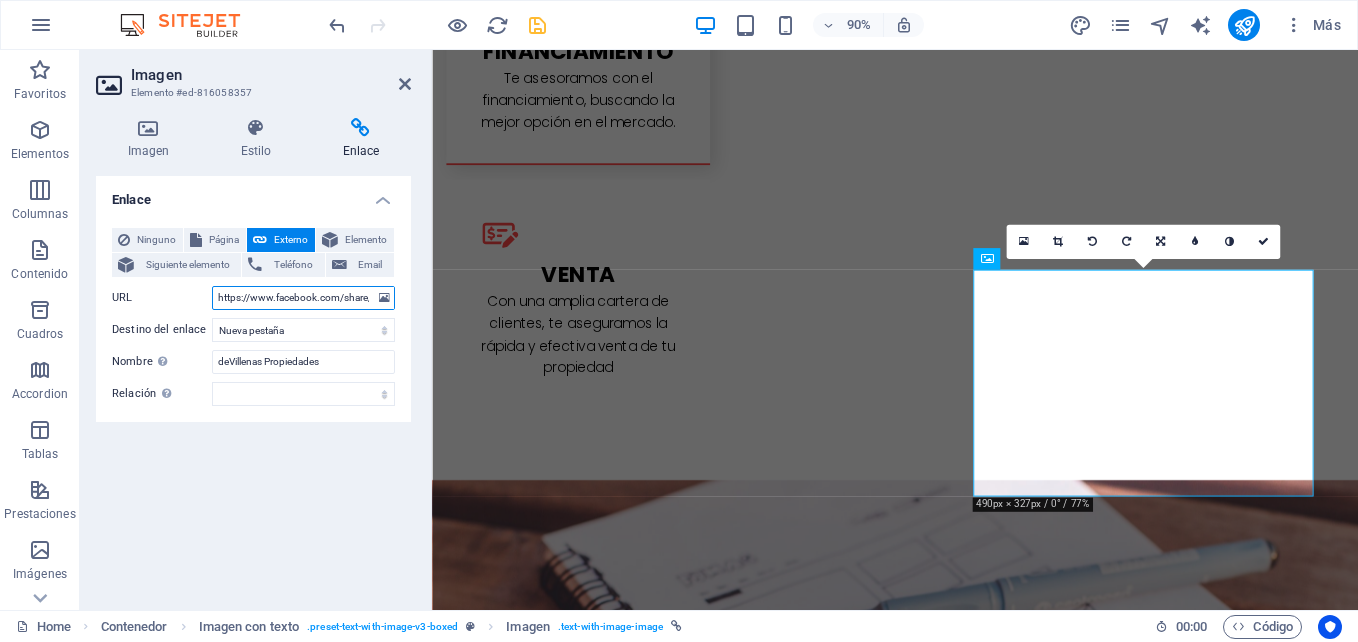 click on "https://www.facebook.com/share/p/1STX5jQsyo/" at bounding box center (303, 298) 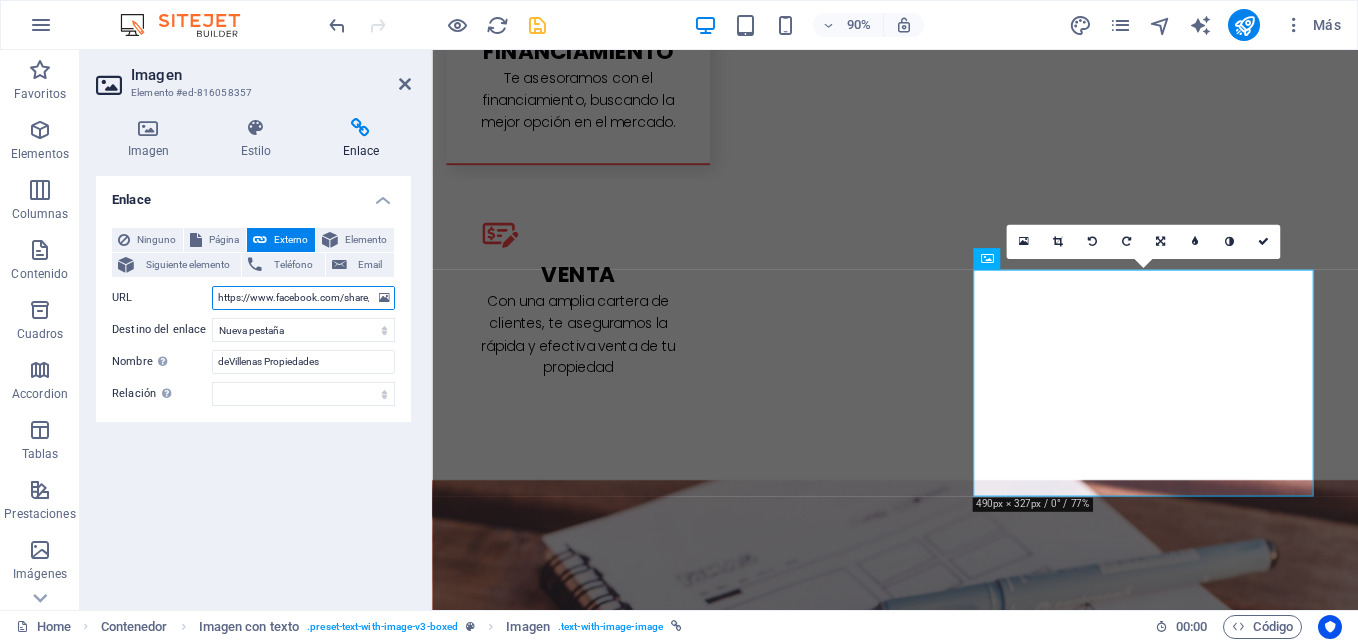 click on "https://www.facebook.com/share/p/1STX5jQsyo/" at bounding box center [303, 298] 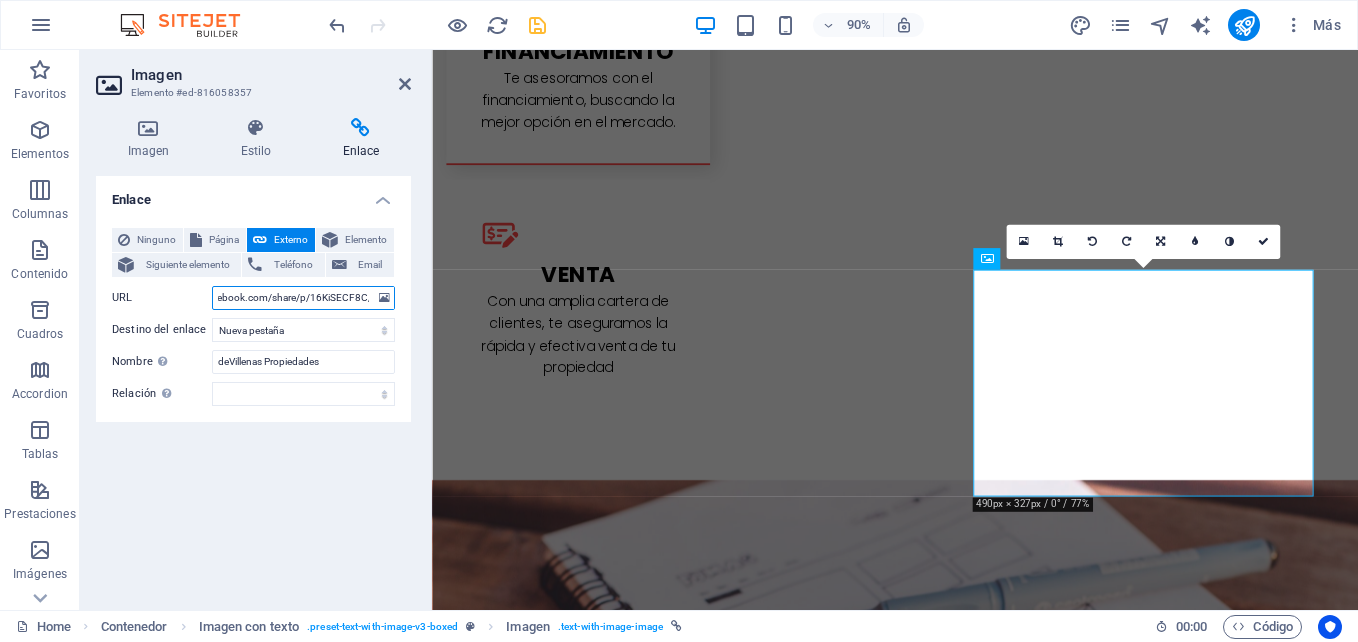 type on "https://www.facebook.com/share/p/16KiSECF8C/" 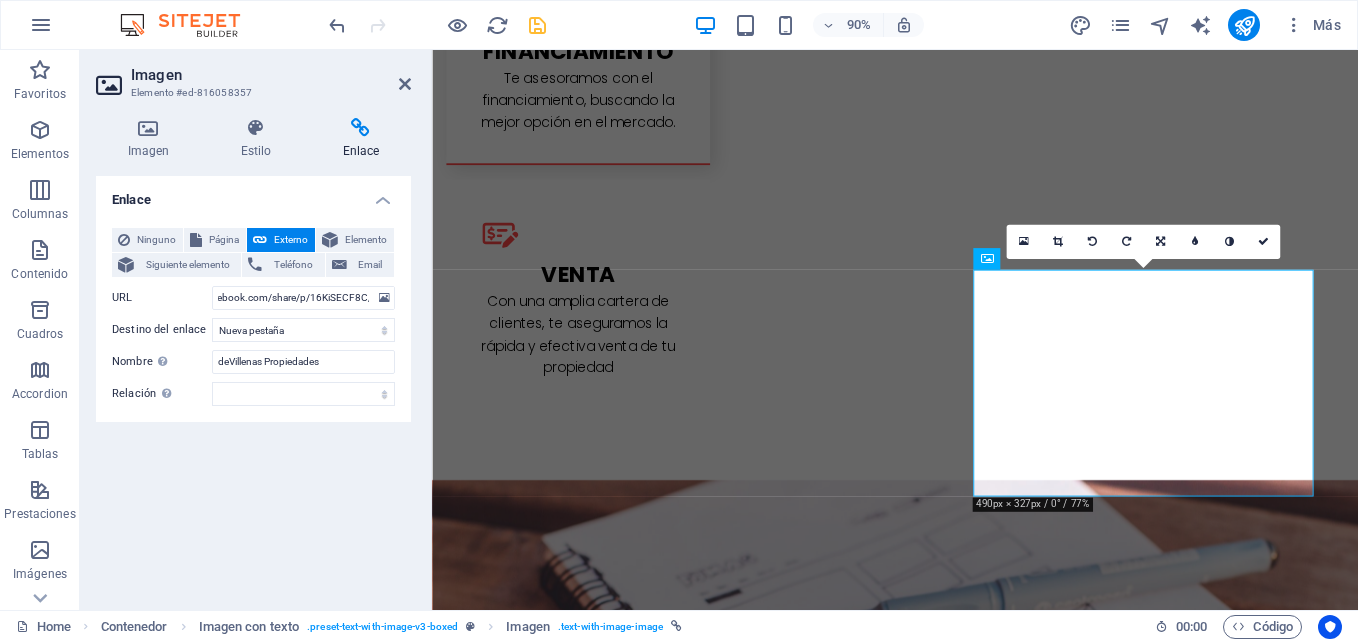click on "Enlace Ninguno Página Externo Elemento Siguiente elemento Teléfono Email Página Home Subpage Legal Notice Privacy Elemento
URL https://www.facebook.com/share/p/[ID]/ Teléfono Email Destino del enlace Nueva pestaña Misma pestaña Superposición Nombre Una descripción adicional del enlace no debería ser igual al texto del enlace. El título suele mostrarse como un texto de información cuando se mueve el ratón por encima del elemento. Déjalo en blanco en caso de dudas. deVillenas Propiedades Relación Define la relación de este enlace con el destino del enlace . Por ejemplo, el valor "nofollow" indica a los buscadores que no sigan al enlace. Puede dejarse vacío. alternativo autor marcador externo ayuda licencia siguiente nofollow noreferrer noopener ant buscar etiqueta" at bounding box center (253, 385) 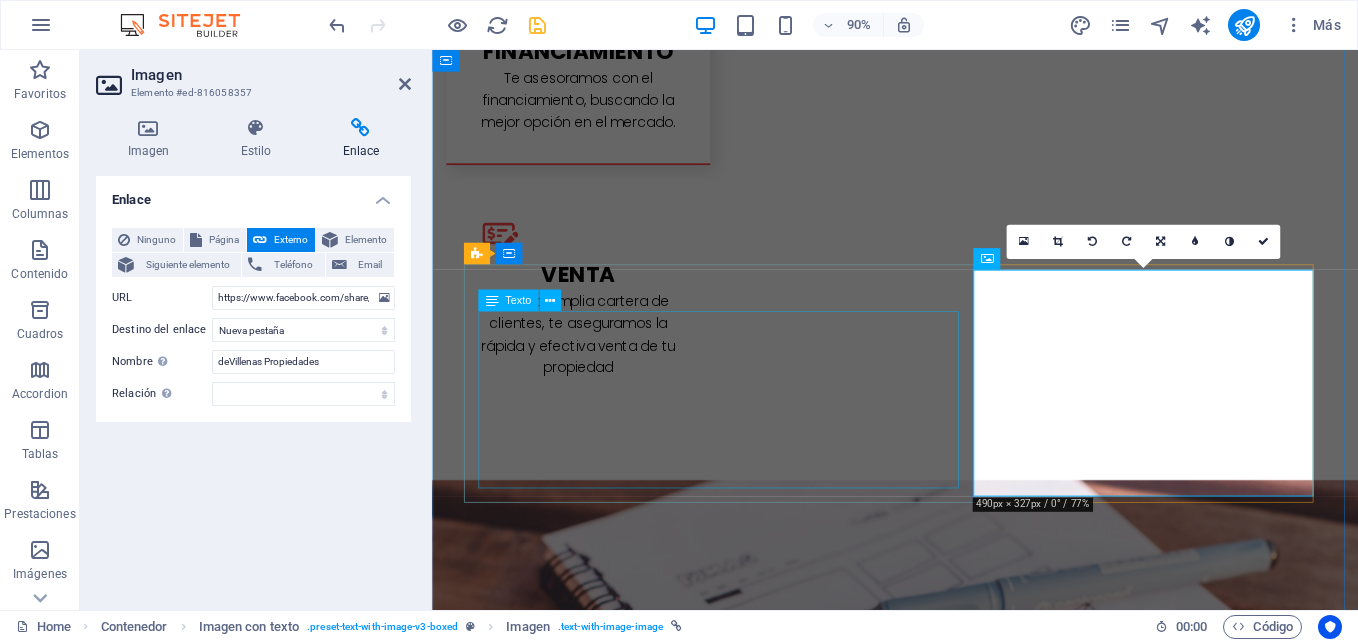 click on "Tenemos una hermosa casa esquina en barrio los castaños de Maipú. Con tres habitaciones con closet incluido, dos baños completos, un Amplio Living-comedor. Baños y Cocina con cerámica, el resto de la casa con piso flotante. Cómodo Estacionamiento. Ven, te esperamos con está tremenda oportunidad. [NUMBER] mts² de terreno y [NUMBER] mts² construidos. VALOR: $[NUMBER].-[NUMBER].-" at bounding box center [947, 2882] 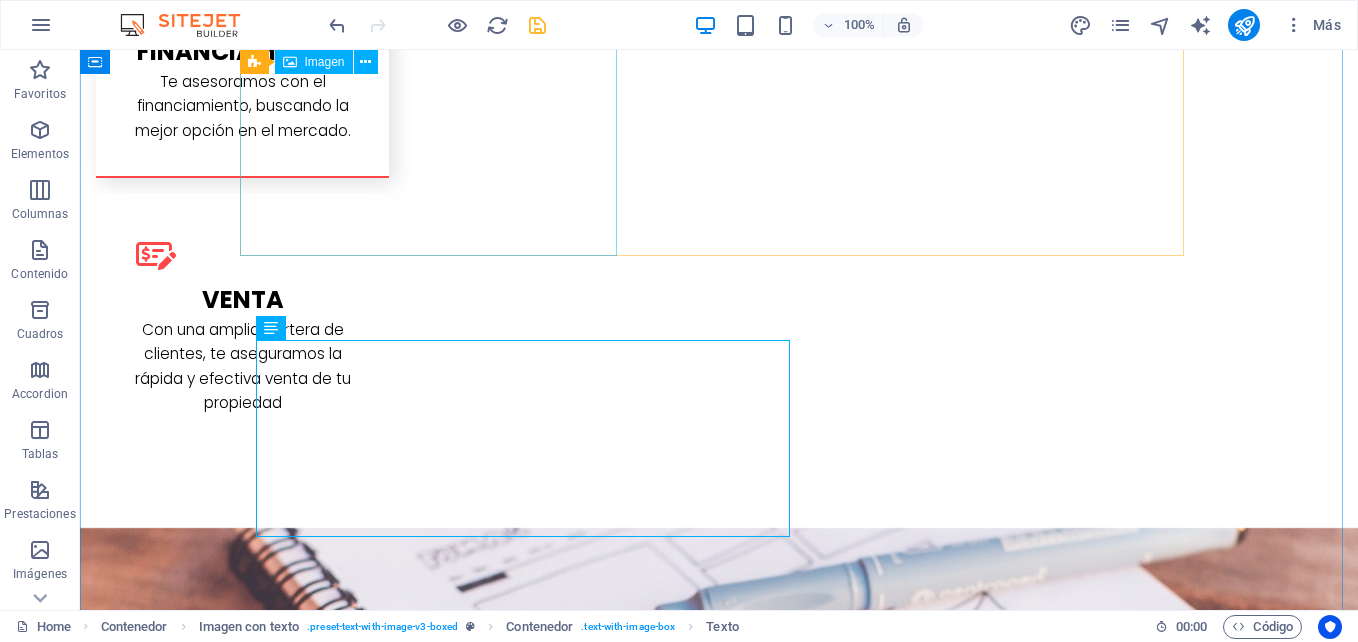 click at bounding box center [388, 2431] 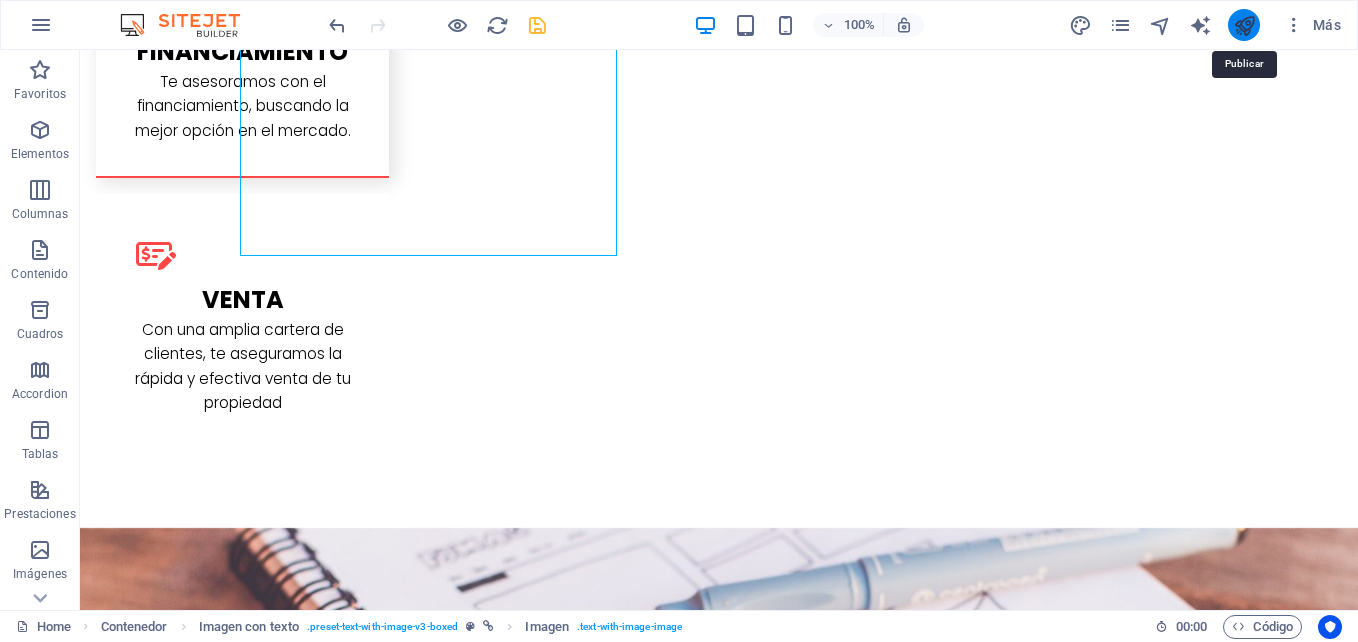 click at bounding box center [1244, 25] 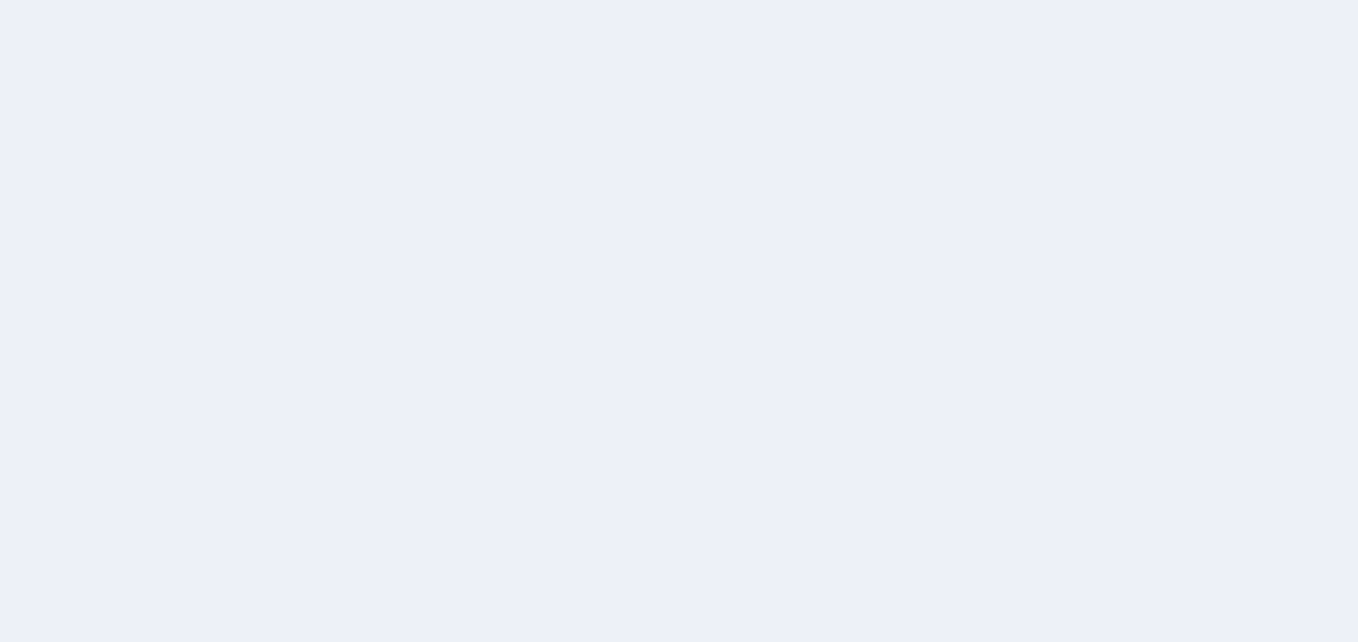 scroll, scrollTop: 0, scrollLeft: 0, axis: both 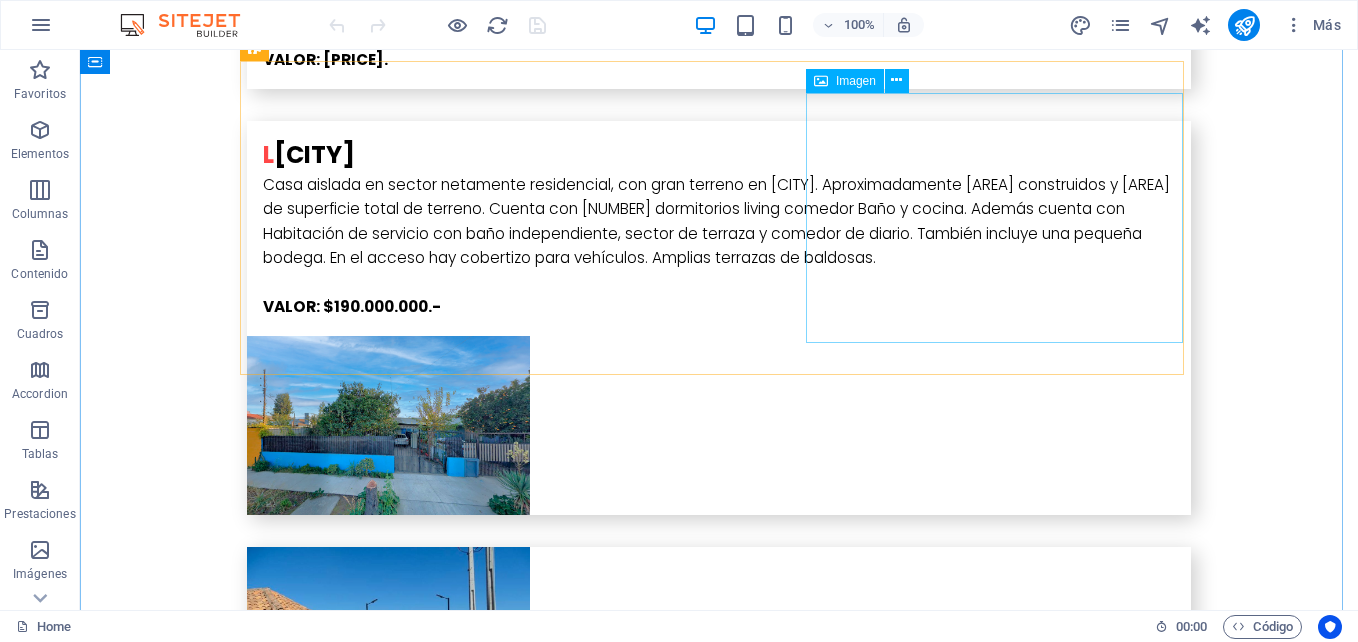 click at bounding box center (388, 4668) 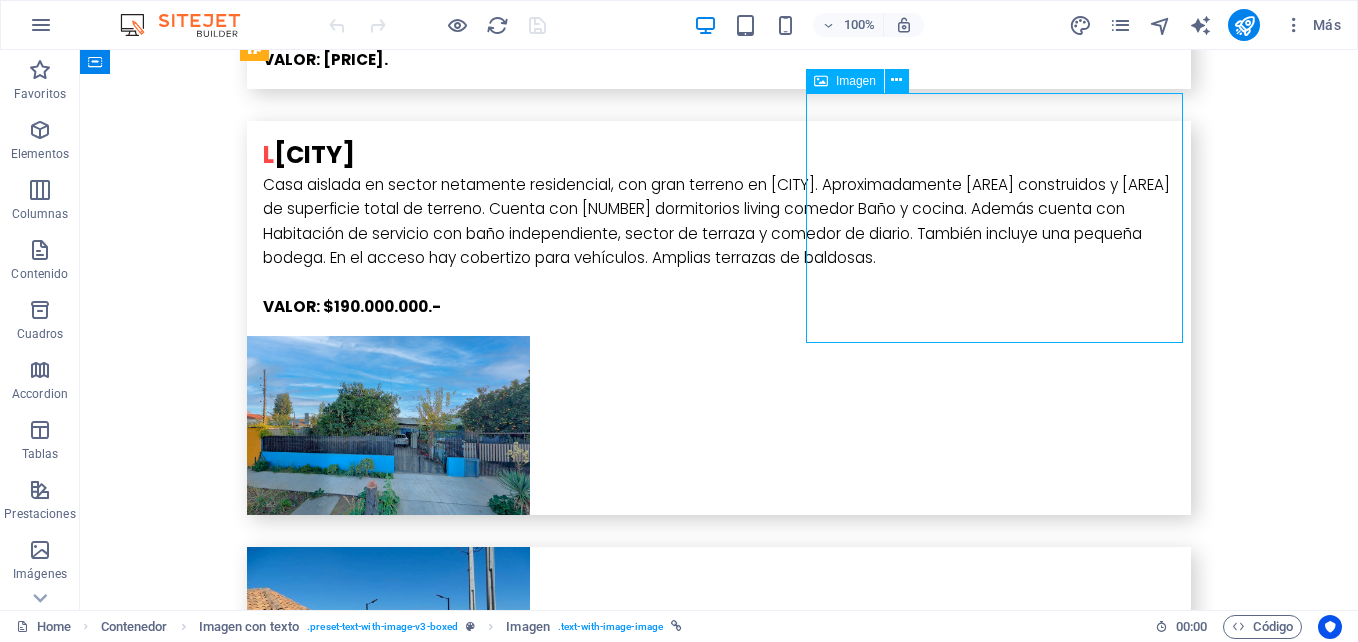 click at bounding box center (388, 4668) 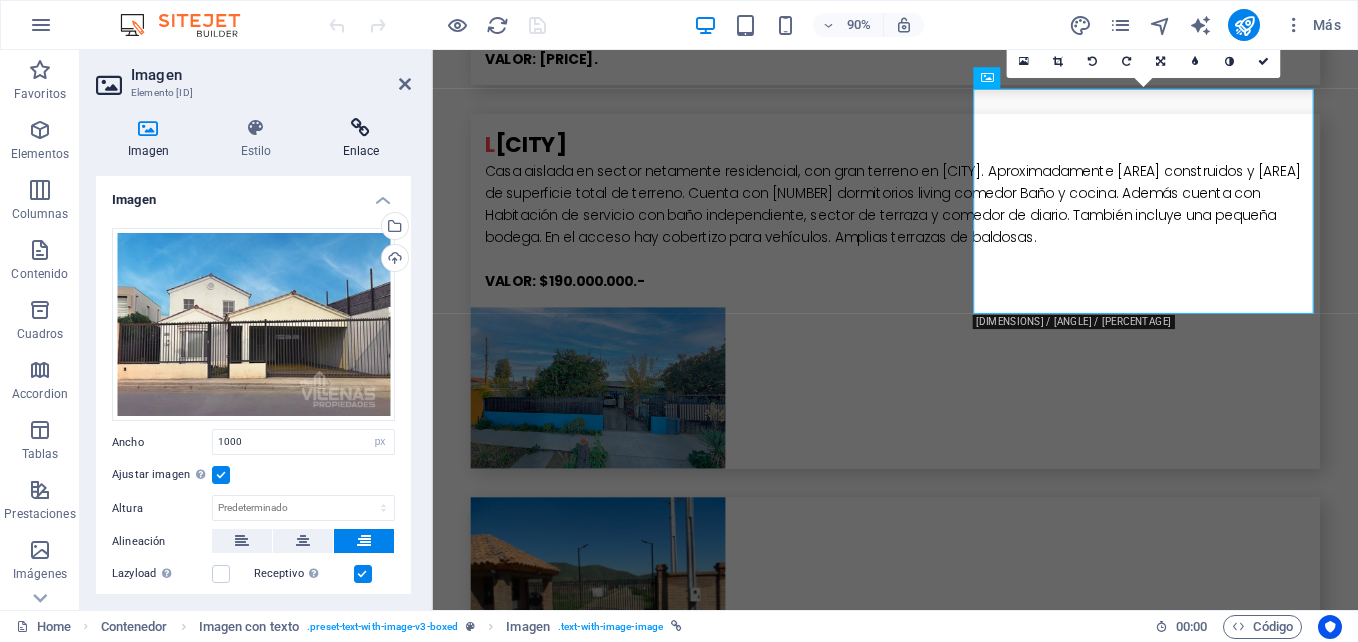 click on "Enlace" at bounding box center [361, 139] 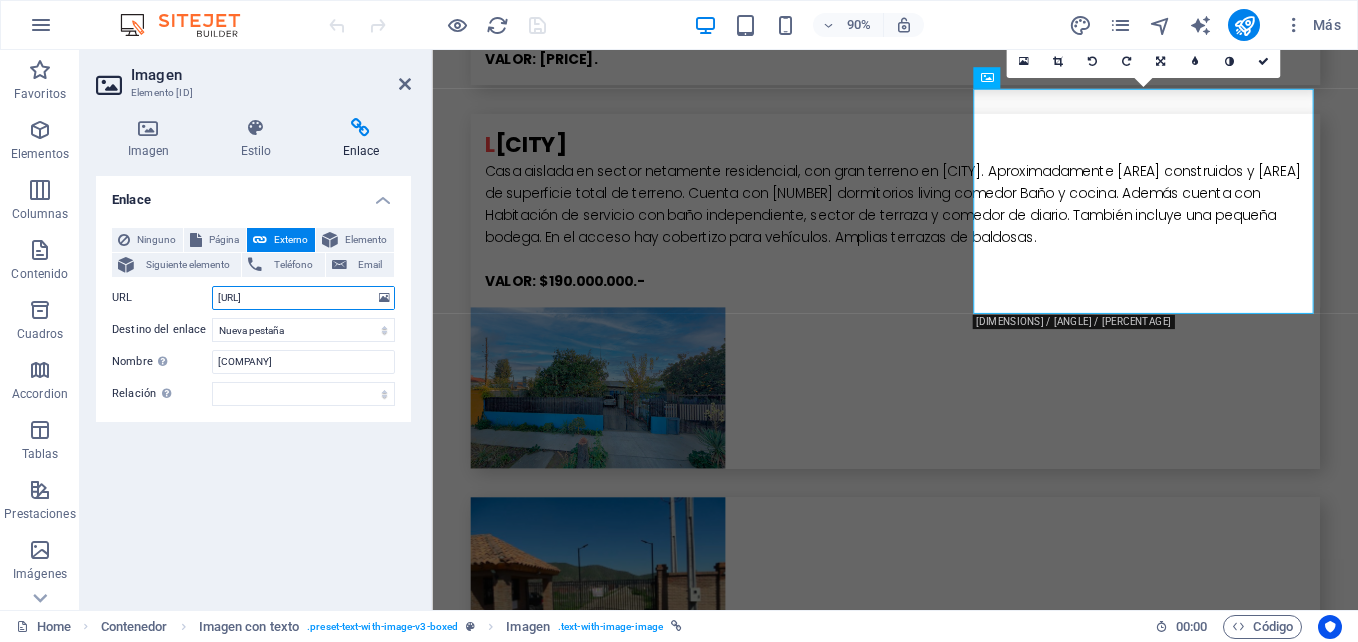 click on "https://www.facebook.com/share/p/1STX5jQsyo/" at bounding box center [303, 298] 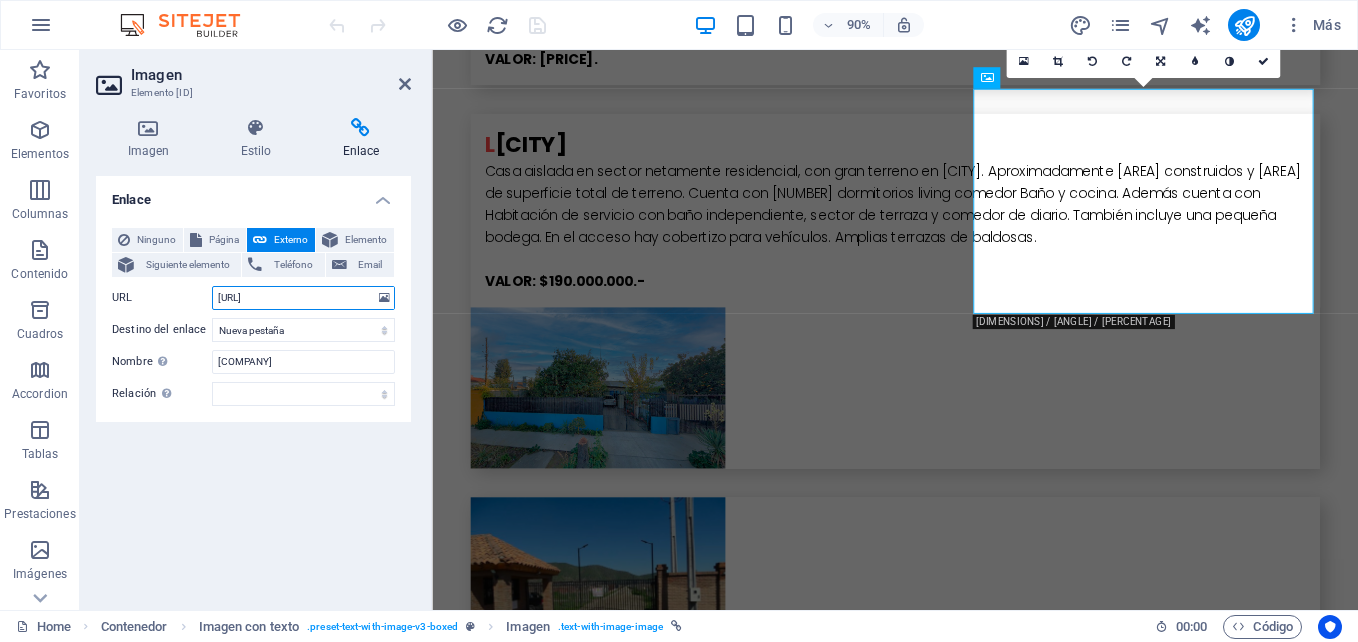 paste on "EyzzzamsY" 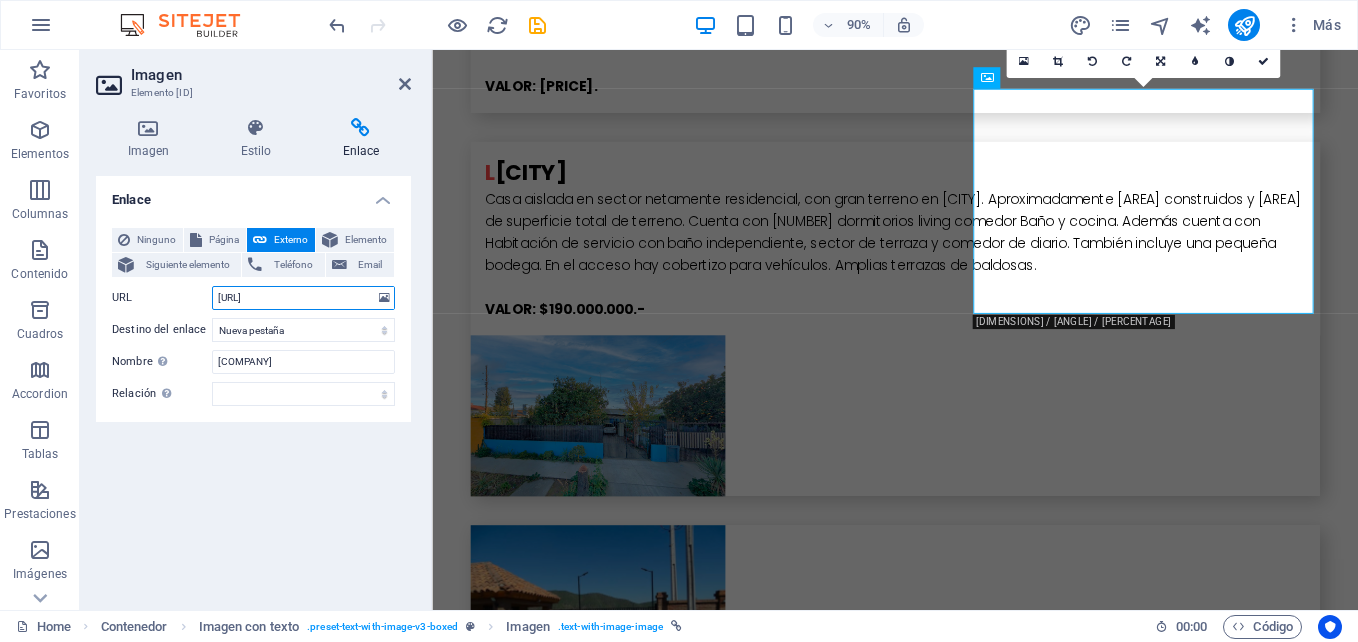 type on "https://www.facebook.com/share/p/1EyzzzamsY/" 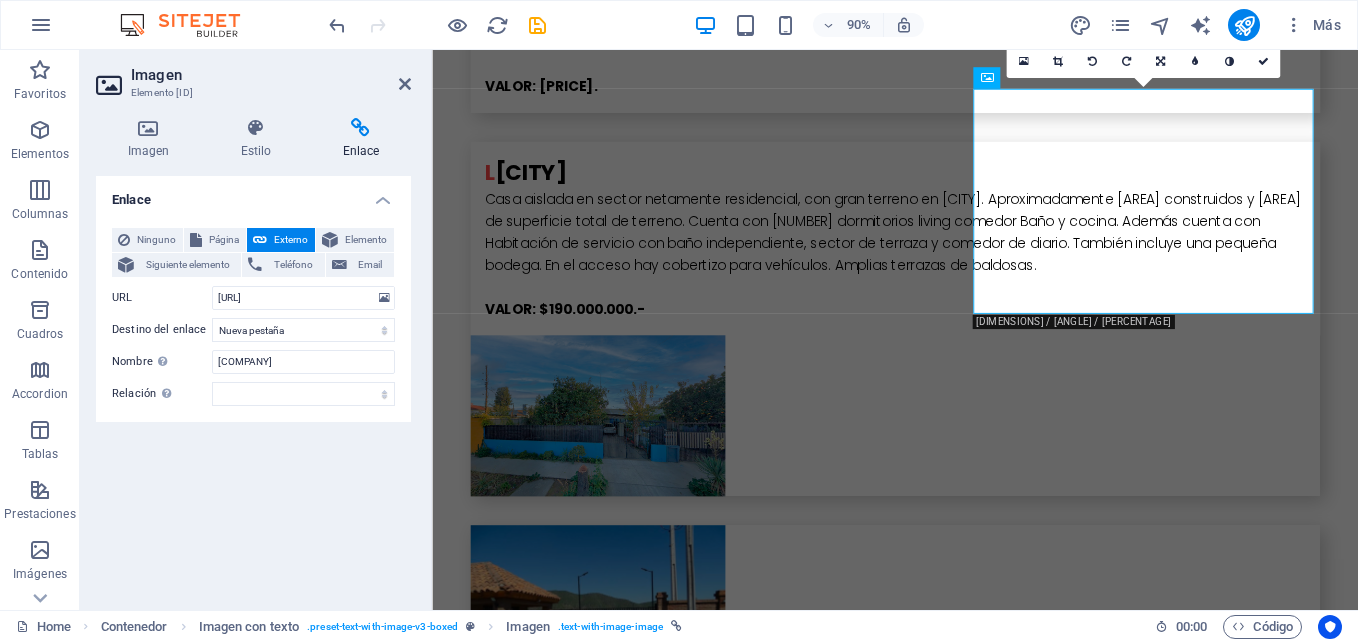 click on "Enlace Ninguno Página Externo Elemento Siguiente elemento Teléfono Email Página Home Subpage Legal Notice Privacy Elemento
URL https://www.facebook.com/share/p/1EyzzzamsY/ Teléfono Email Destino del enlace Nueva pestaña Misma pestaña Superposición Nombre Una descripción adicional del enlace no debería ser igual al texto del enlace. El título suele mostrarse como un texto de información cuando se mueve el ratón por encima del elemento. Déjalo en blanco en caso de dudas. deVillenas Propiedades Relación Define la  relación de este enlace con el destino del enlace . Por ejemplo, el valor "nofollow" indica a los buscadores que no sigan al enlace. Puede dejarse vacío. alternativo autor marcador externo ayuda licencia siguiente nofollow noreferrer noopener ant buscar etiqueta" at bounding box center (253, 385) 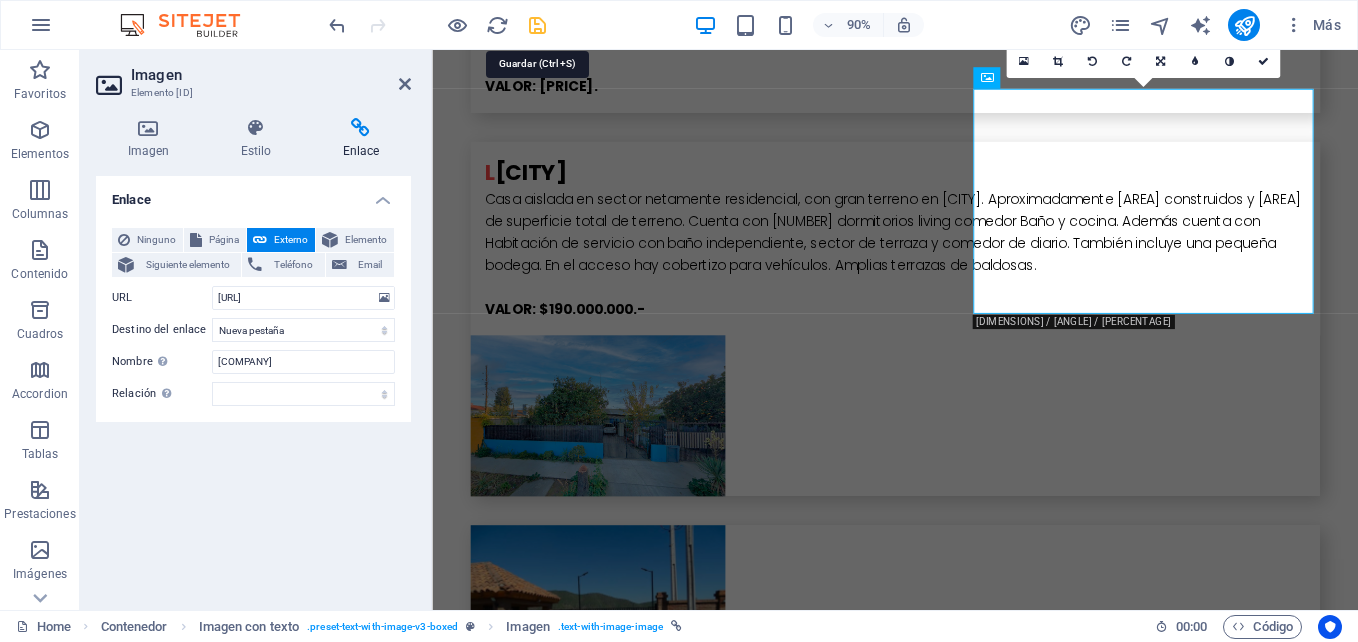 click at bounding box center (537, 25) 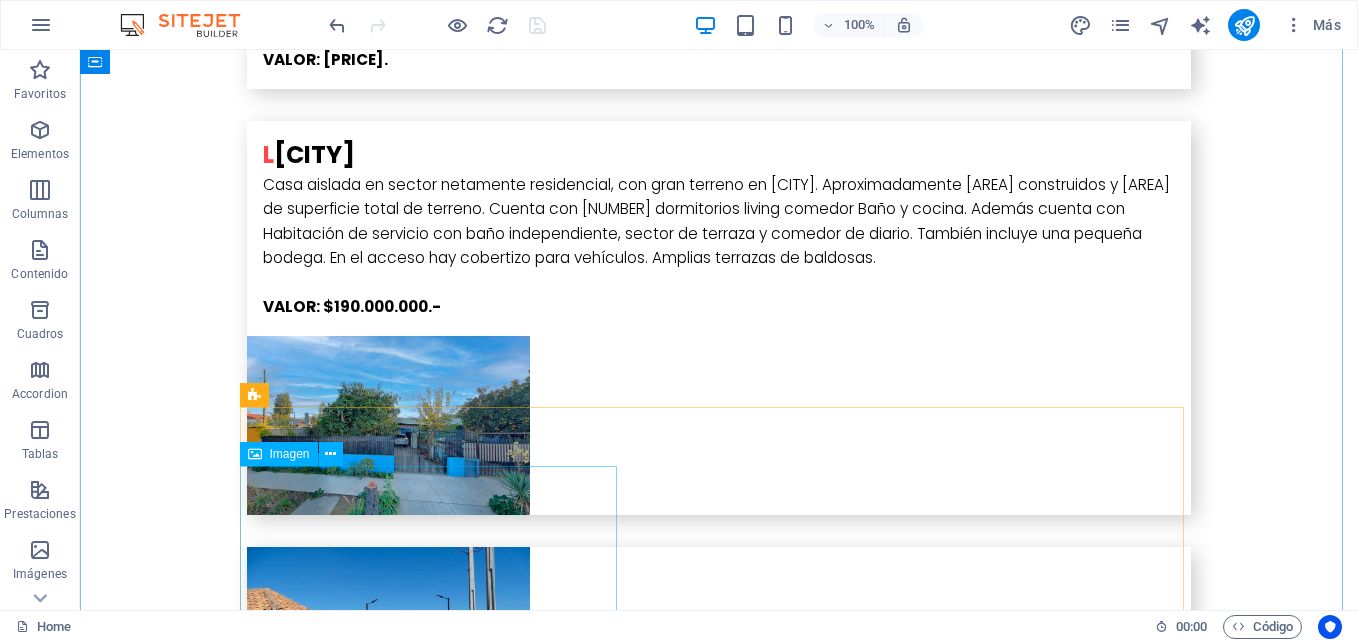 click at bounding box center [388, 5278] 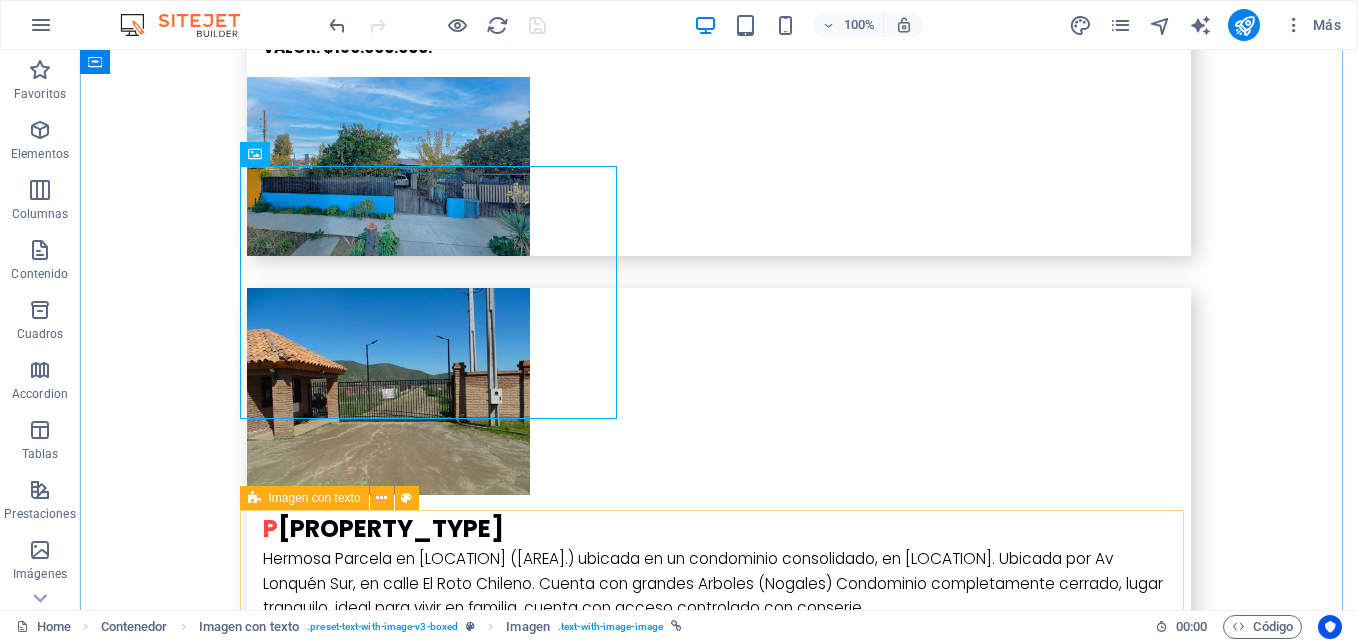 scroll, scrollTop: 4900, scrollLeft: 0, axis: vertical 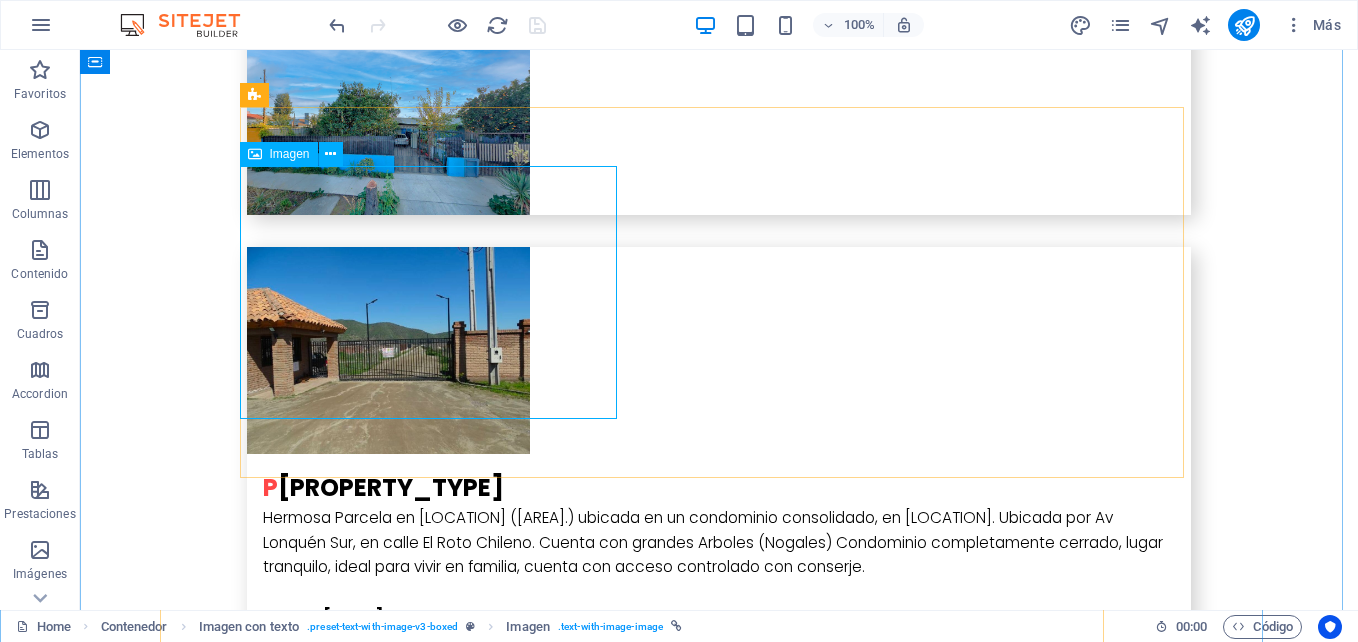 click at bounding box center (388, 4978) 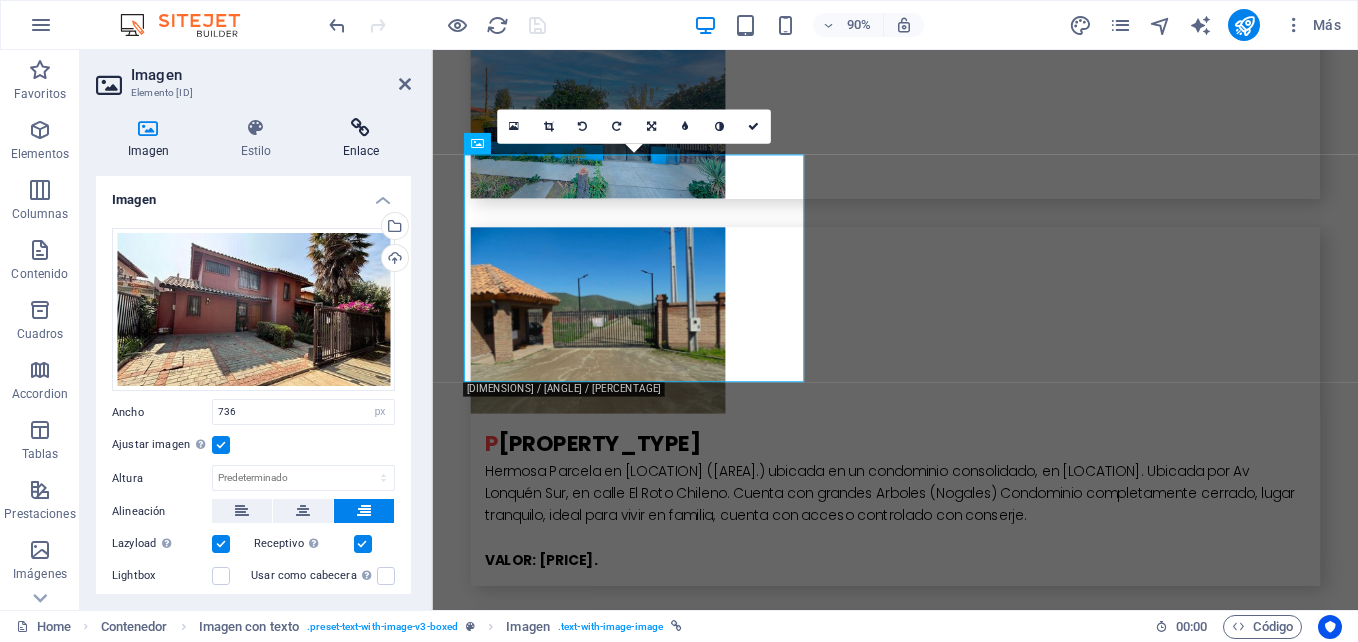 click at bounding box center [361, 128] 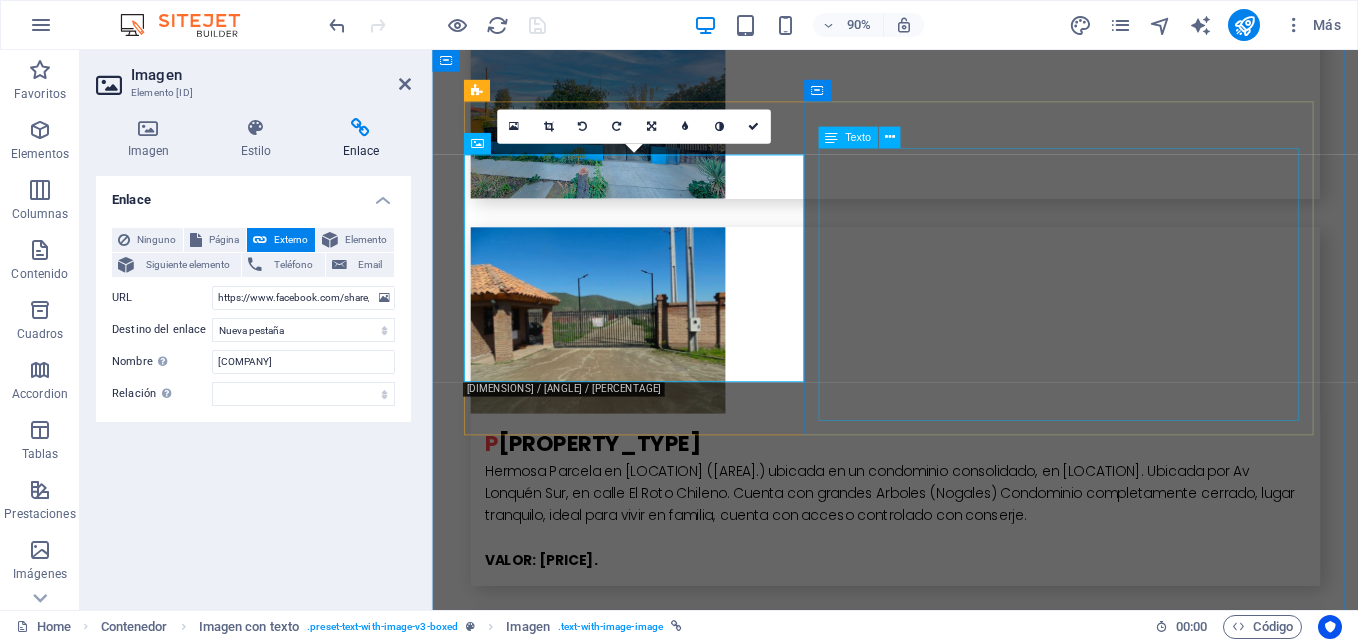 click on "Con un total de 490 m² y con 322 m² construidos, esta hermosa propiedad, está ubicada en el prestigioso sector de Pedro Fontova en Huechuraba. Combina comodidad, exclusividad y una ubicación estratégica. A pasos del destacado Colegio Pumahue, y con acceso a Servicios Esenciales: Ubicada cerca de supermercados, strip centers y comercios. Rodeada de áreas verdes, ideales para actividades al aire libre. Cuenta con 2 Dormitorios Principales en Suite. 1 piso: 1 dormitorio principal en suite con bodega y walking closet, Cocina- logia con ampliación, Dormitorio de servicio con baño, amplio patio con árboles frutales y piscina. 2 piso: 1 dormitorio principal en suite, amplia sala de estar, 2 dormitorios y 1 baño.La casa cuenta con sistema de calefacción de estufa a pellet. VALOR: $370.500.000.-" at bounding box center [947, 5395] 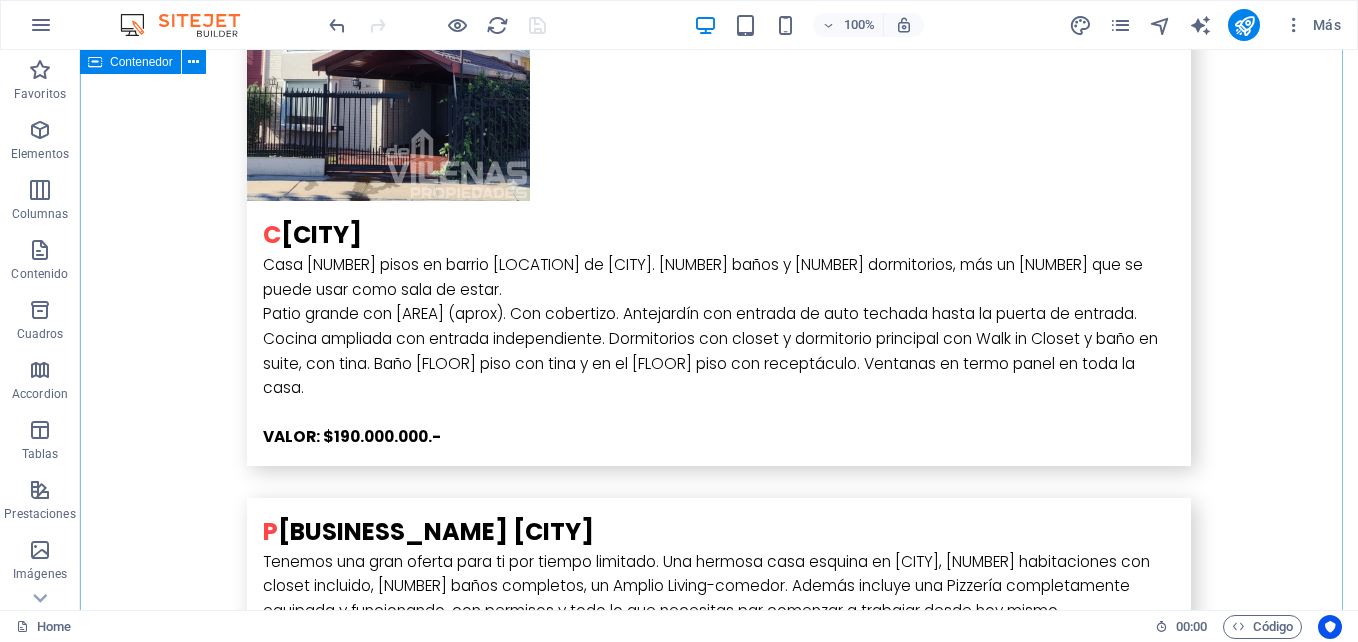 scroll, scrollTop: 6100, scrollLeft: 0, axis: vertical 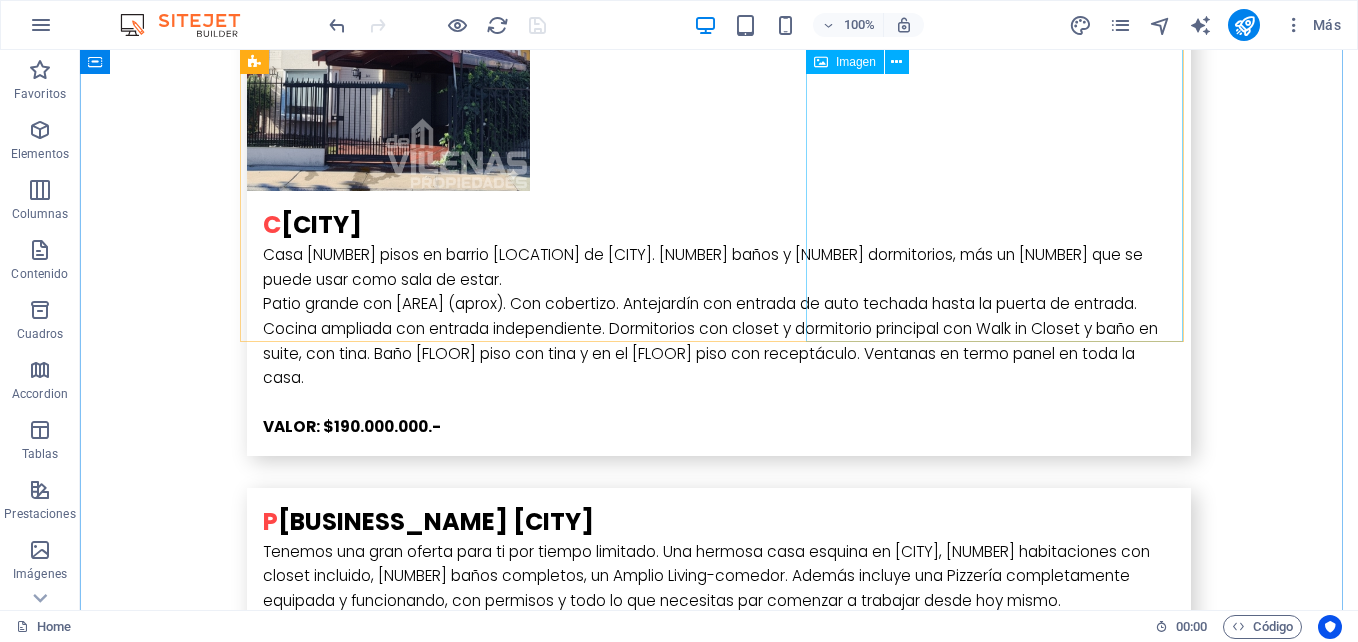 click at bounding box center [388, 5691] 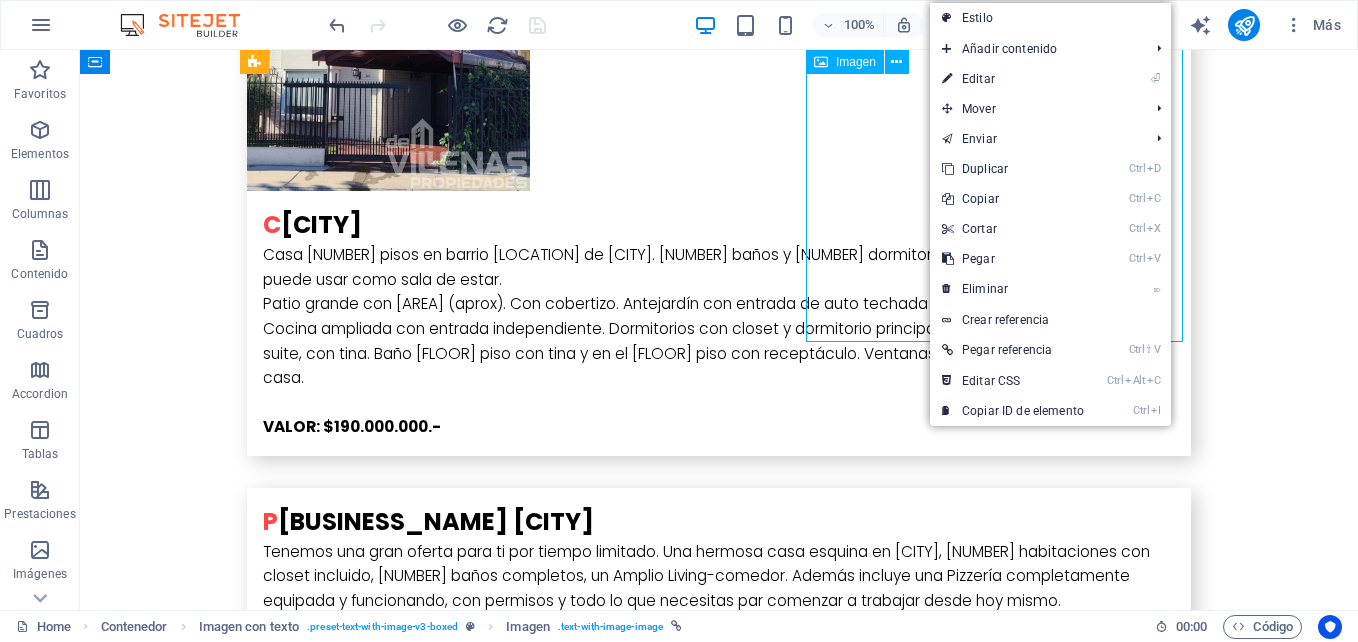 click at bounding box center (388, 5691) 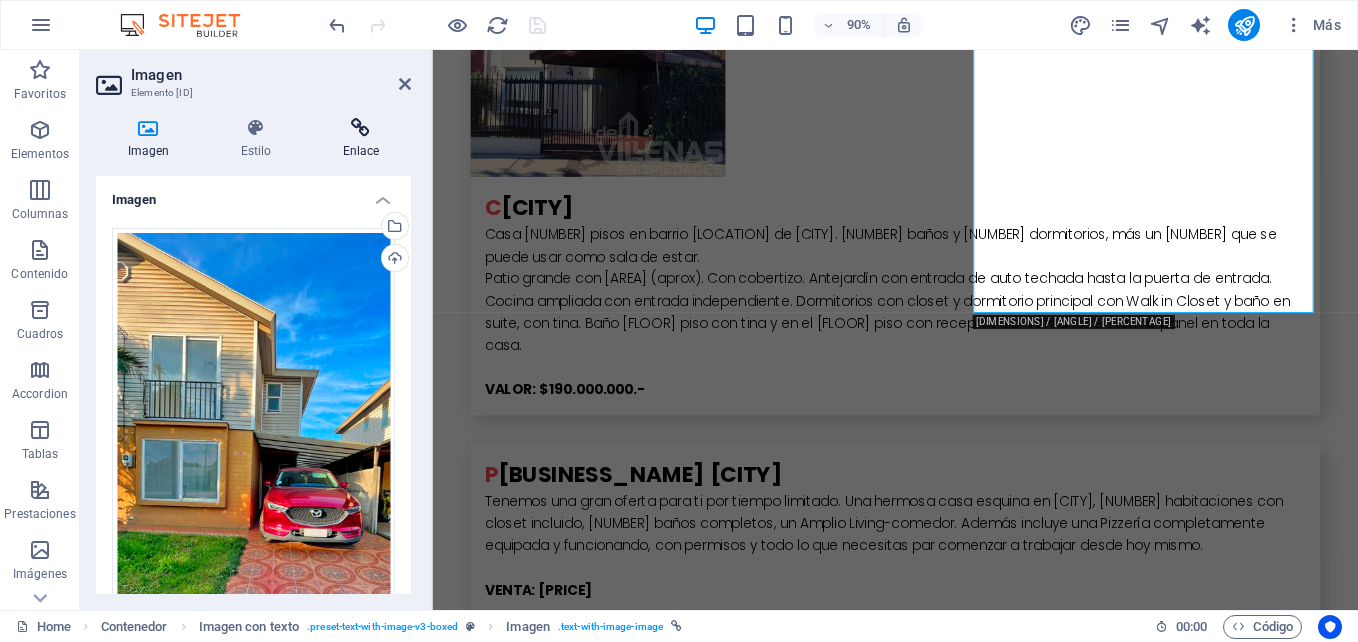 click on "Enlace" at bounding box center (361, 139) 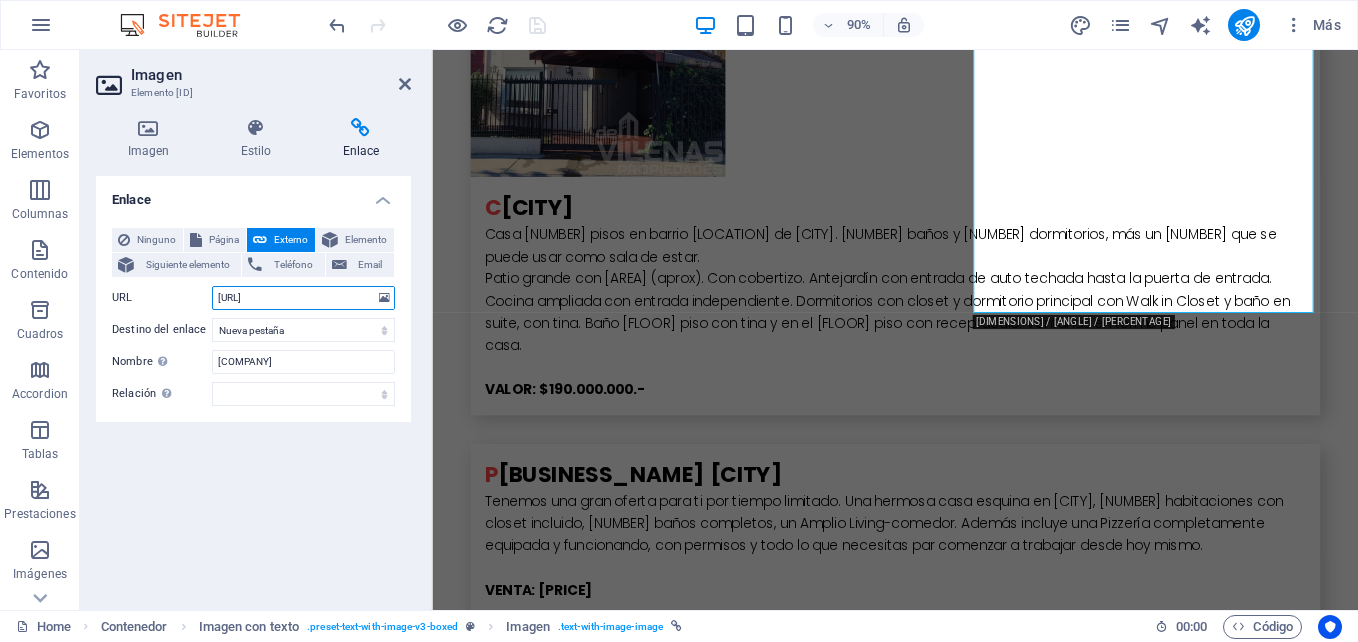 click on "https://www.facebook.com/share/p/12B2x1arTBa/" at bounding box center (303, 298) 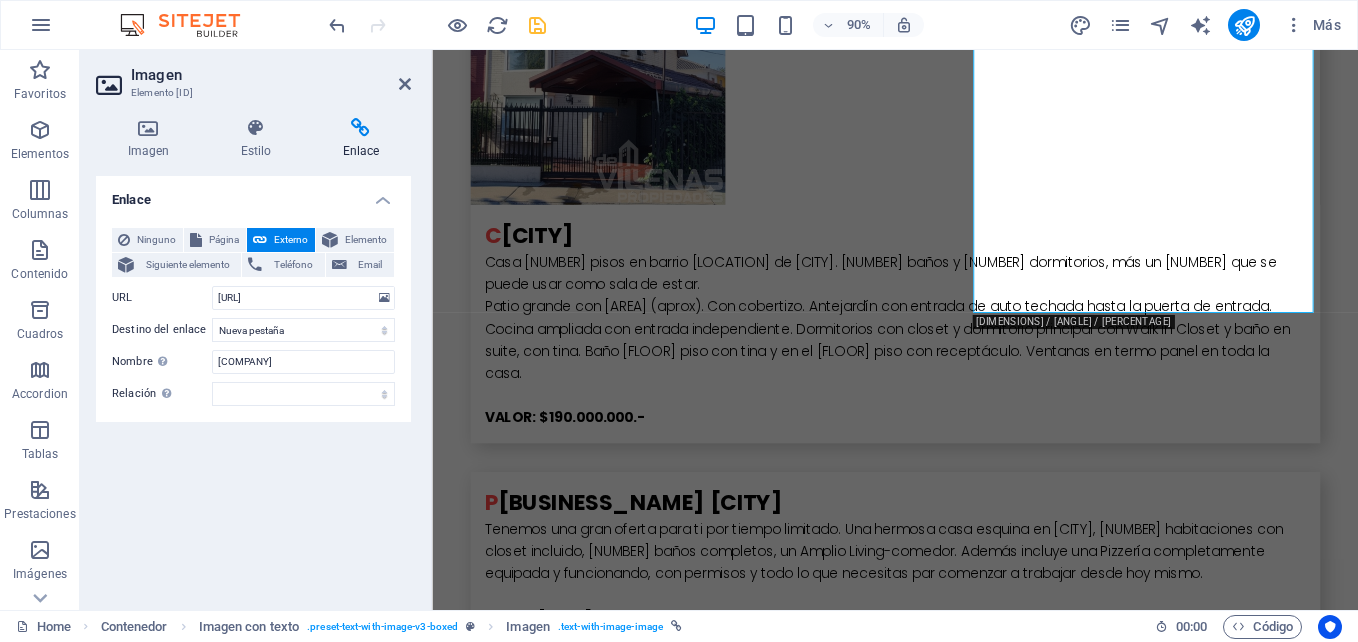 click on "Enlace Ninguno Página Externo Elemento Siguiente elemento Teléfono Email Página Home Subpage Legal Notice Privacy Elemento
URL https://www.facebook.com/share/p/1AwLu7ujSf/ Teléfono Email Destino del enlace Nueva pestaña Misma pestaña Superposición Nombre Una descripción adicional del enlace no debería ser igual al texto del enlace. El título suele mostrarse como un texto de información cuando se mueve el ratón por encima del elemento. Déjalo en blanco en caso de dudas. deVillenas Propiedades Relación Define la  relación de este enlace con el destino del enlace . Por ejemplo, el valor "nofollow" indica a los buscadores que no sigan al enlace. Puede dejarse vacío. alternativo autor marcador externo ayuda licencia siguiente nofollow noreferrer noopener ant buscar etiqueta" at bounding box center (253, 385) 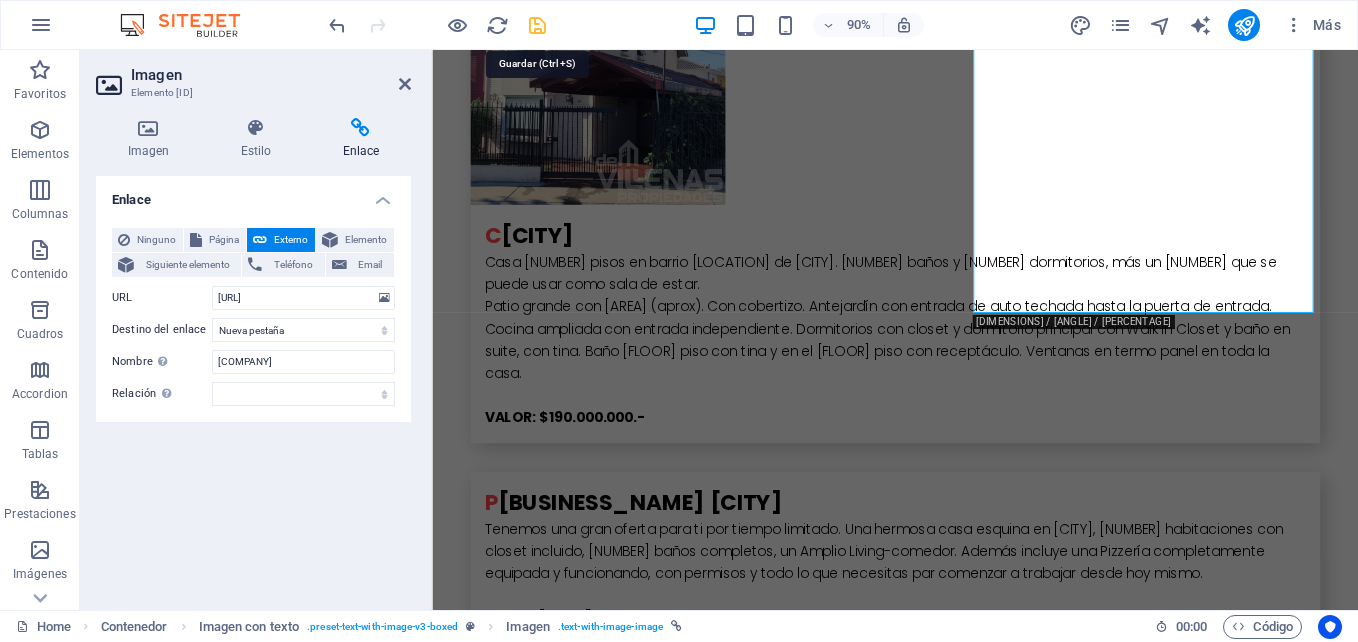 click at bounding box center (537, 25) 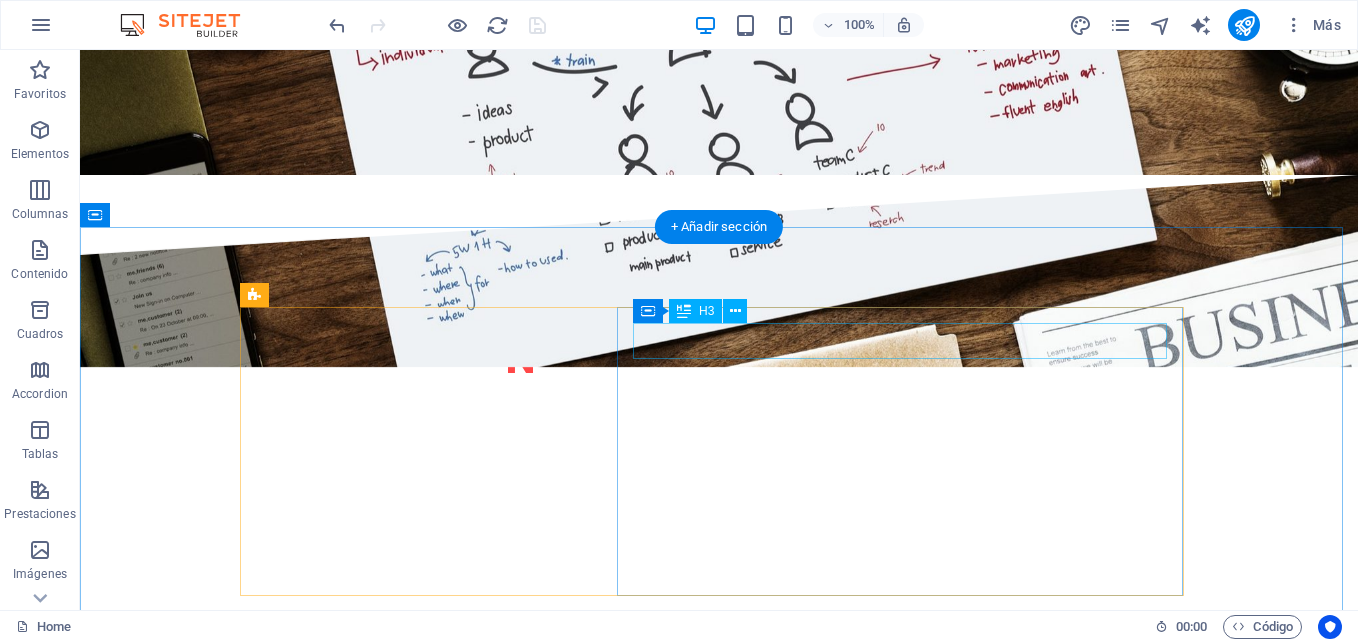 scroll, scrollTop: 1900, scrollLeft: 0, axis: vertical 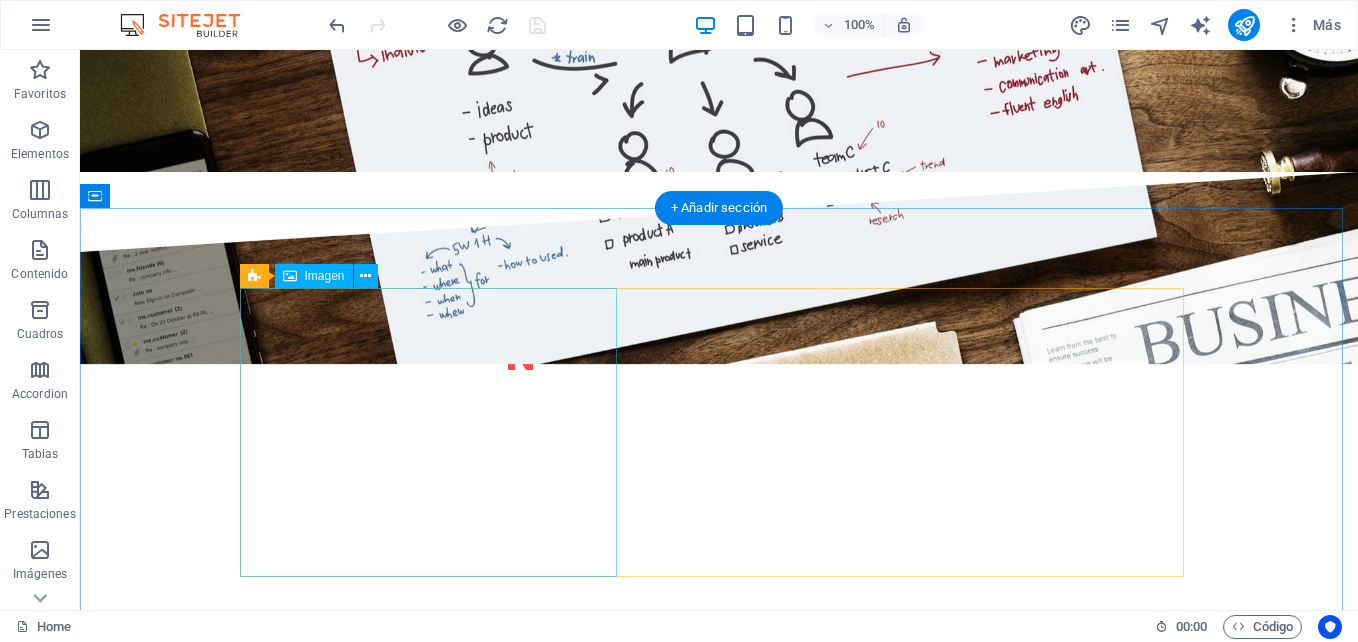 click at bounding box center [388, 2406] 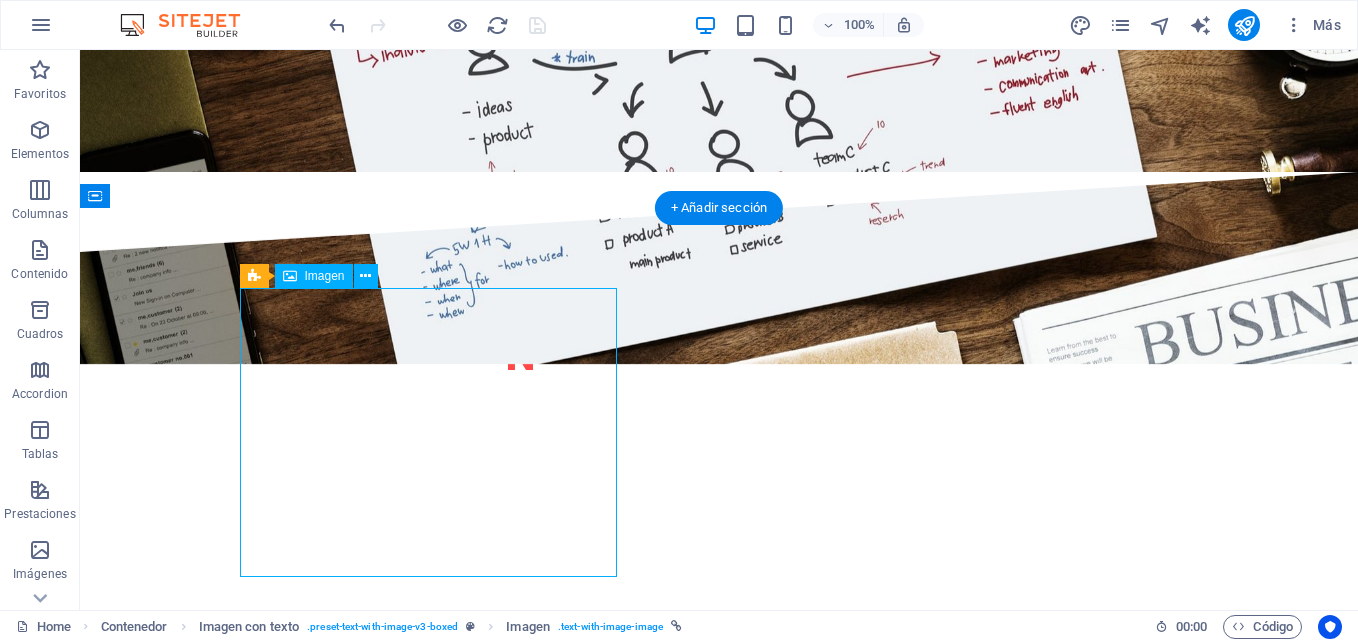 click at bounding box center (388, 2406) 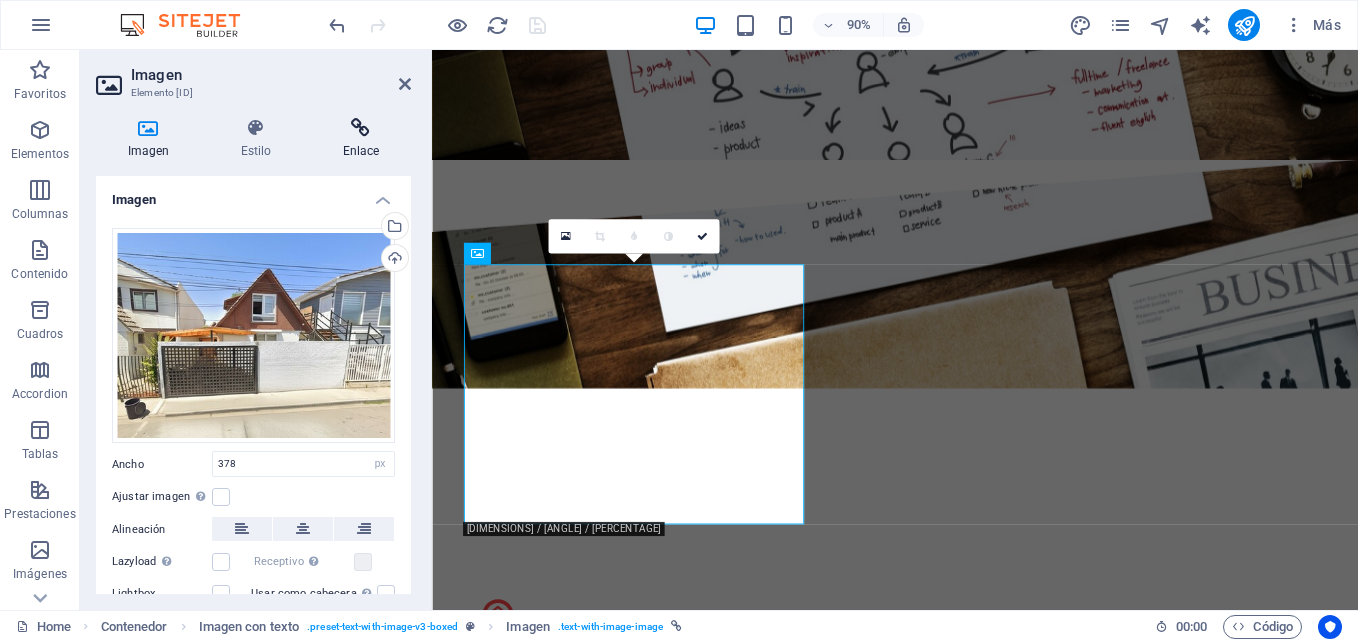 click on "Enlace" at bounding box center [361, 139] 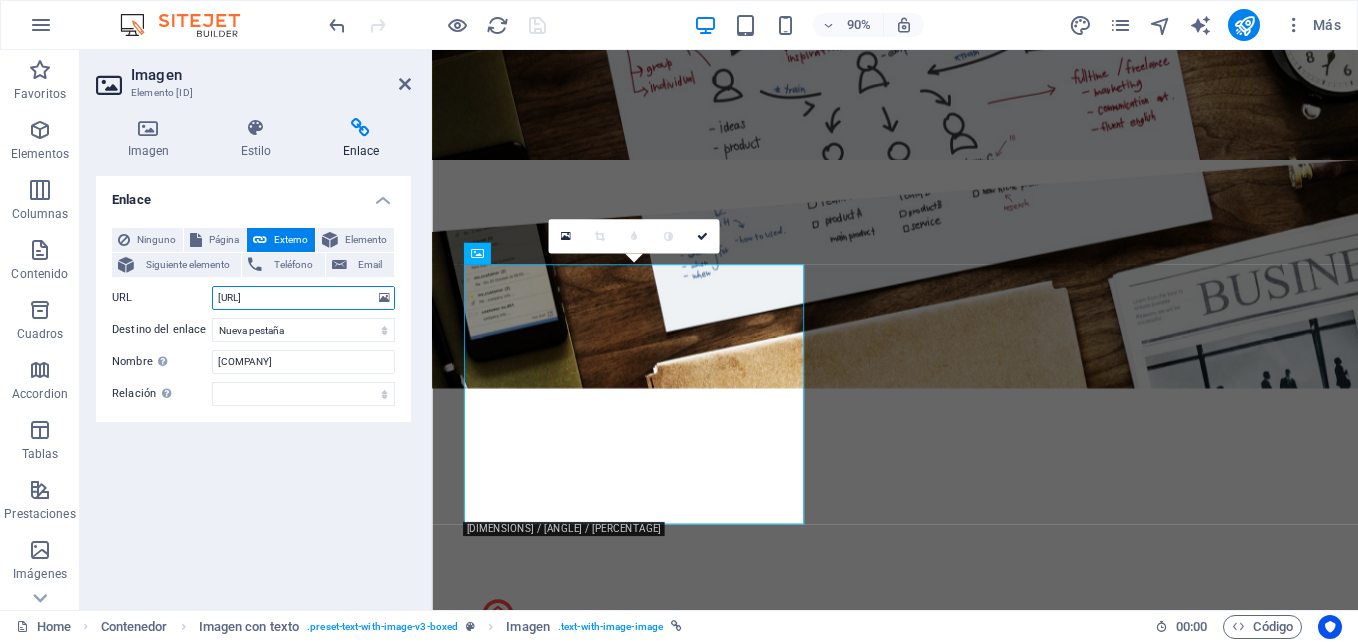 click on "https://www.facebook.com/share/p/1AKRahwWXG/" at bounding box center (303, 298) 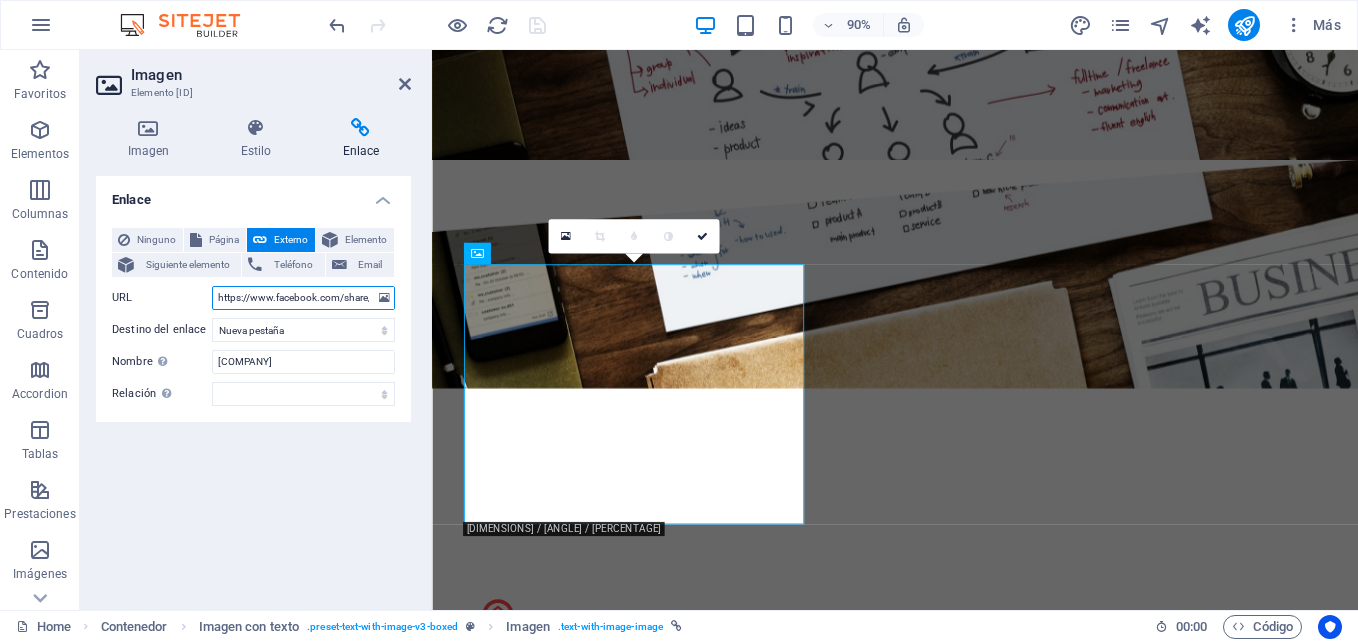 scroll, scrollTop: 0, scrollLeft: 72, axis: horizontal 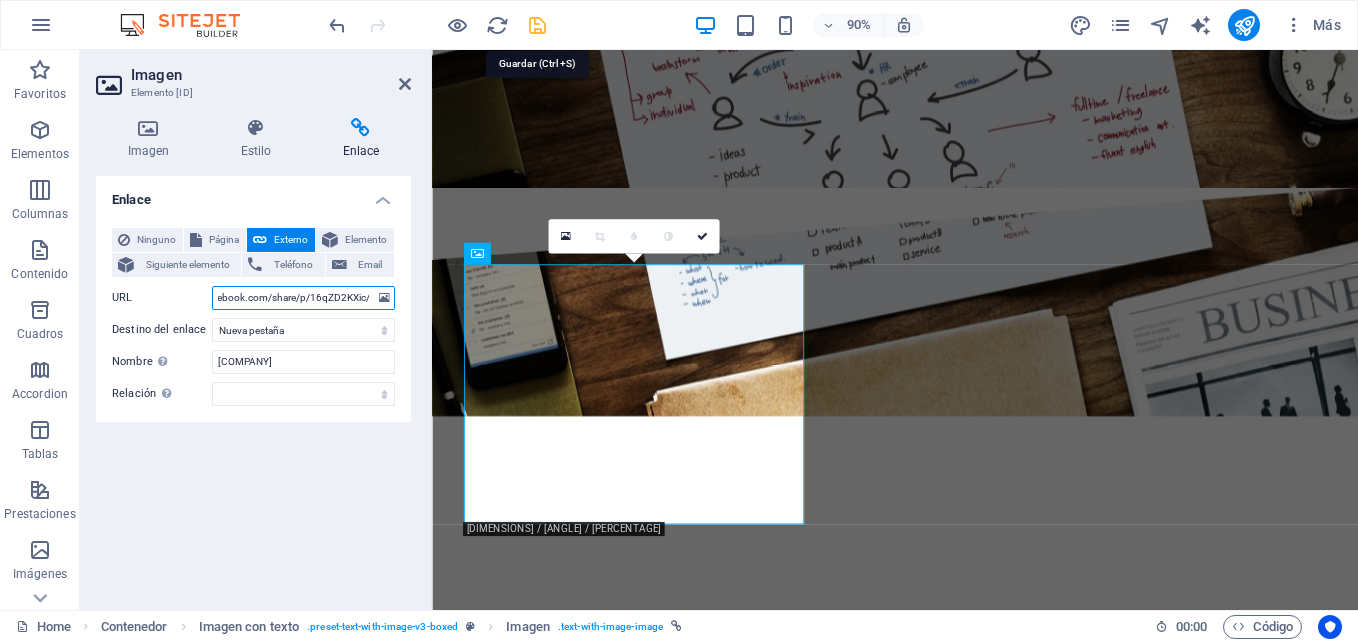 type on "https://www.facebook.com/share/p/16qZD2KXic/" 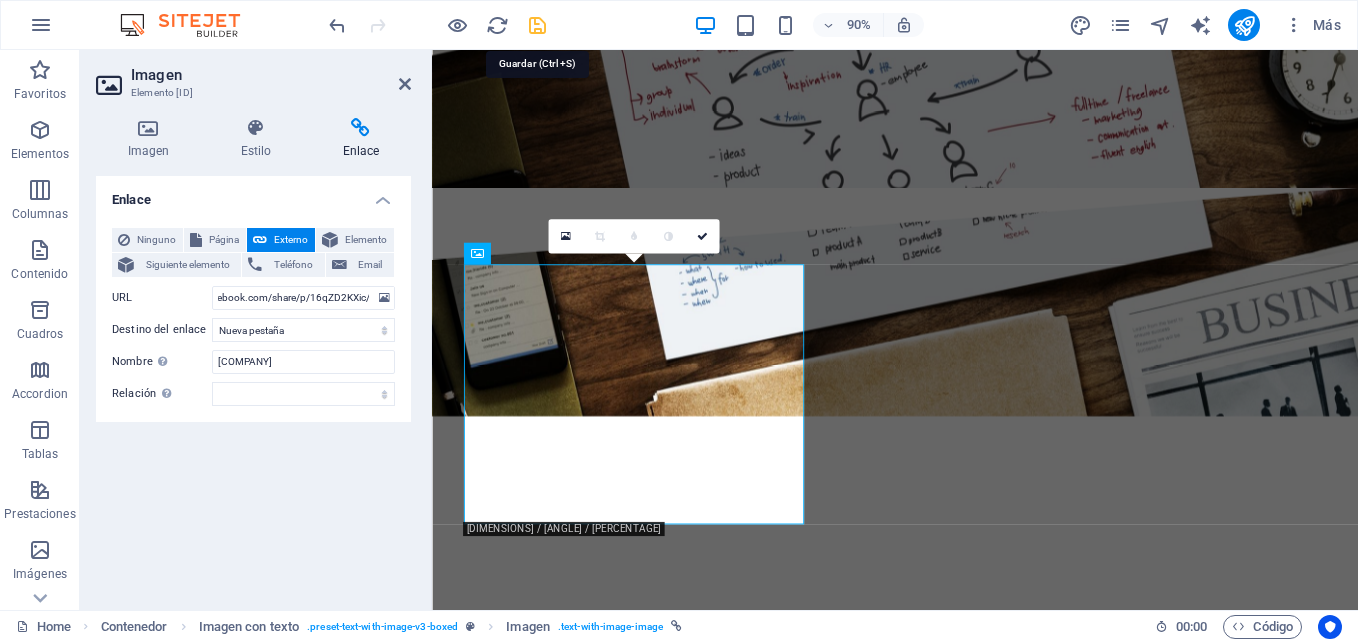 click at bounding box center [537, 25] 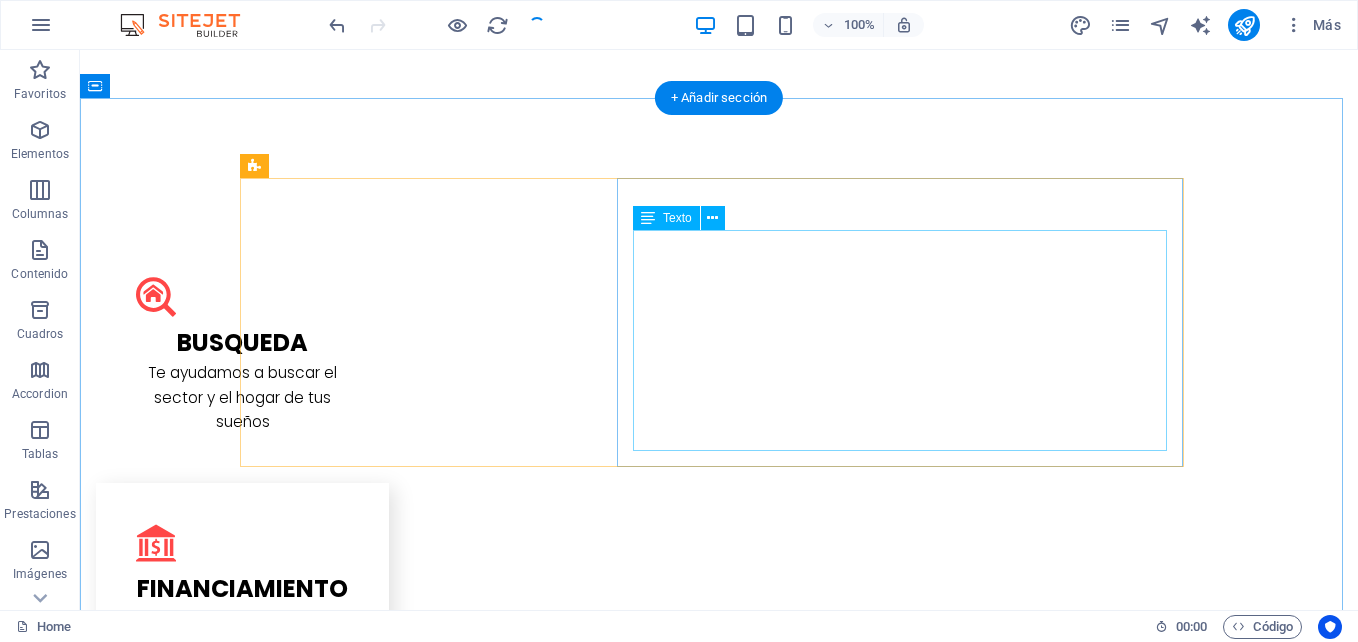 scroll, scrollTop: 2300, scrollLeft: 0, axis: vertical 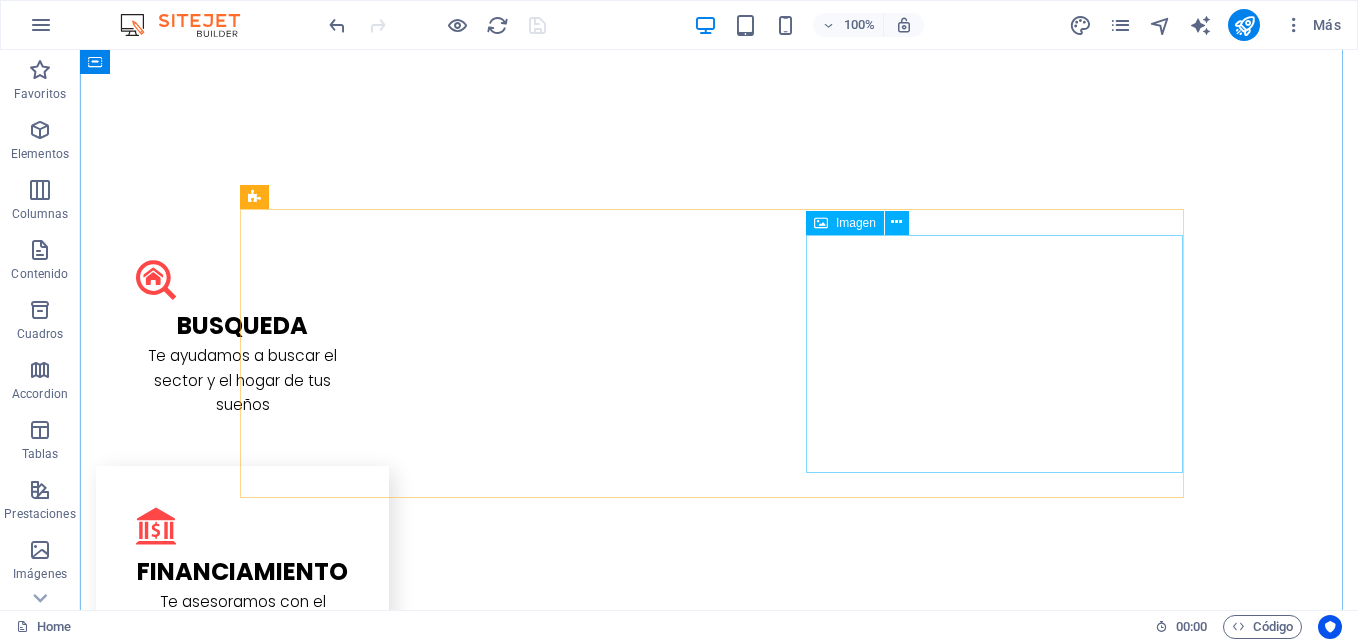 click at bounding box center (388, 2725) 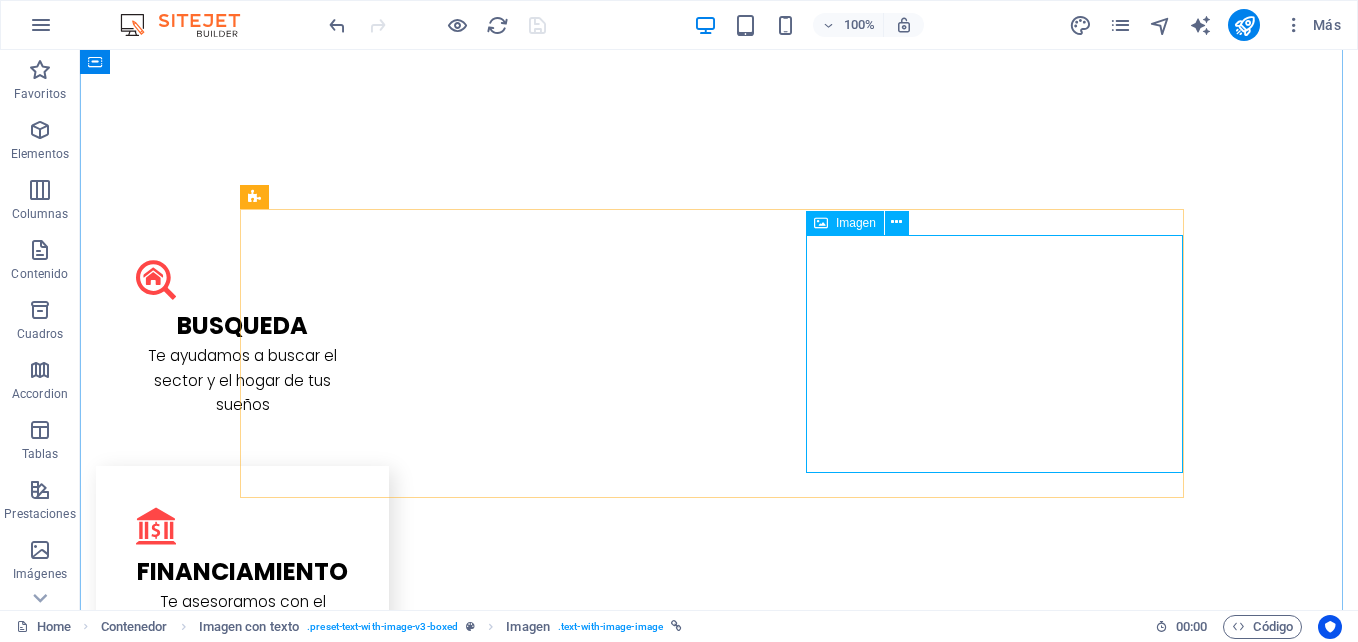 click at bounding box center [388, 2725] 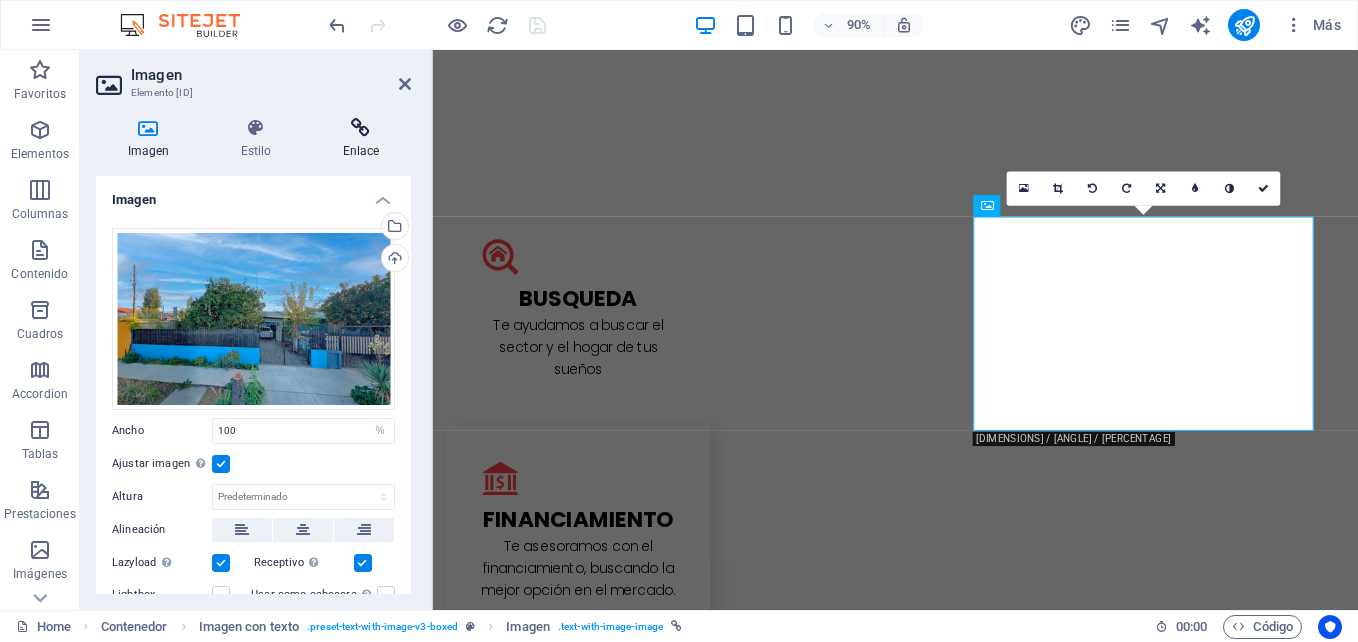 click at bounding box center [361, 128] 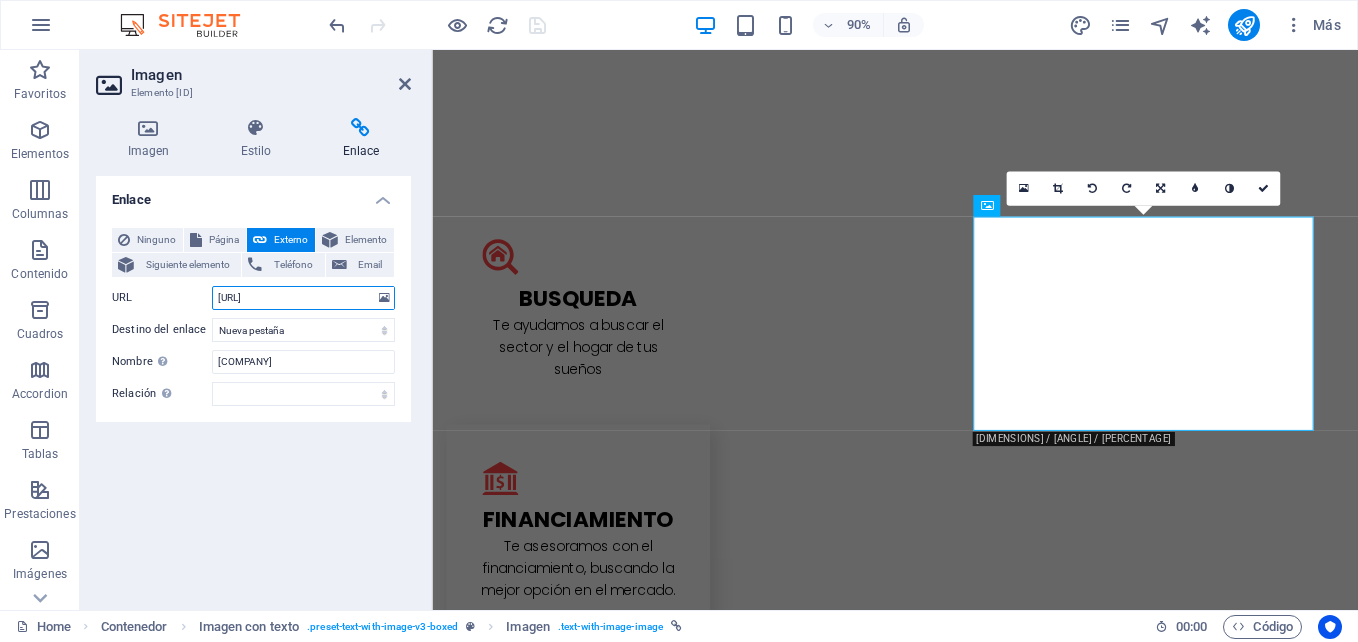click on "https://www.facebook.com/share/p/12B2x1arTBa/" at bounding box center (303, 298) 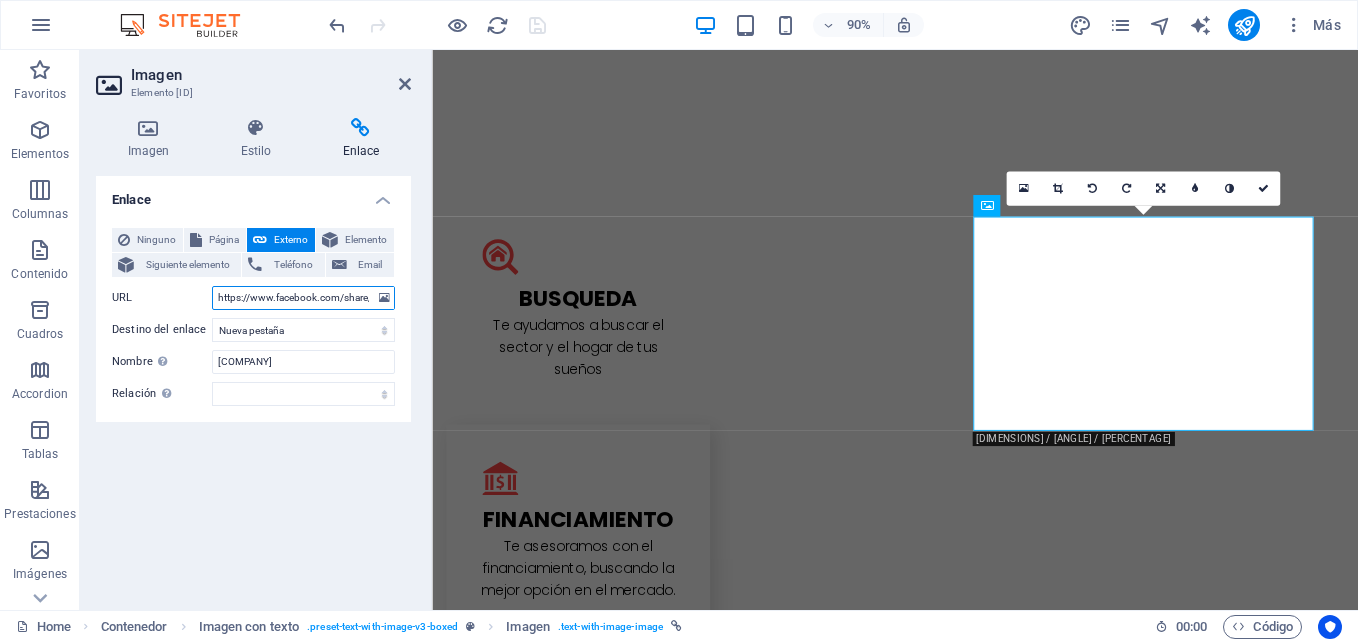 scroll, scrollTop: 0, scrollLeft: 72, axis: horizontal 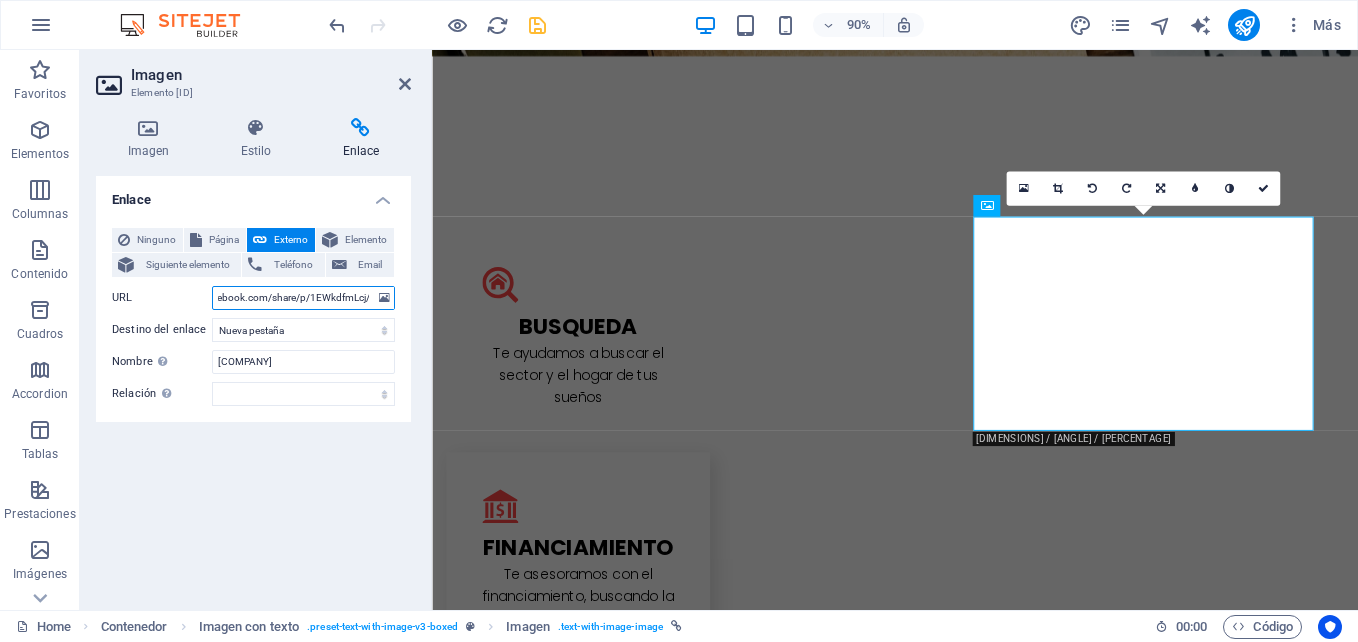 type on "https://www.facebook.com/share/p/1EWkdfmLcj/" 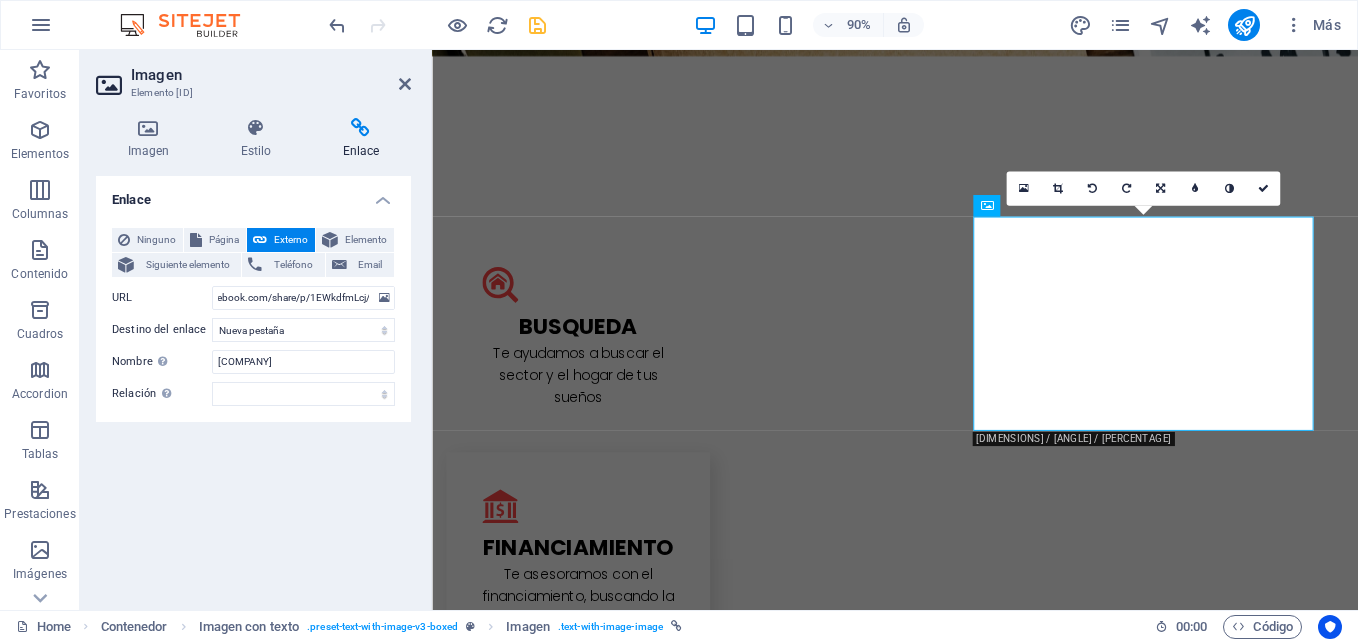 click on "Enlace Ninguno Página Externo Elemento Siguiente elemento Teléfono Email Página Home Subpage Legal Notice Privacy Elemento
URL https://www.facebook.com/share/p/1EWkdfmLcj/ Teléfono Email Destino del enlace Nueva pestaña Misma pestaña Superposición Nombre Una descripción adicional del enlace no debería ser igual al texto del enlace. El título suele mostrarse como un texto de información cuando se mueve el ratón por encima del elemento. Déjalo en blanco en caso de dudas. deVillenas Propiedades Relación Define la  relación de este enlace con el destino del enlace . Por ejemplo, el valor "nofollow" indica a los buscadores que no sigan al enlace. Puede dejarse vacío. alternativo autor marcador externo ayuda licencia siguiente nofollow noreferrer noopener ant buscar etiqueta" at bounding box center [253, 385] 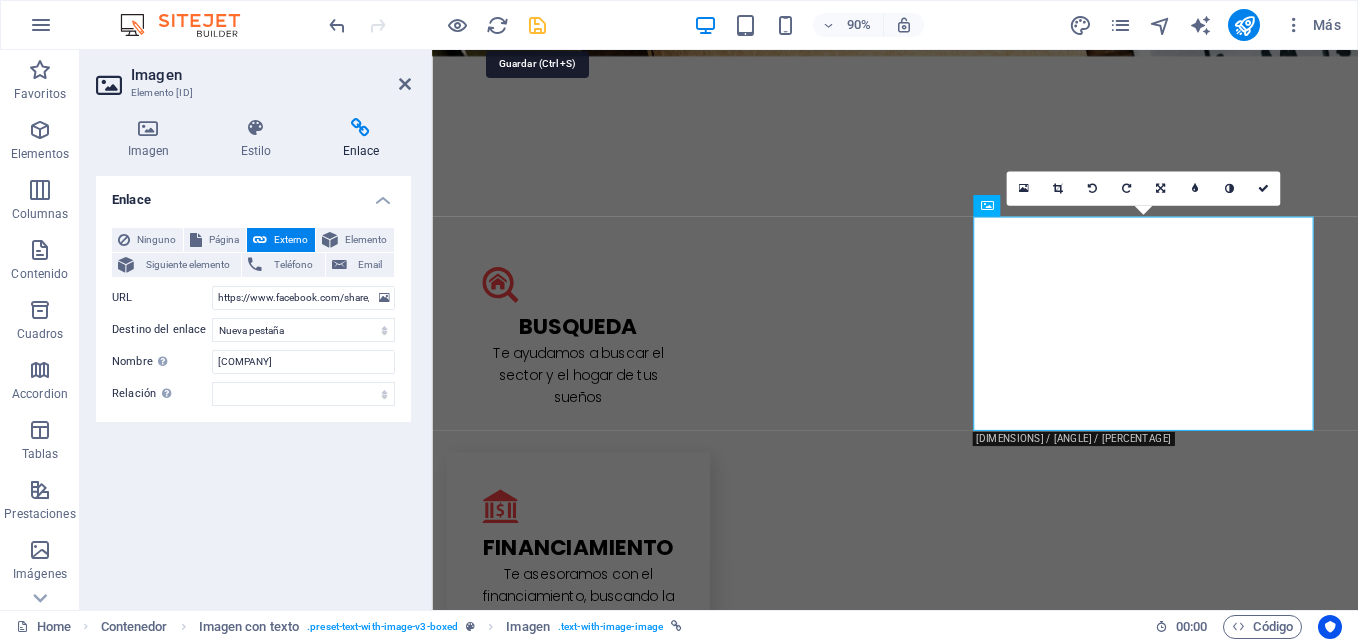click at bounding box center [537, 25] 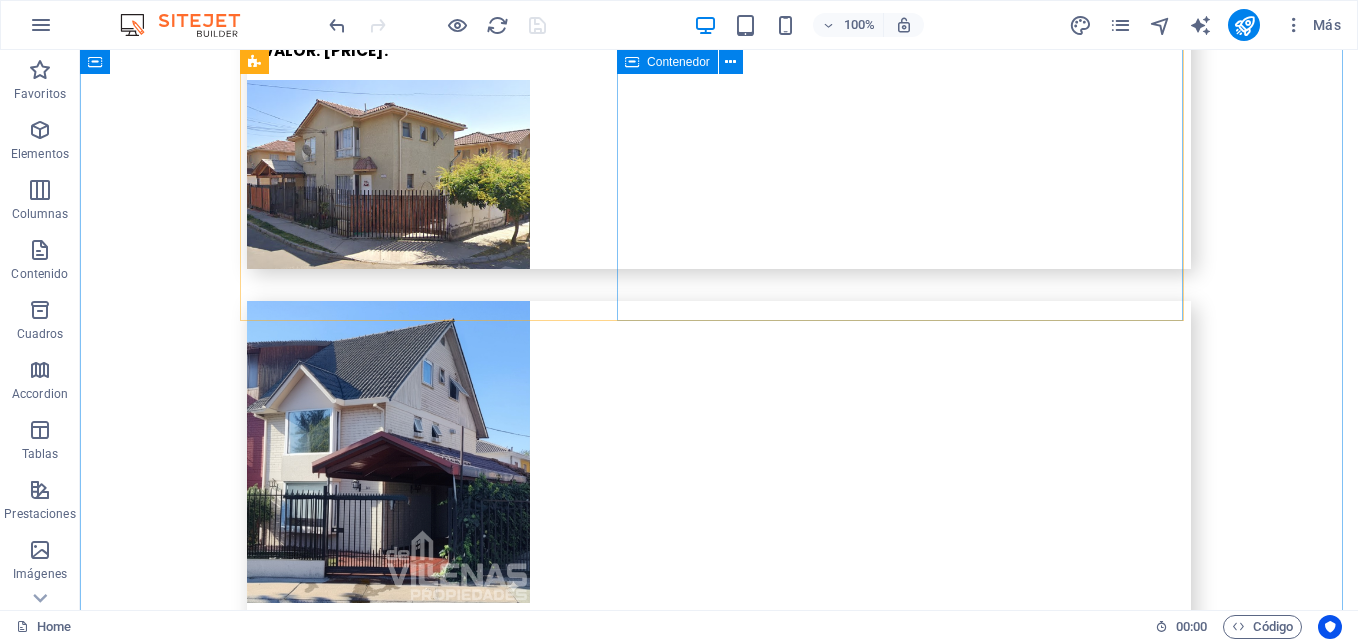 scroll, scrollTop: 5700, scrollLeft: 0, axis: vertical 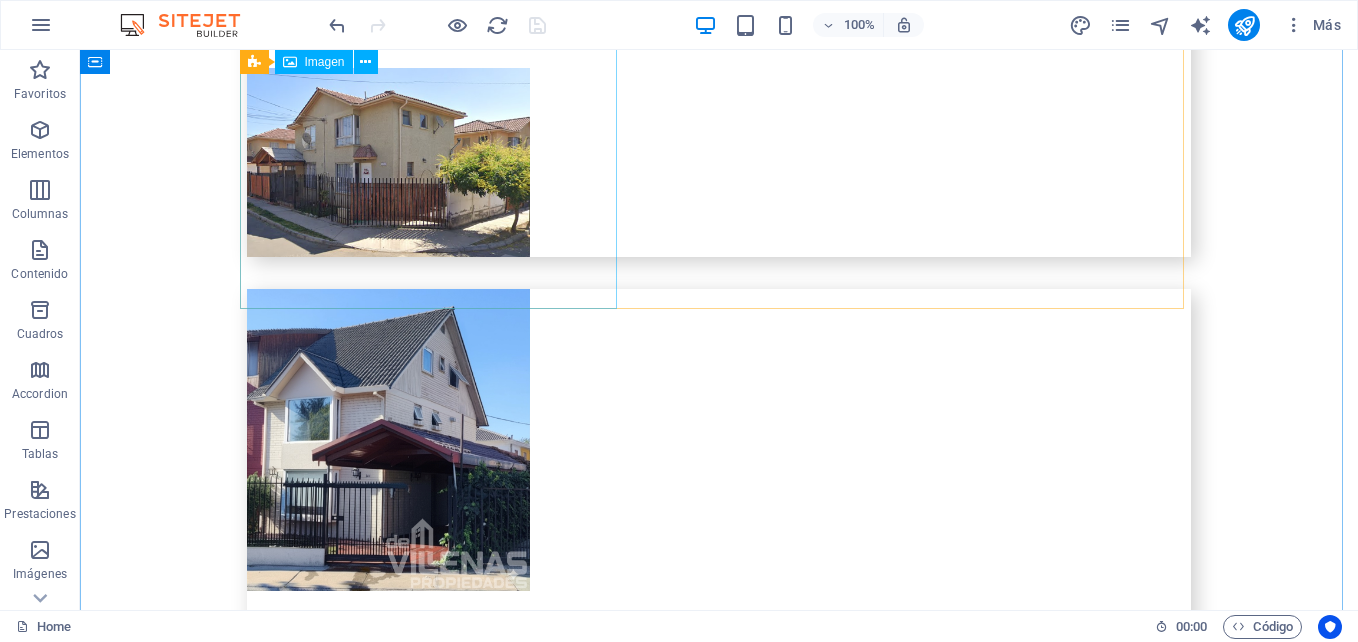 click at bounding box center (388, 5296) 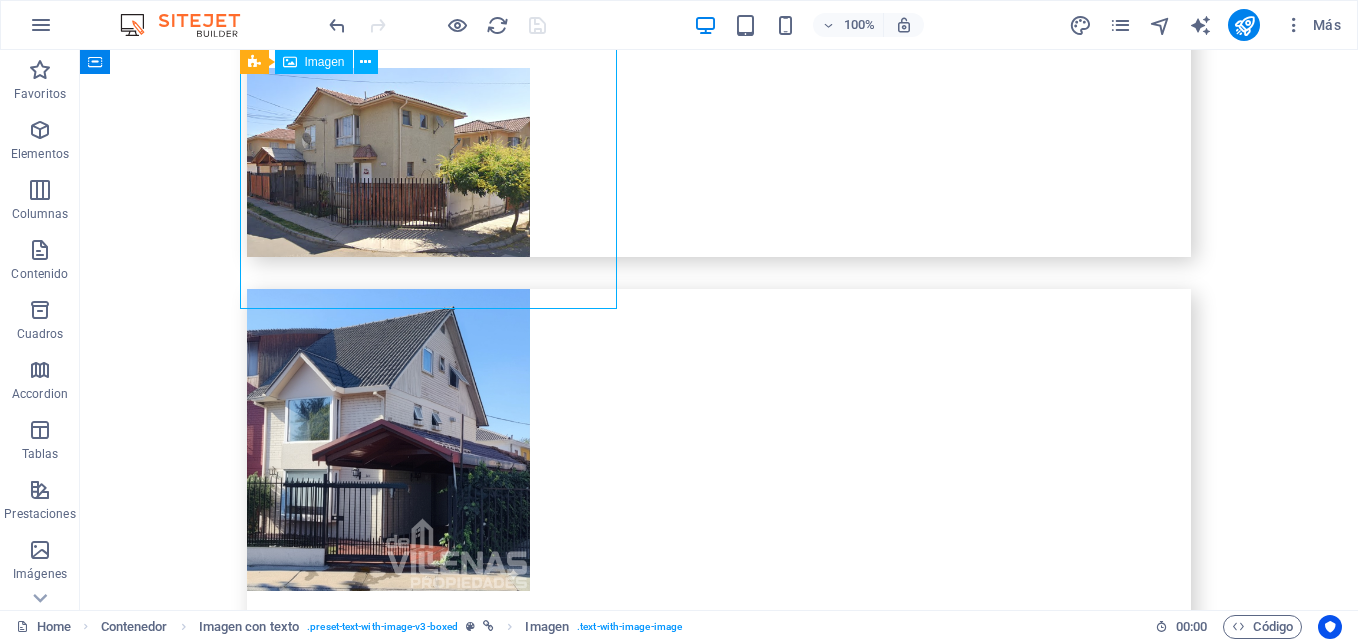 click at bounding box center (388, 5296) 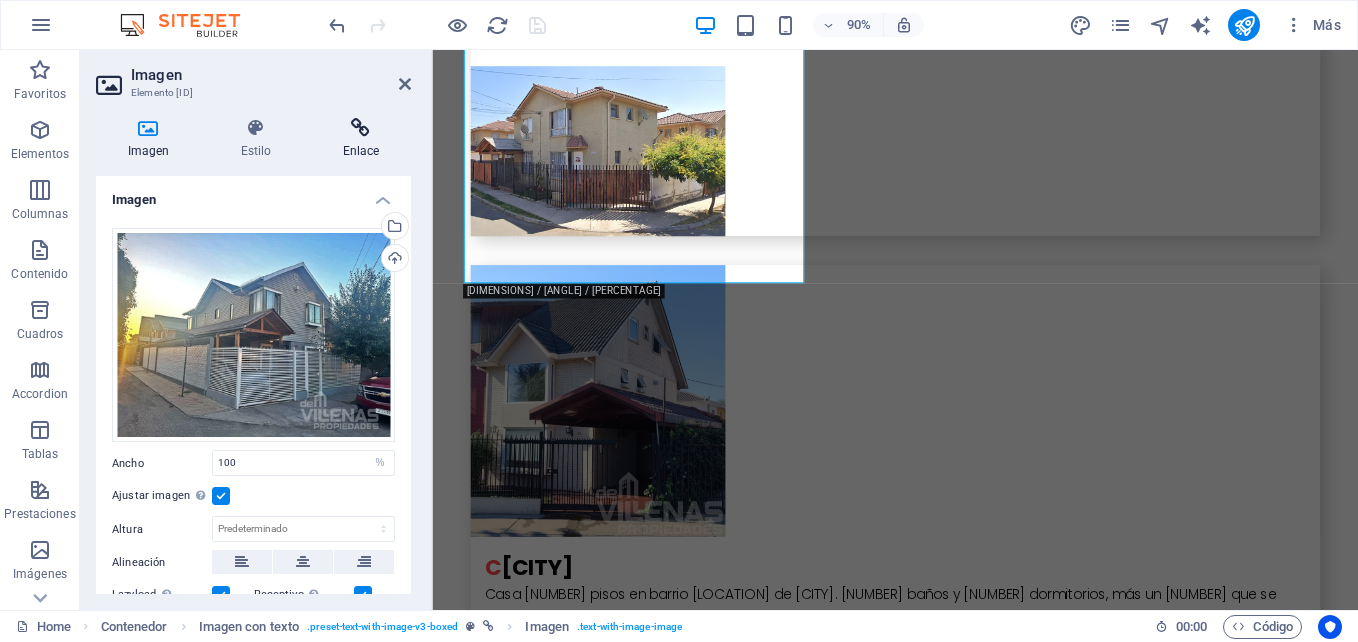 click on "Enlace" at bounding box center (361, 139) 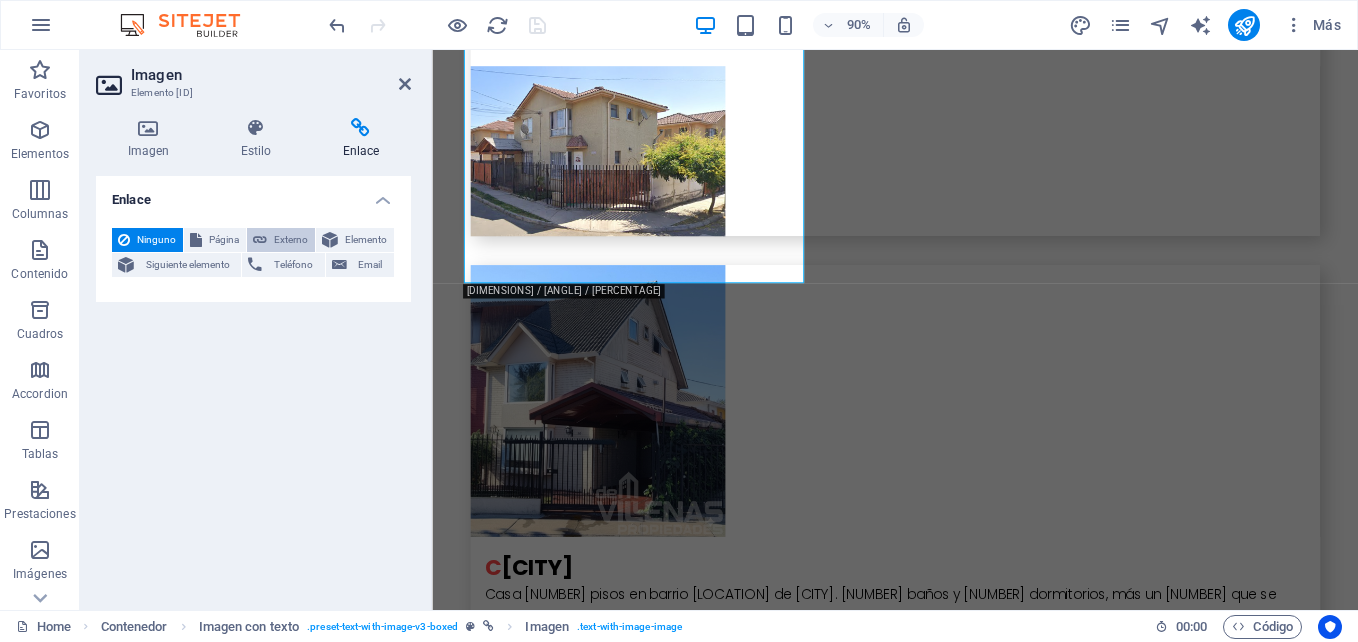 click on "Externo" at bounding box center [291, 240] 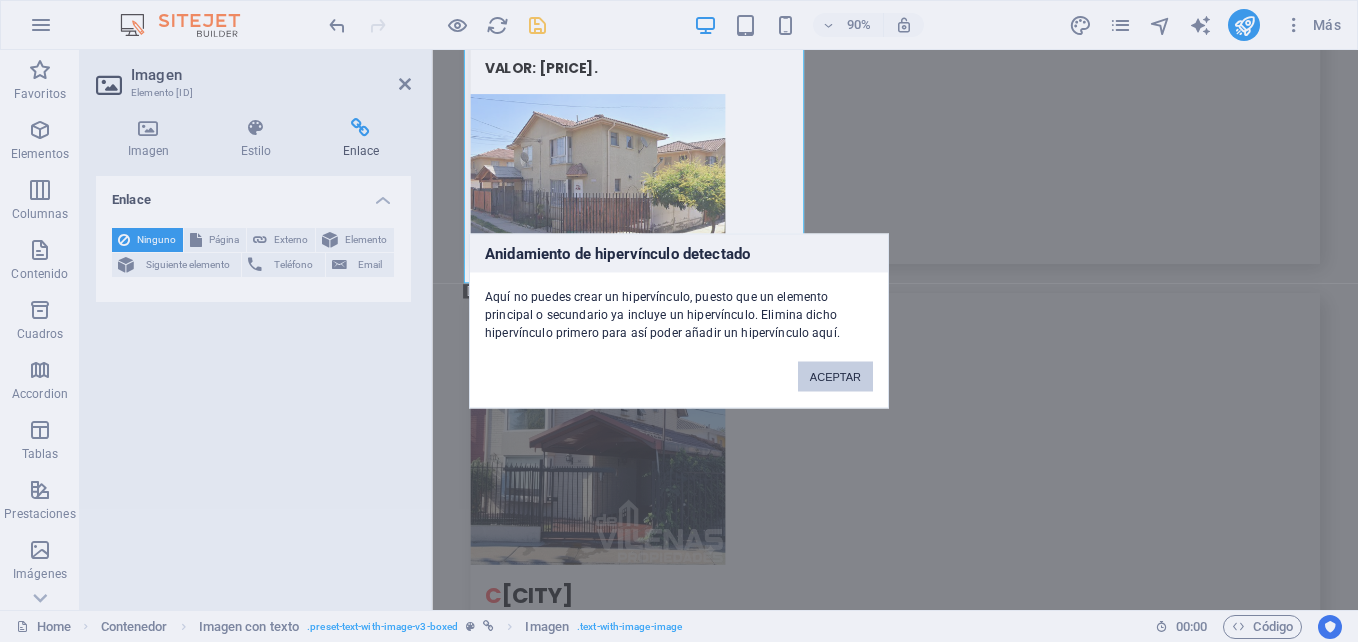 click on "ACEPTAR" at bounding box center [835, 377] 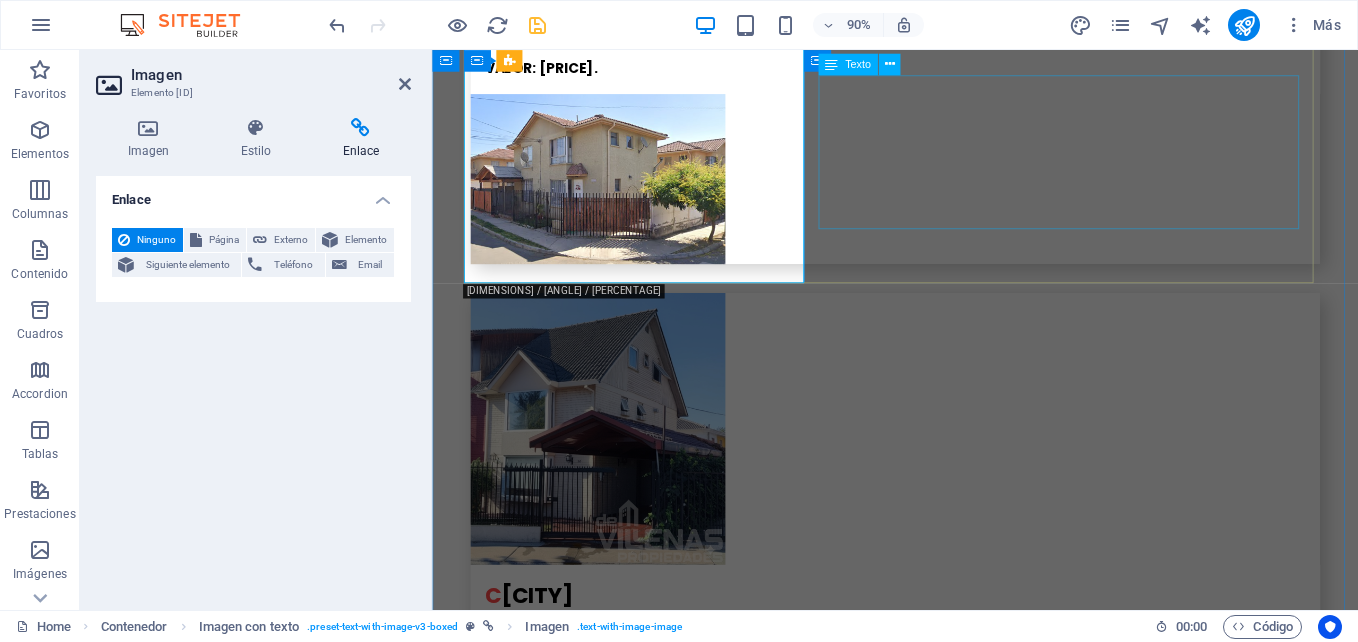 click on "Casa 2 pisos en barrio Los Héroes. 2 baños y 5 dormitorios. Patio grande con 74 mts2 (aprox). Con cobertizo. Antejardín con entrada de auto techada hasta la puerta de entrada. Cocina ampliada y logia de lavado. Dormitorios. Baño 2do piso con tina. Aire acondicionado. Ventanas en termo panel en toda la casa. VALOR: $160.000.000.-" at bounding box center (947, 5559) 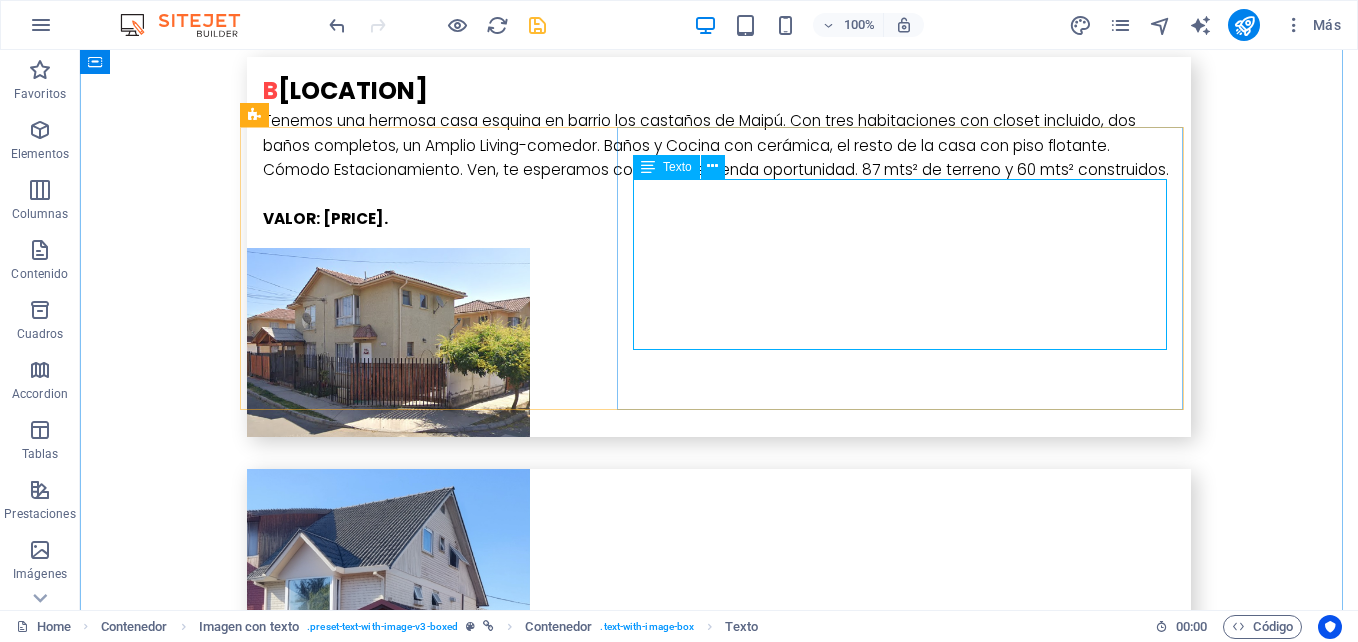 scroll, scrollTop: 5600, scrollLeft: 0, axis: vertical 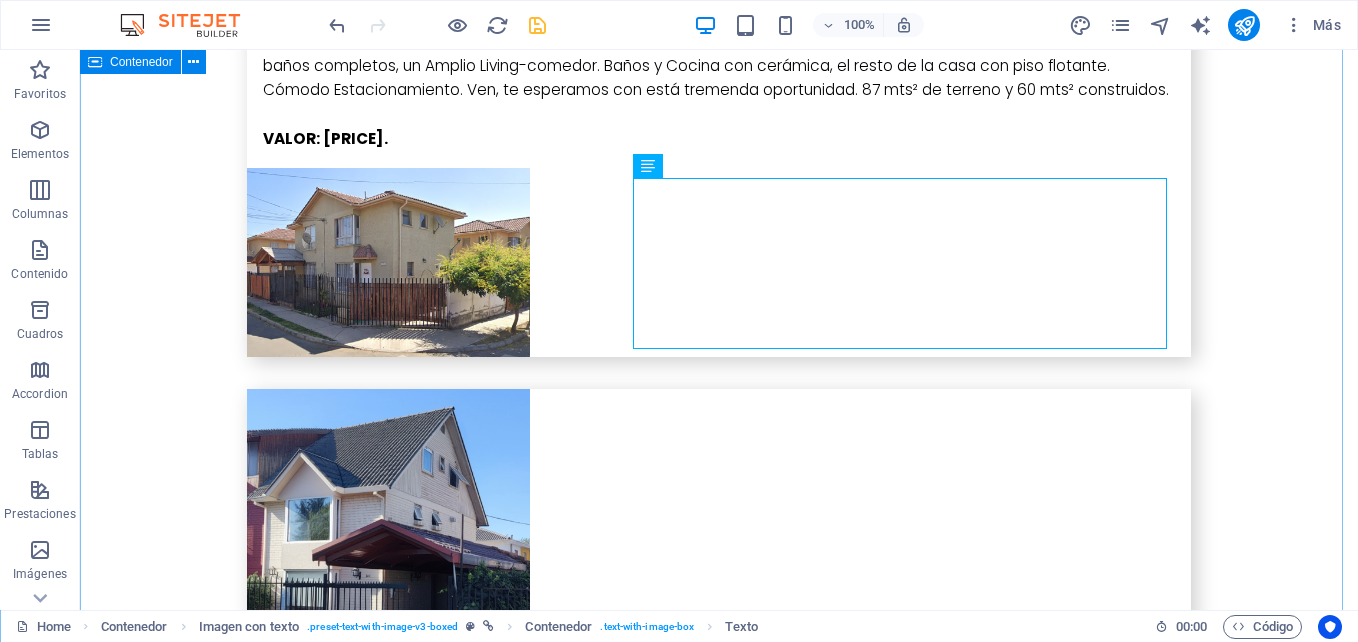 click on "b arRiO eL gOMERO propiedad en Barrio el Gomero de Ciudad Satélite, en calle y no pasaje. Cuenta con dos pisos, en el primero, Dormitorio principal con baño y walk in closet, Amplia Cocina, Living Comedor, en el segundo piso [NUMBER] dormitorios y un baño completo. Patio y antejardín. Casa aislada con mas de [NUMBER] metros cuadrados y más de [NUMBER] metros cuadrados construidos. Todas las ventanas en Termopanel y piso en Porcelanato en toda la Casa. VALOR: $[NUMBER].-[NUMBER].- L a Cisterna Casa aislada en sector netamente residencial, con gran terreno en La Cisterna. Aproximadamente [NUMBER] mts² construidos y [NUMBER] mts² de superficie total de terreno. Cuenta con [NUMBER] dormitorios living comedor Baño y cocina. Además cuenta con Habitación de servicio con baño independiente, sector de terraza y comedor de diario. También incluye una pequeña bodega. En el acceso hay cobertizo para vehículos. Amplias terrazas de baldosas. VALOR: $[NUMBER].-[NUMBER].- P arcella de agrado VALOR: $[NUMBER].-[NUMBER].- B Arrio los Castaños VALOR: $[NUMBER].-[NUMBER].- C" at bounding box center [719, 4033] 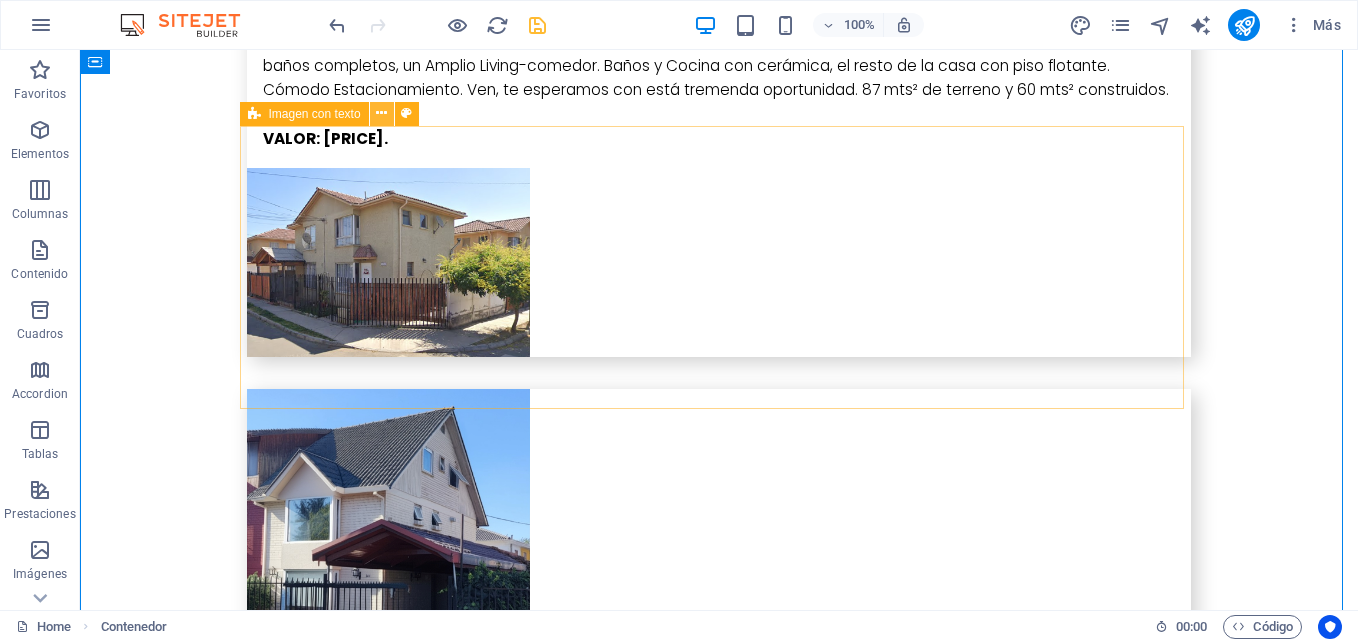 click at bounding box center (381, 113) 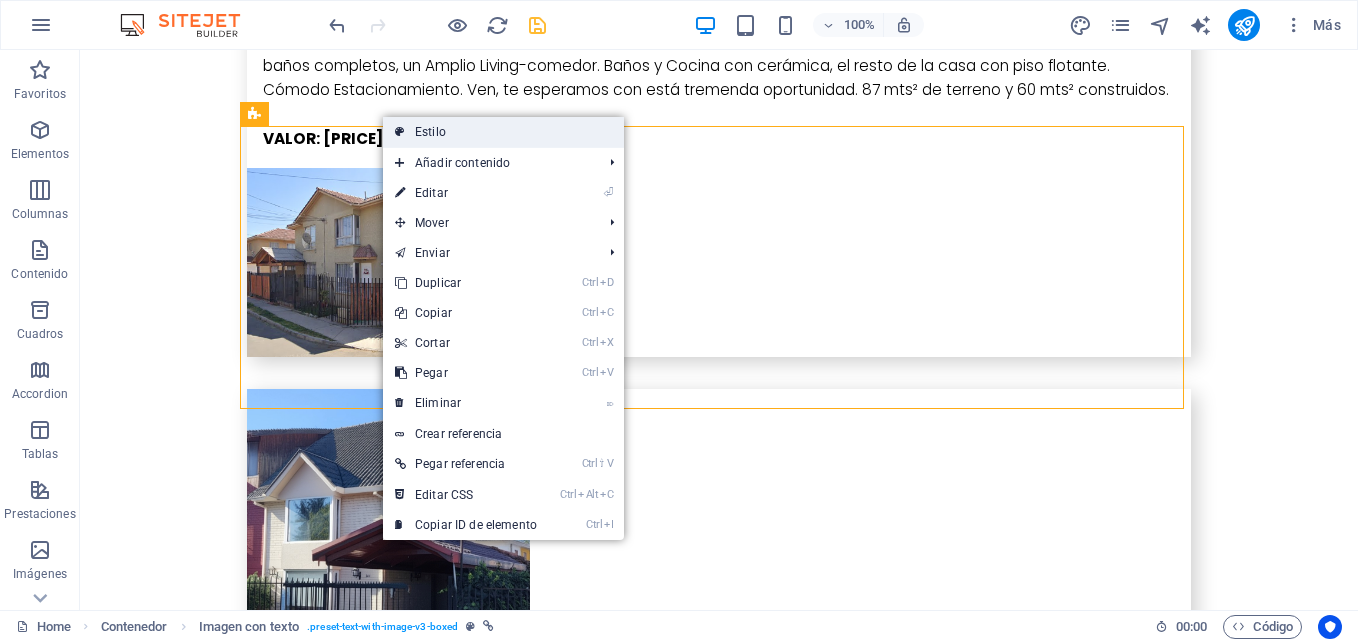 drag, startPoint x: 434, startPoint y: 139, endPoint x: 55, endPoint y: 183, distance: 381.54553 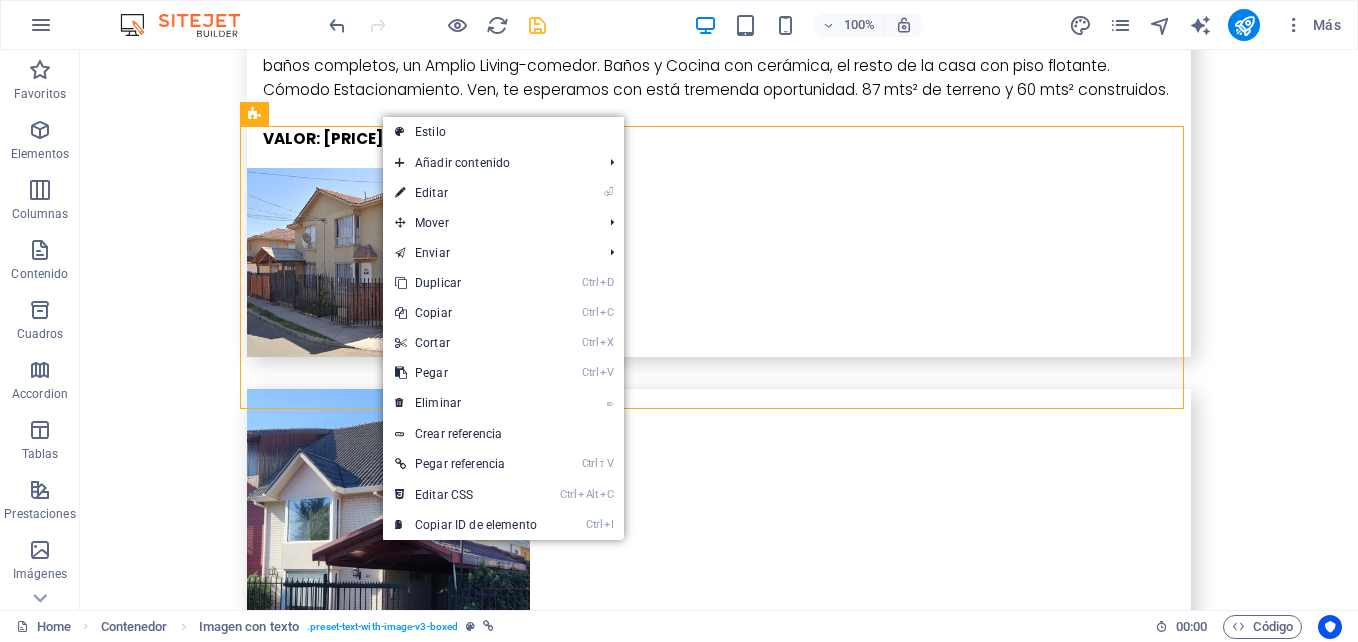 select on "rem" 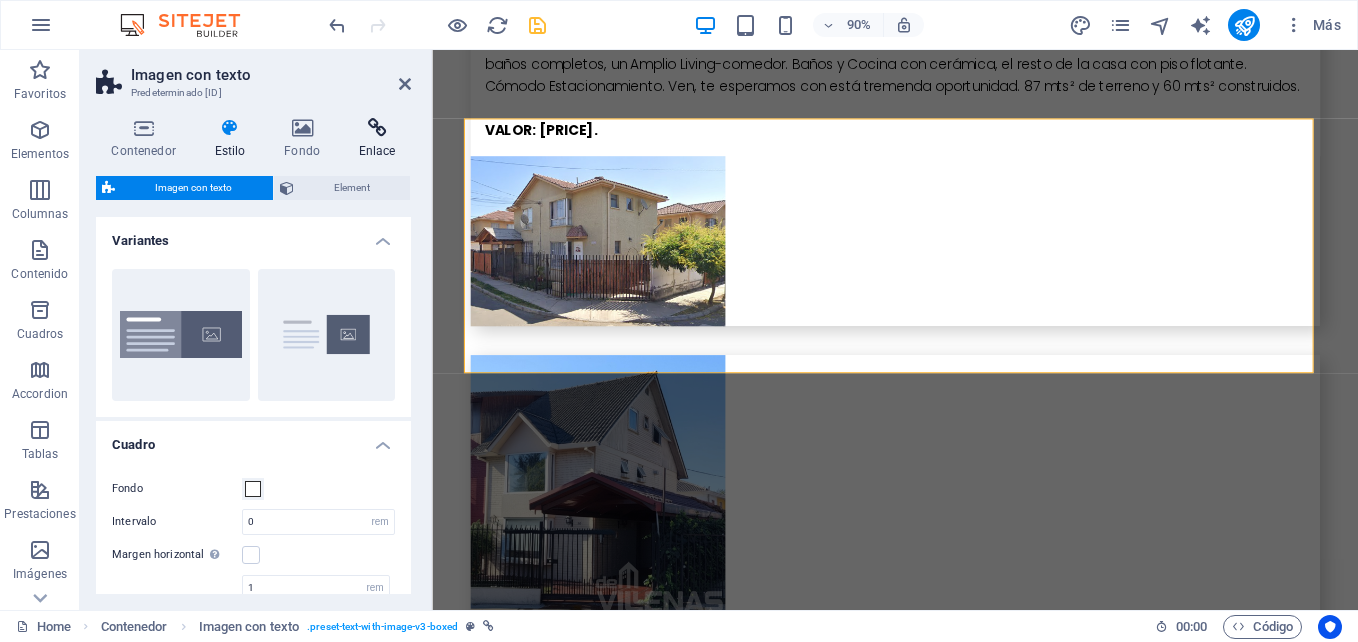 click at bounding box center [377, 128] 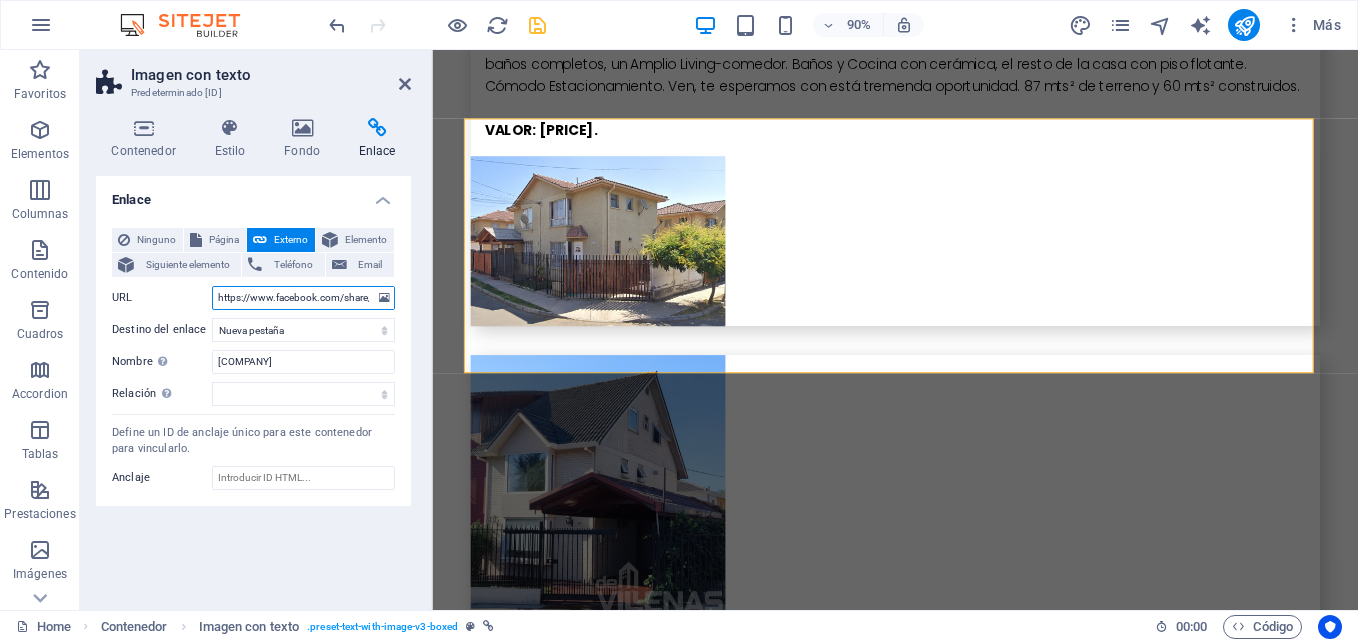click on "https://www.facebook.com/share/p/164DHFW9jU/" at bounding box center [303, 298] 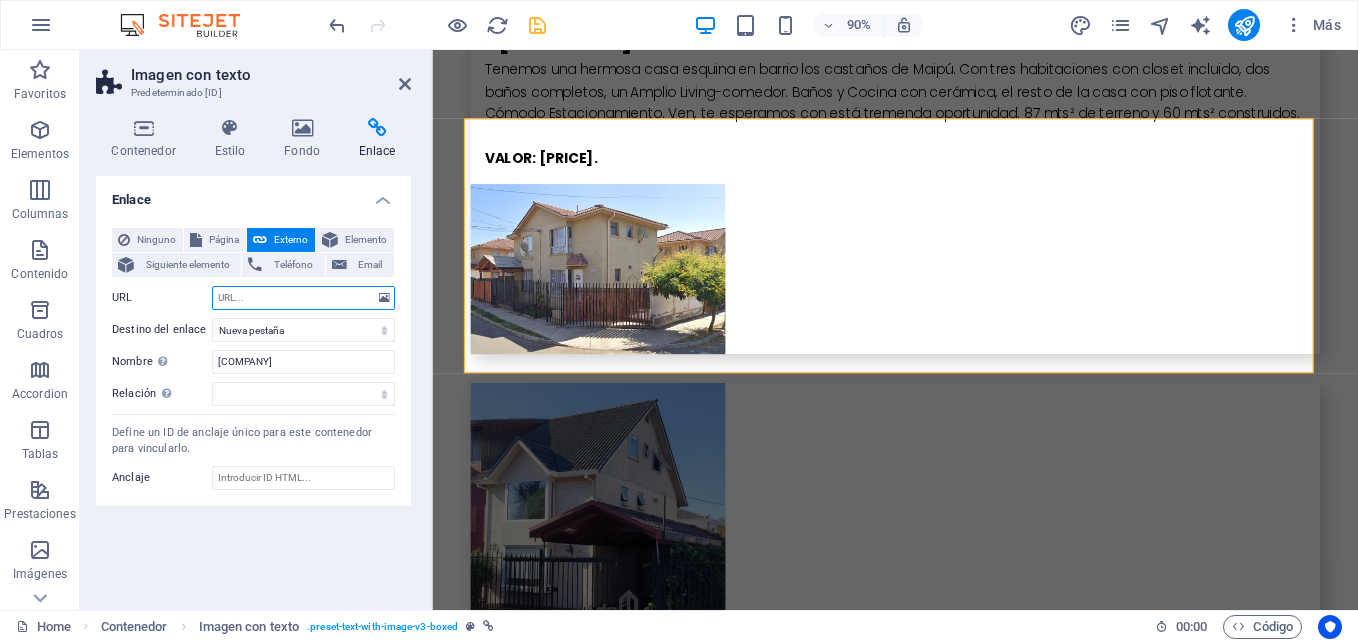 type 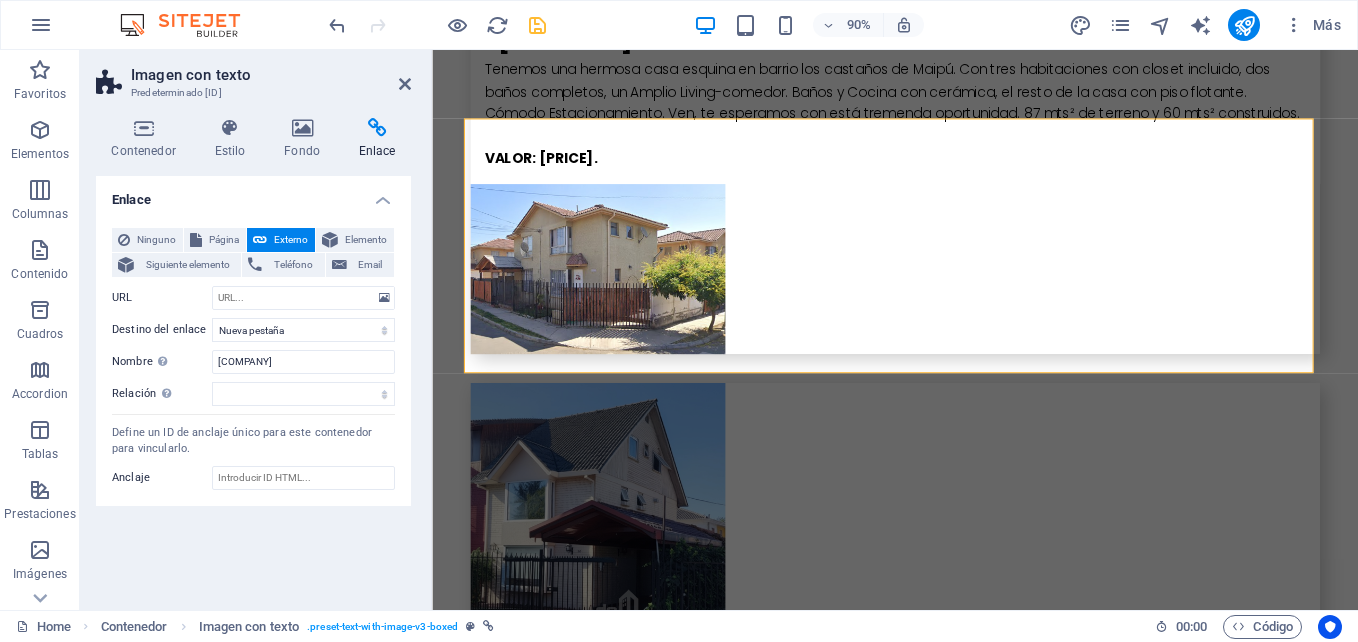 click on "Enlace Ninguno Página Externo Elemento Siguiente elemento Teléfono Email Página Home Subpage Legal Notice Privacy Elemento
URL Teléfono Email Destino del enlace Nueva pestaña Misma pestaña Superposición Nombre Una descripción adicional del enlace no debería ser igual al texto del enlace. El título suele mostrarse como un texto de información cuando se mueve el ratón por encima del elemento. Déjalo en blanco en caso de dudas. deVillenas Propiedades Relación Define la  relación de este enlace con el destino del enlace . Por ejemplo, el valor "nofollow" indica a los buscadores que no sigan al enlace. Puede dejarse vacío. alternativo autor marcador externo ayuda licencia siguiente nofollow noreferrer noopener ant buscar etiqueta Define un ID de anclaje único para este contenedor para vincularlo. Anclaje" at bounding box center [253, 385] 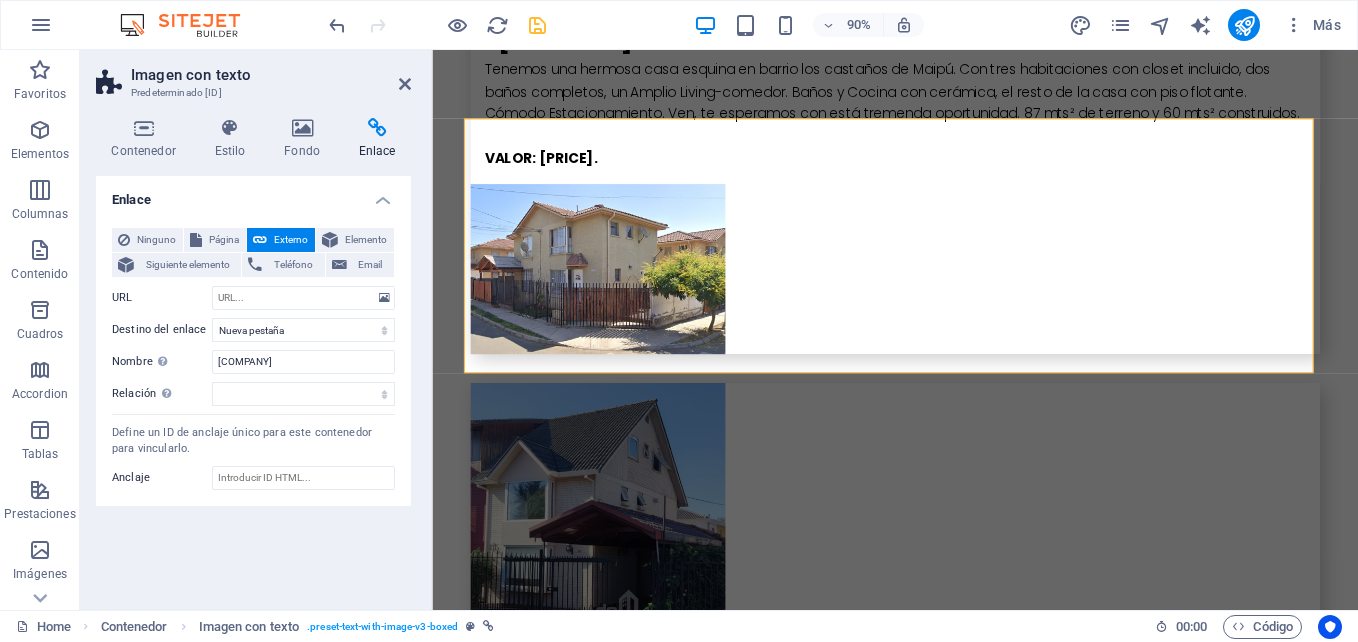 click on "90% Más" at bounding box center [837, 25] 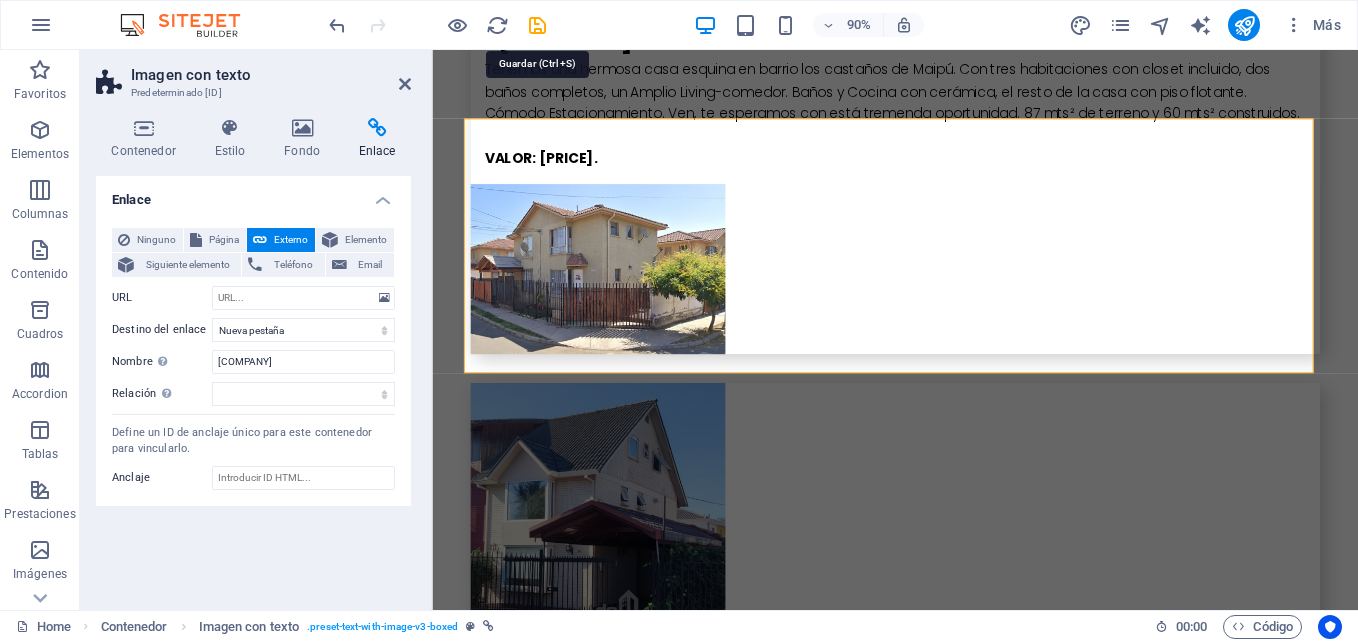 drag, startPoint x: 538, startPoint y: 21, endPoint x: 530, endPoint y: 28, distance: 10.630146 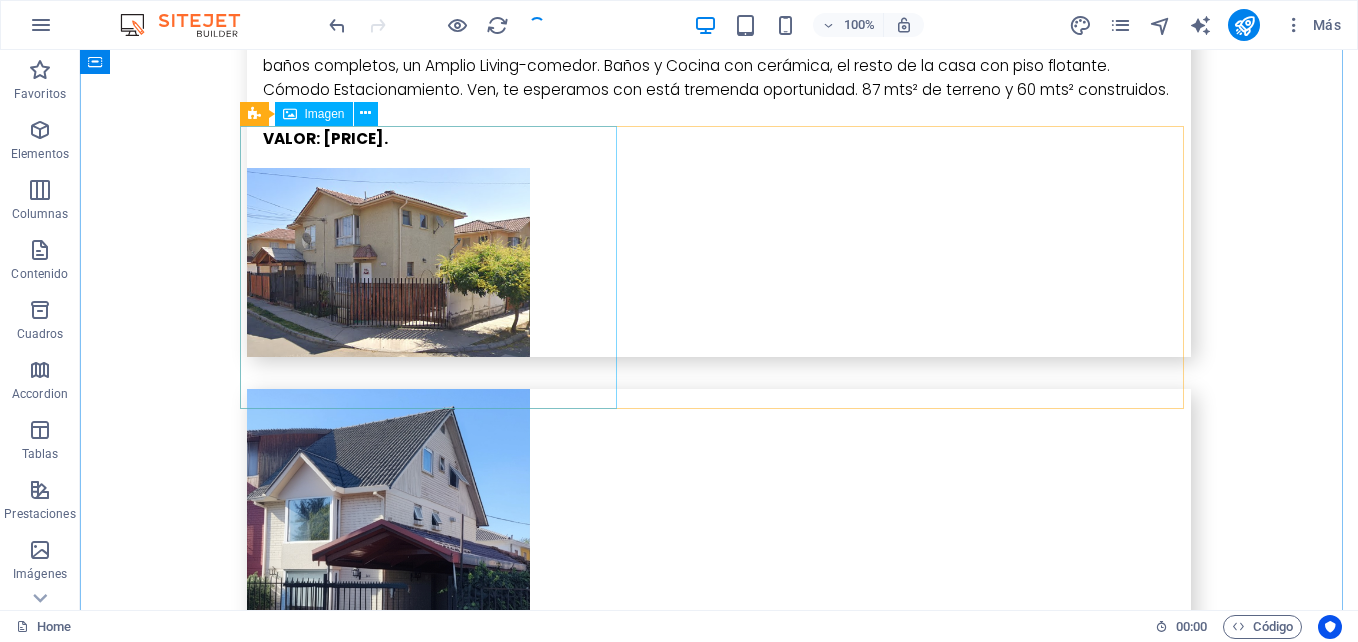 click at bounding box center (388, 5396) 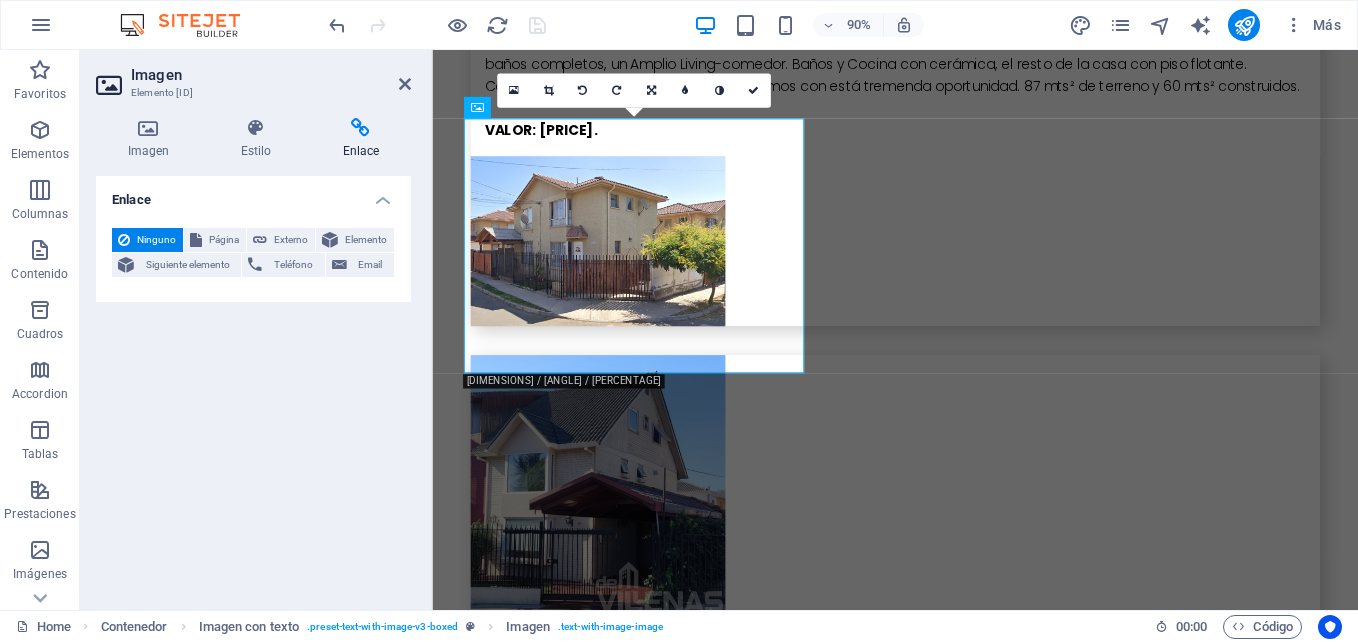 click on "Enlace" at bounding box center (361, 139) 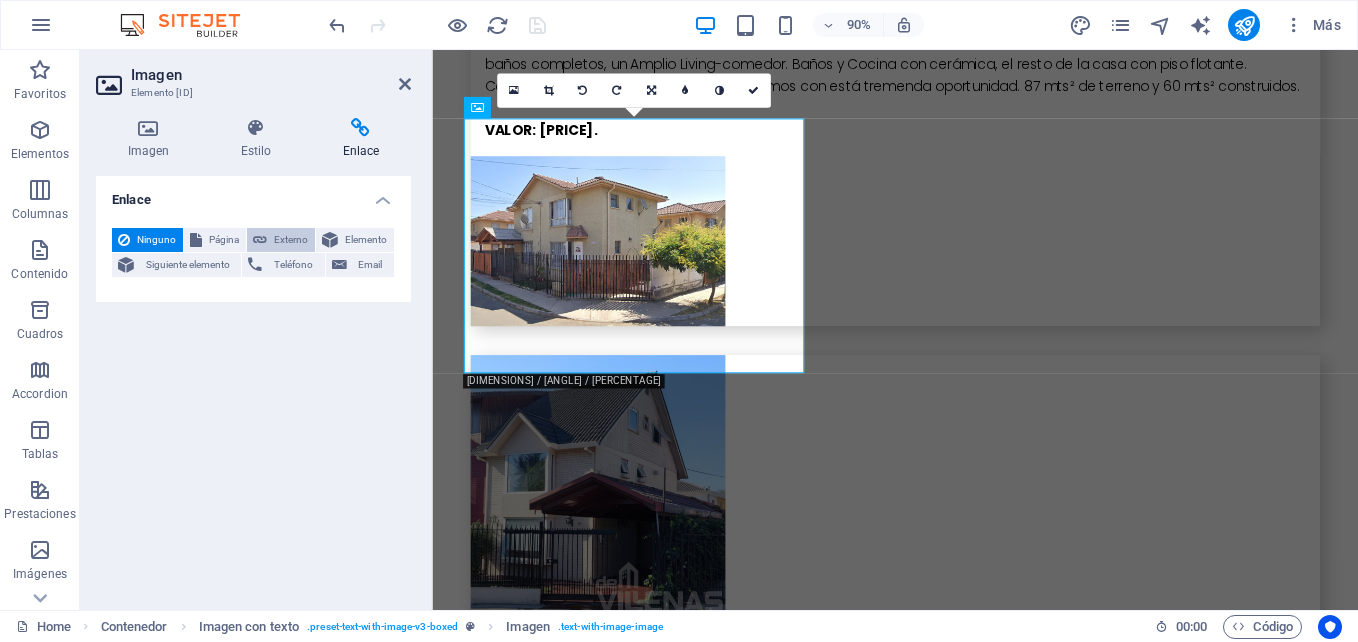 click on "Externo" at bounding box center [291, 240] 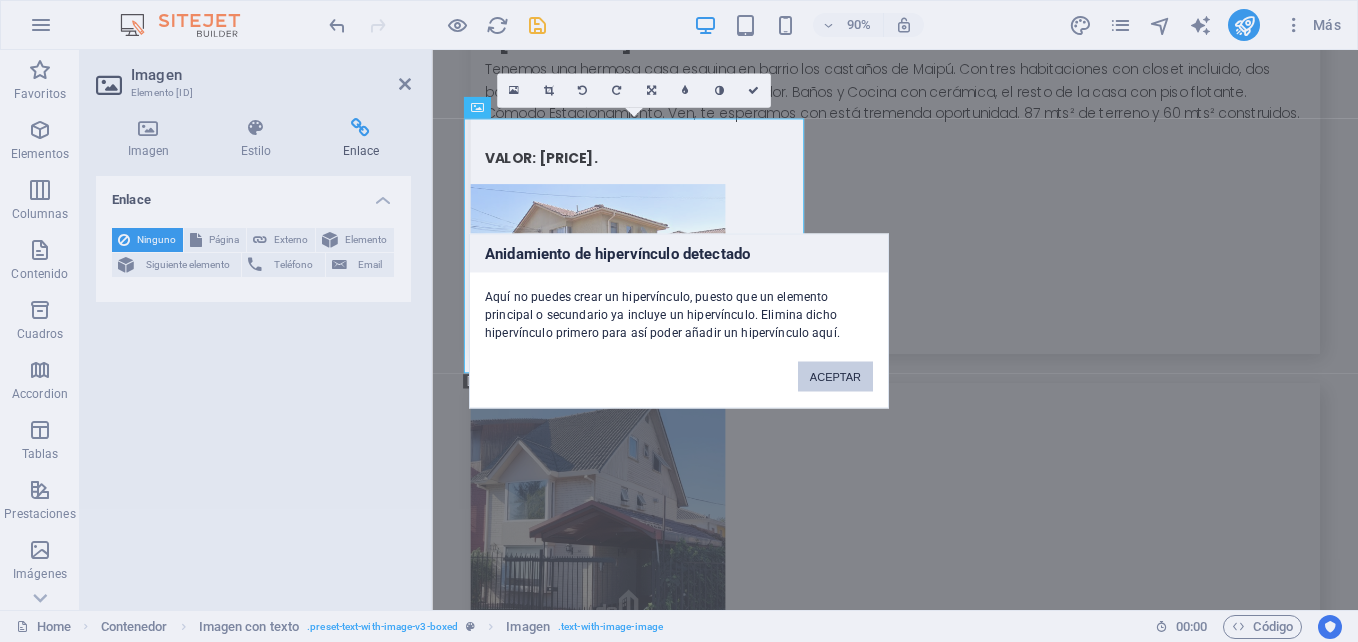 click on "ACEPTAR" at bounding box center [835, 377] 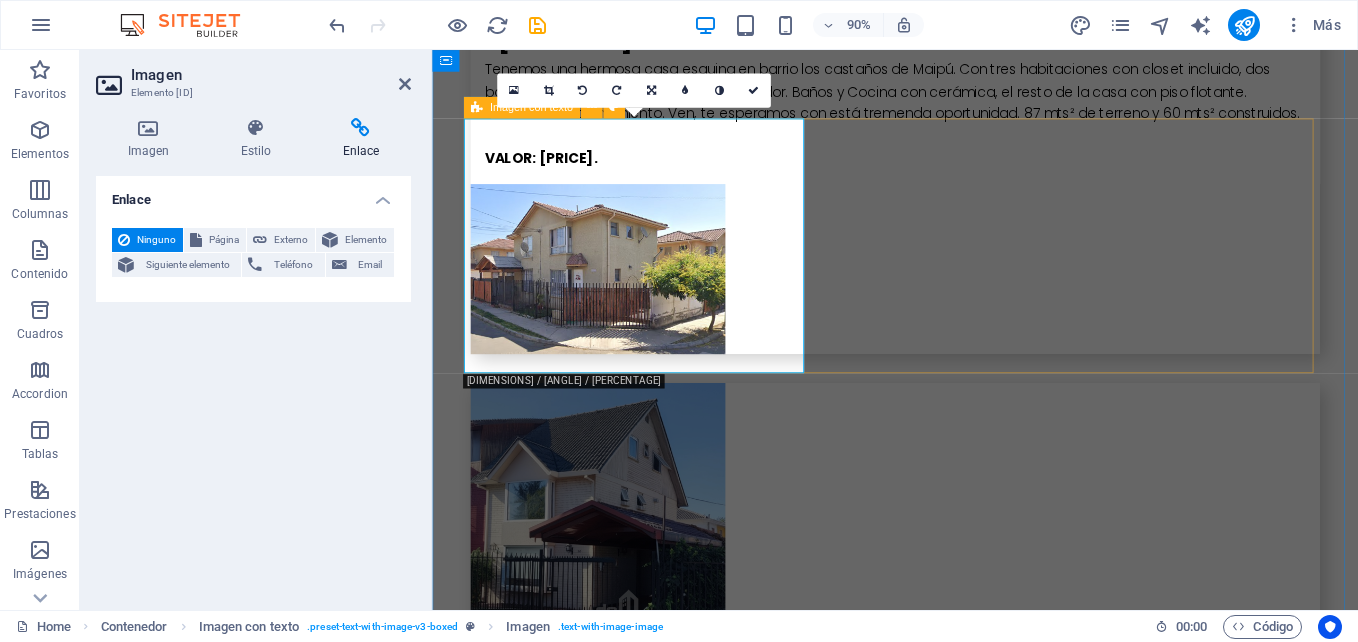 click at bounding box center (477, 107) 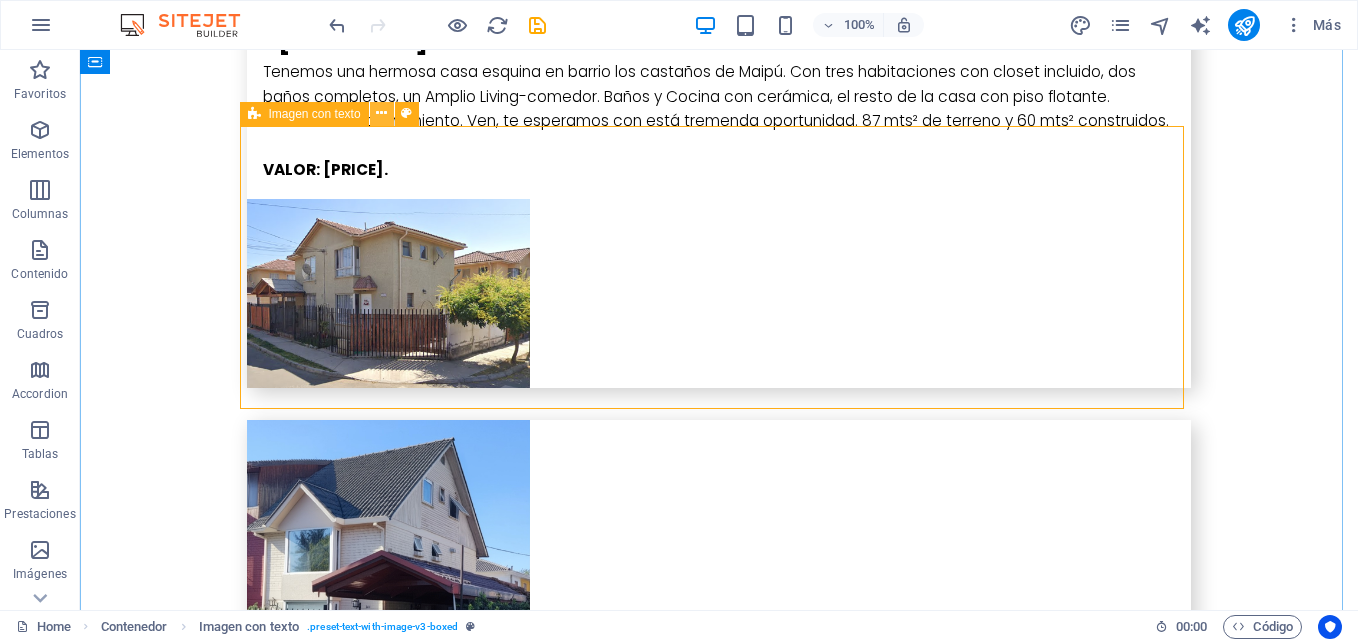 click at bounding box center (381, 113) 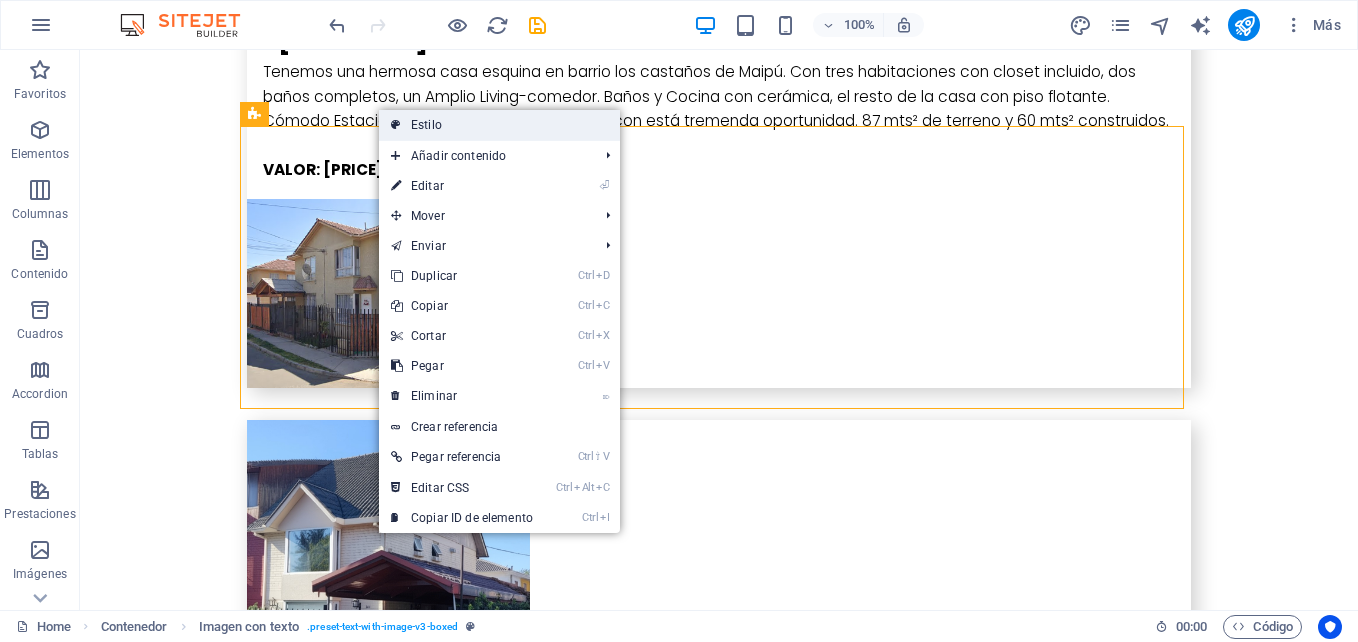 click on "Estilo" at bounding box center (499, 125) 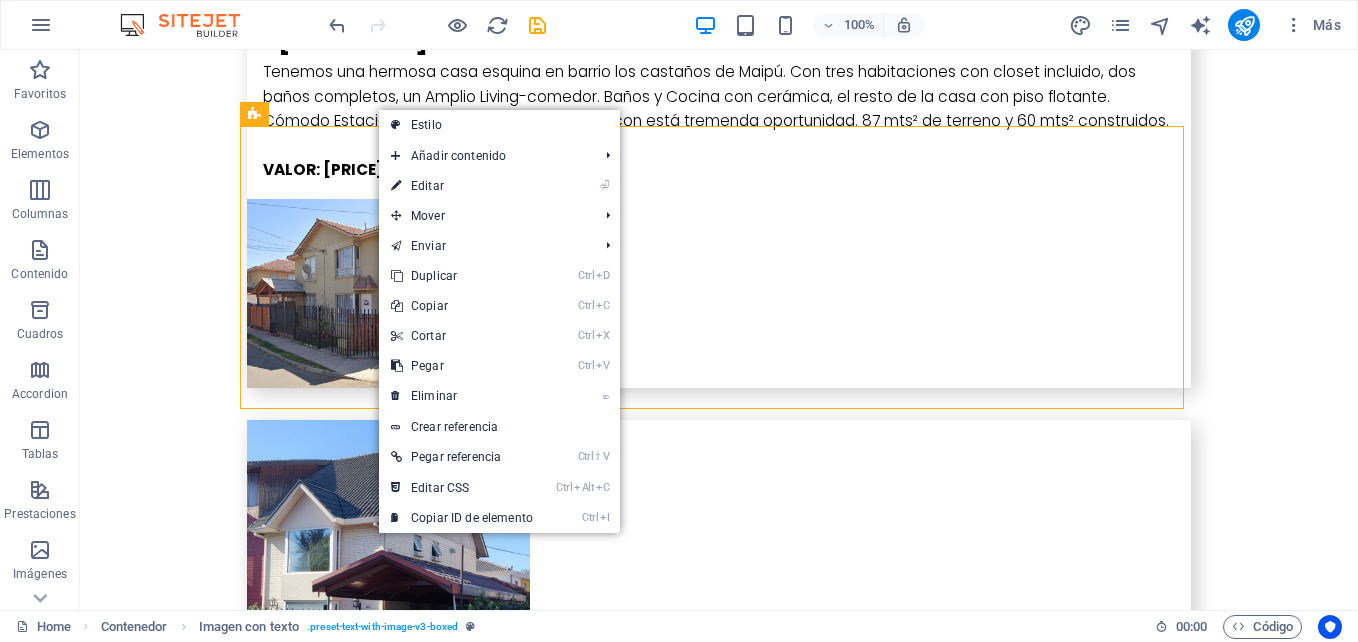 select on "rem" 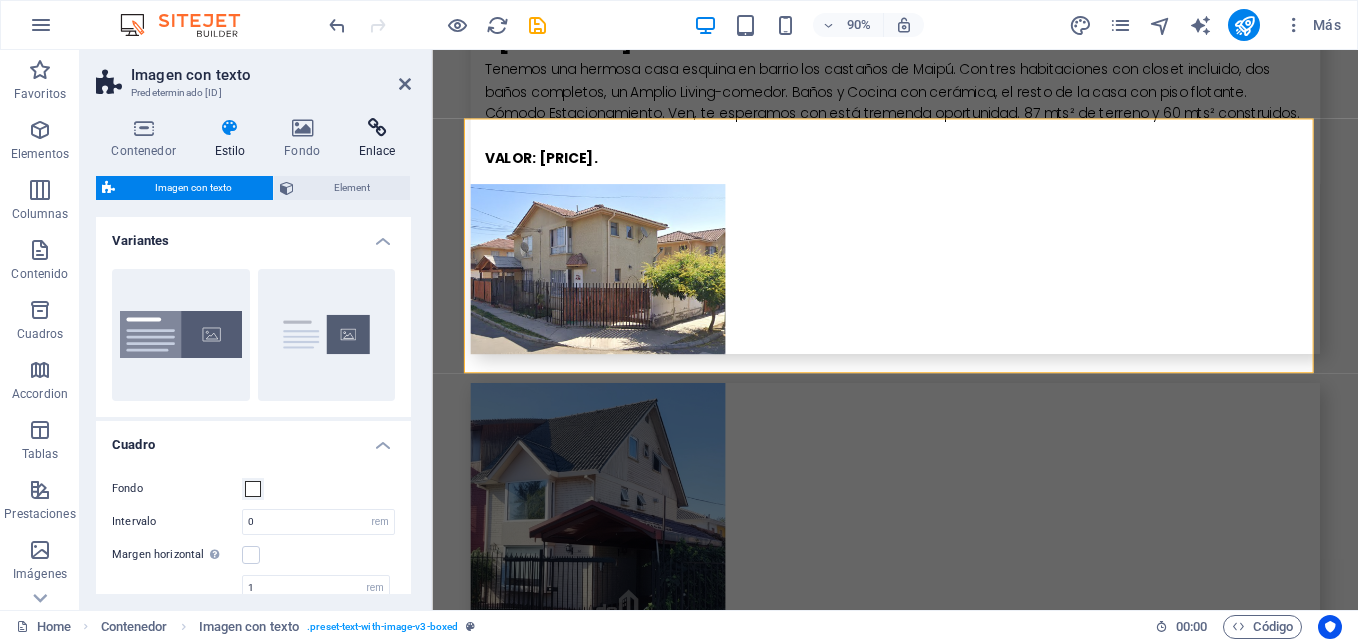 click at bounding box center [377, 128] 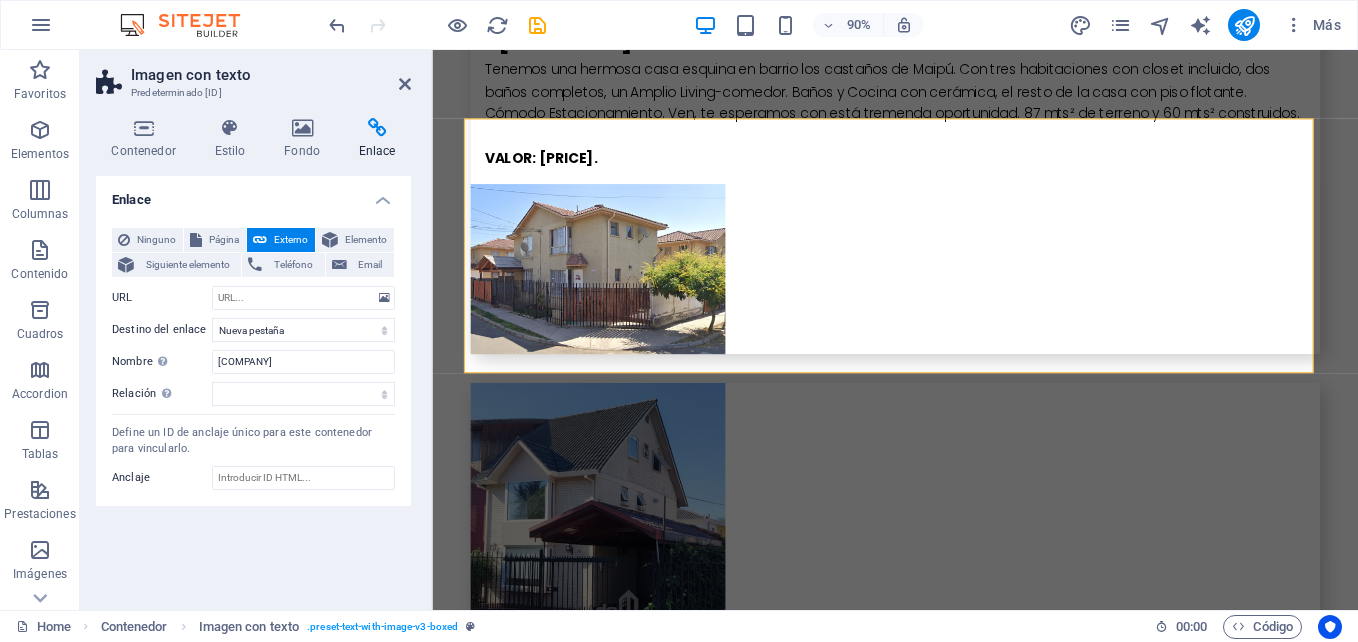 click at bounding box center (377, 128) 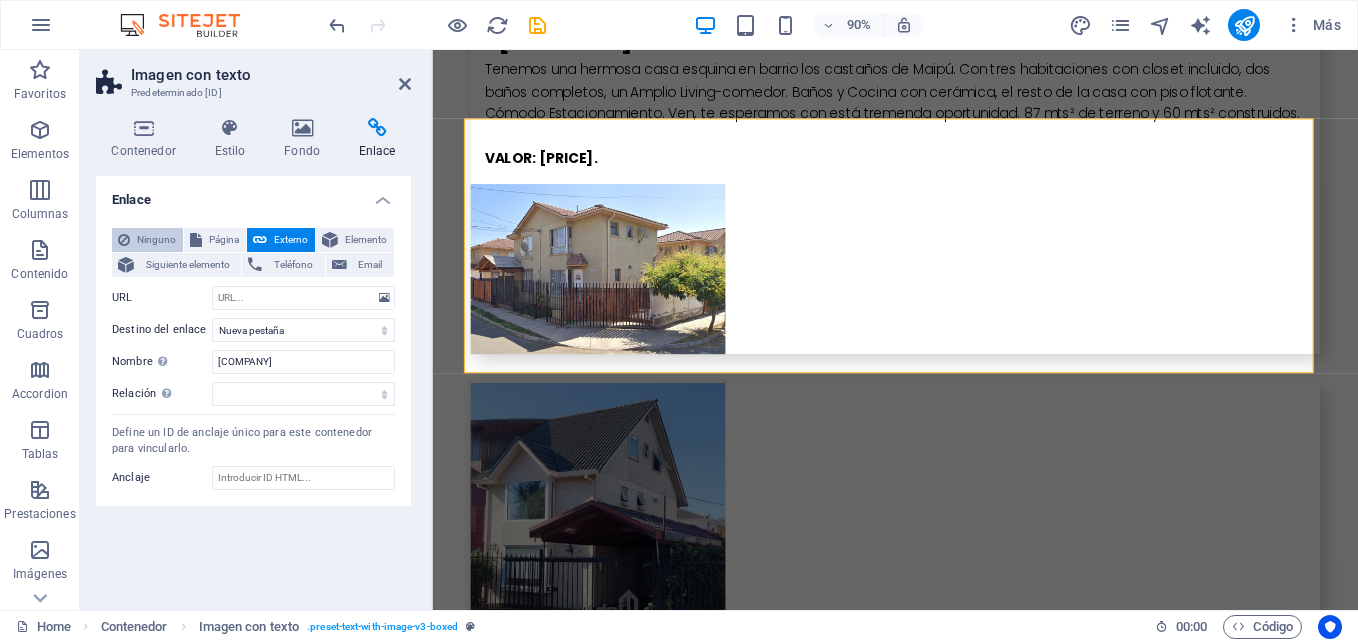 click on "Ninguno" at bounding box center (156, 240) 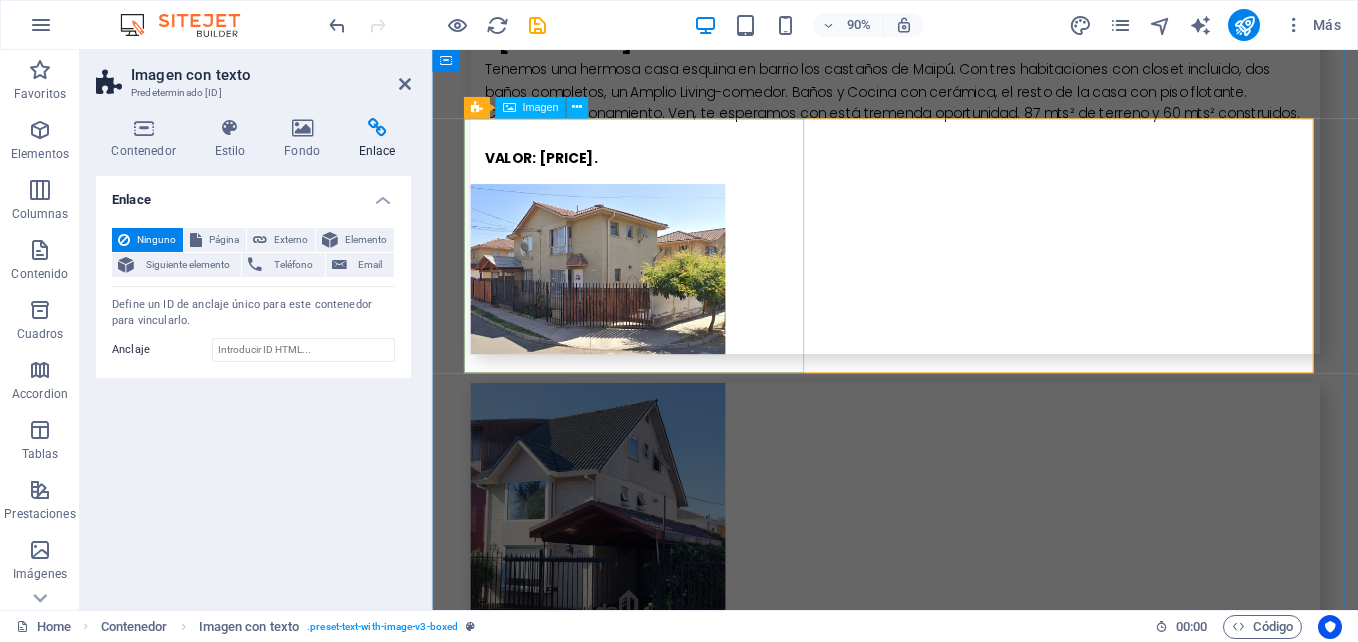 click at bounding box center [616, 5427] 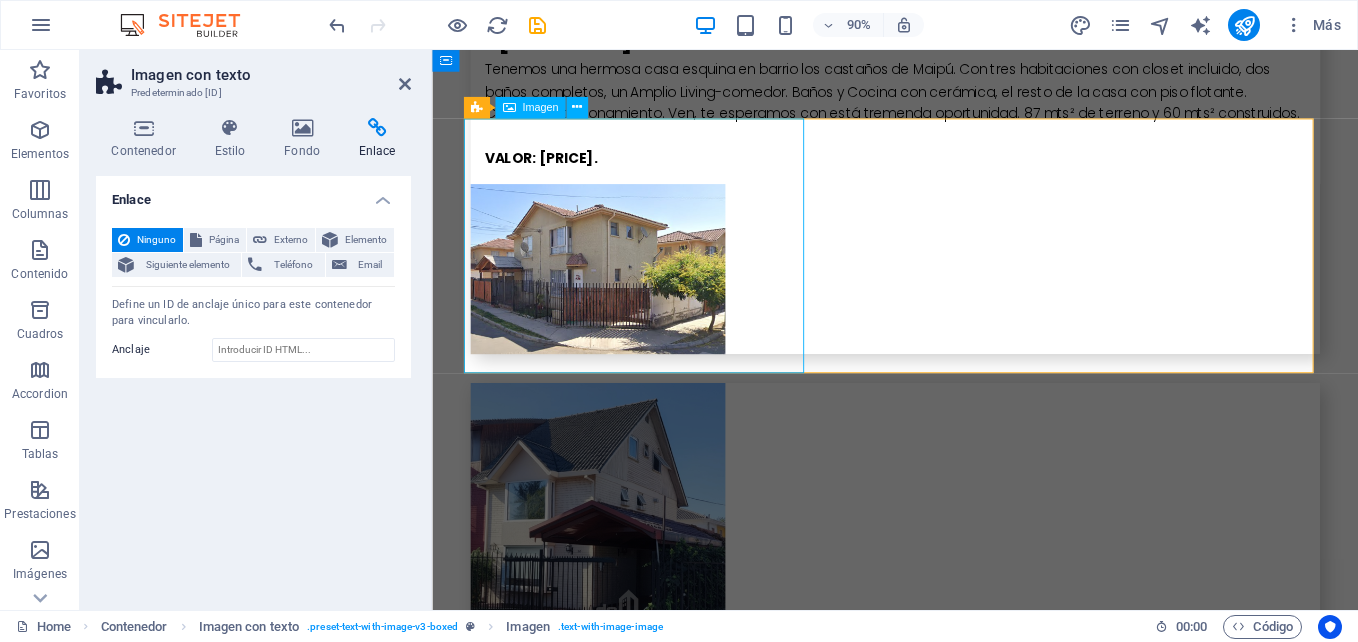 click at bounding box center (616, 5427) 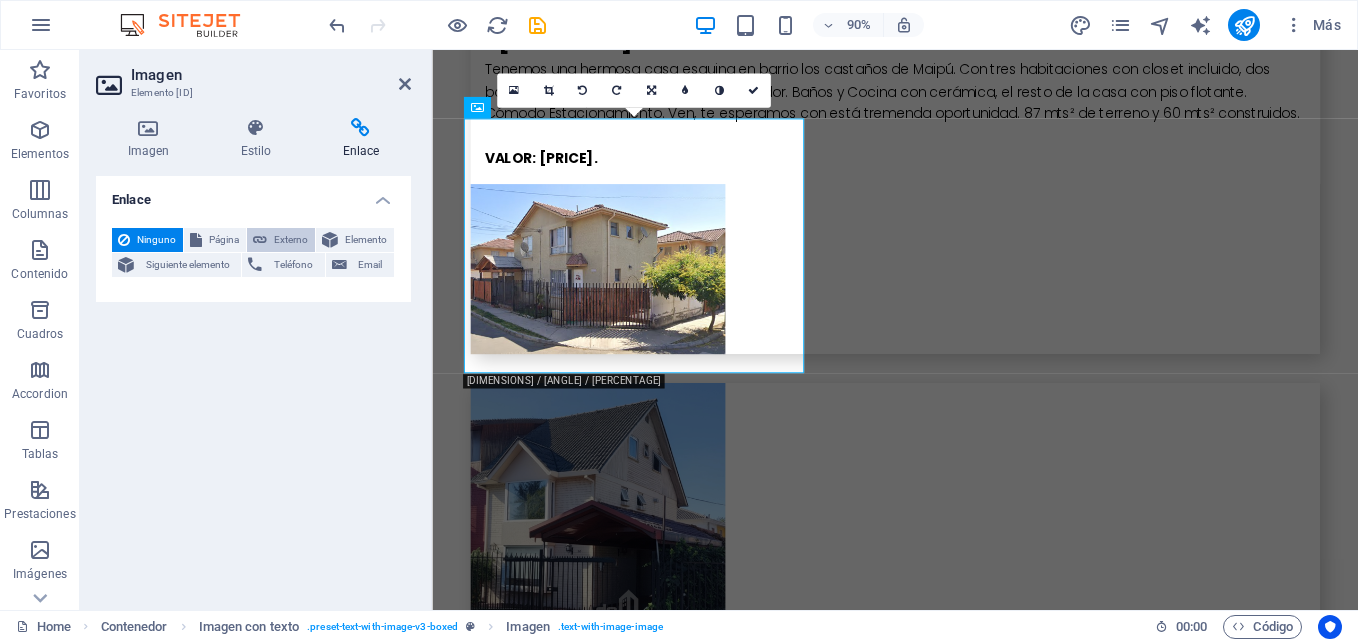 click on "Externo" at bounding box center (291, 240) 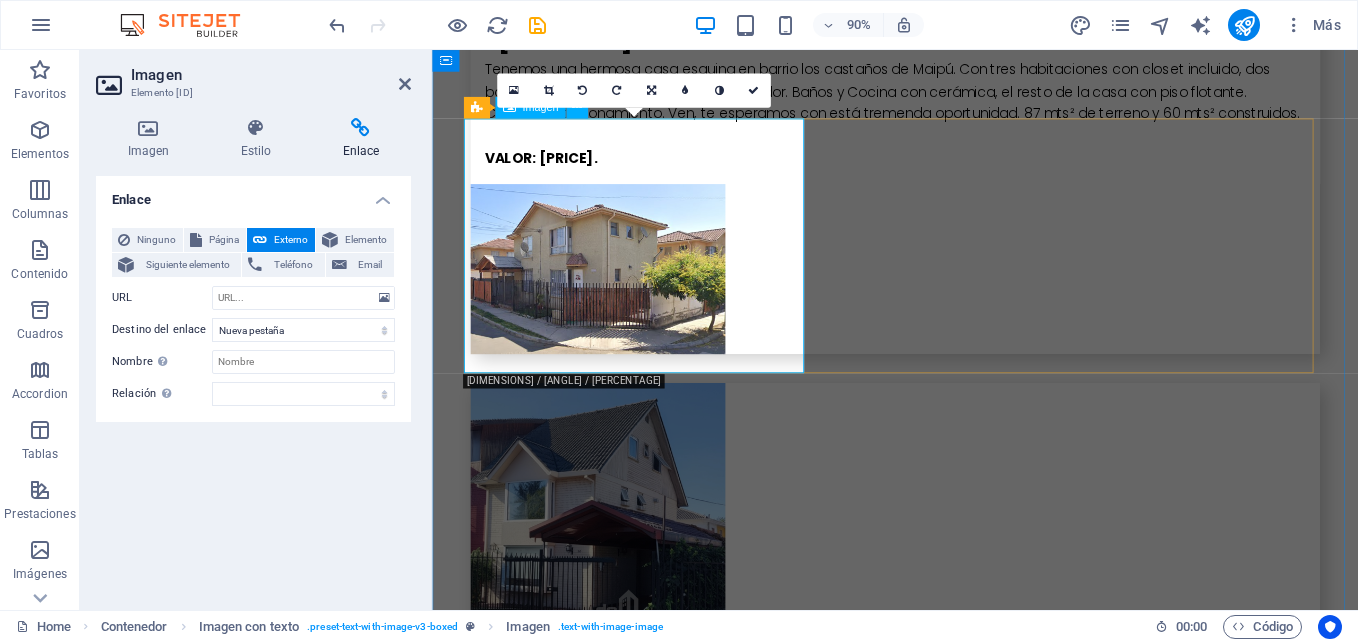 click at bounding box center [616, 5427] 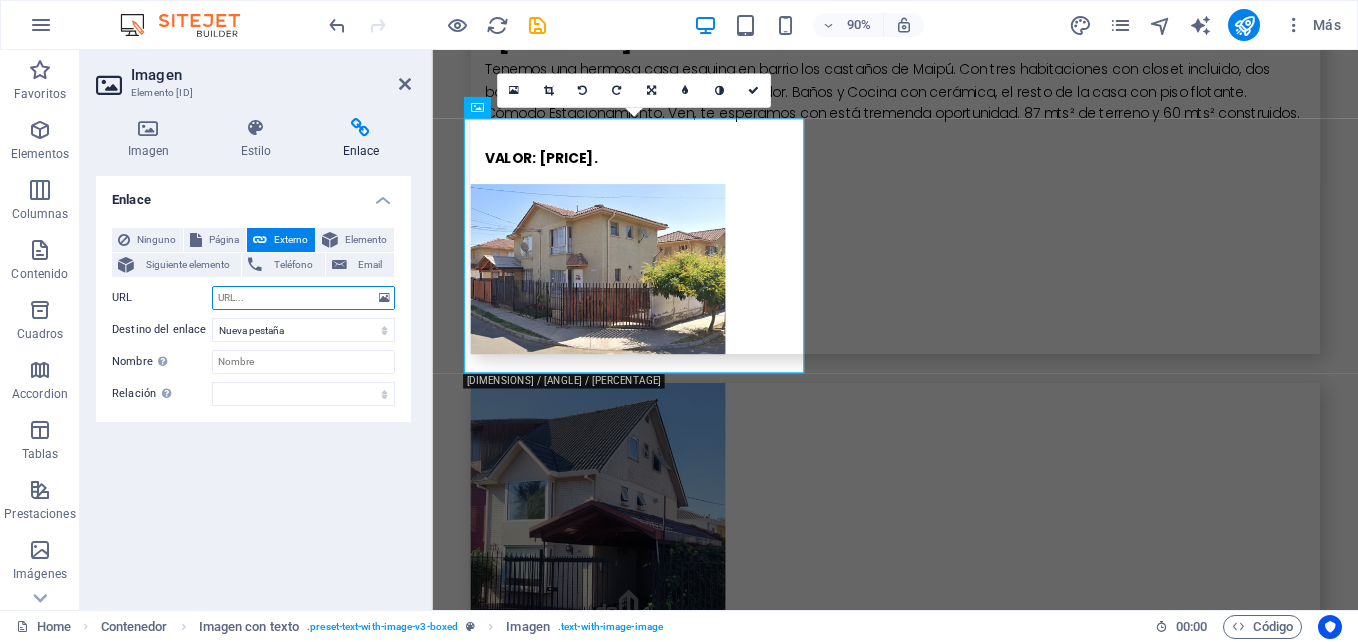click on "URL" at bounding box center [303, 298] 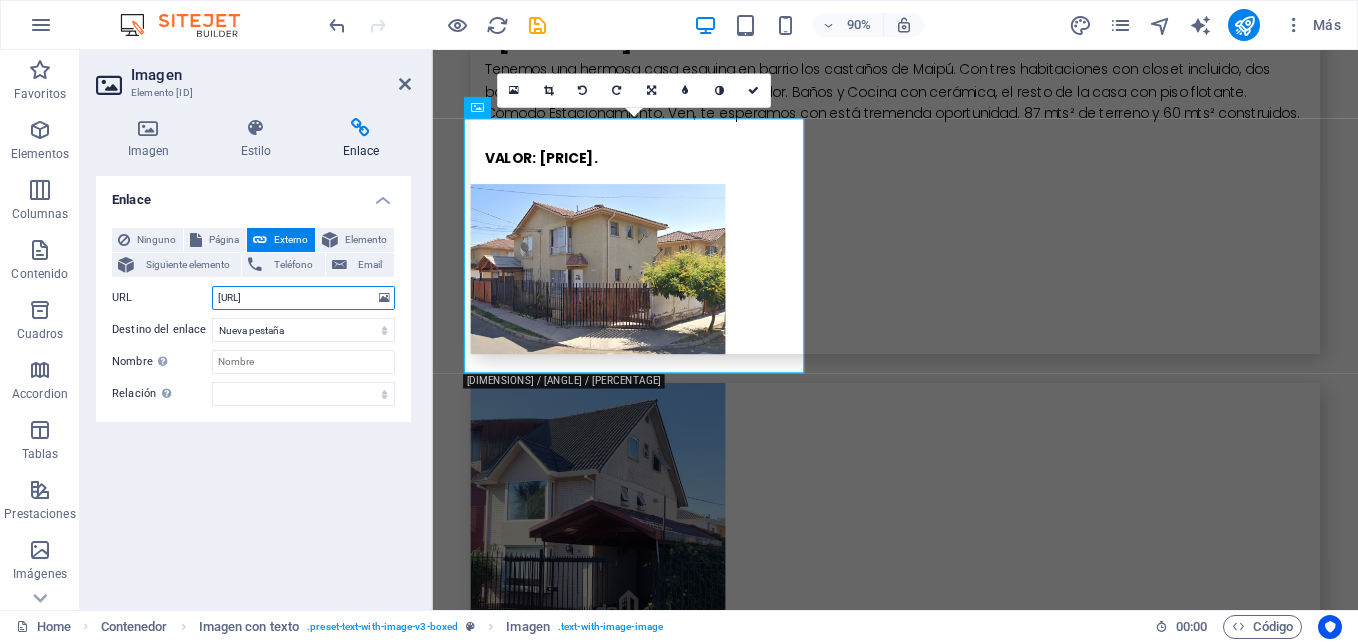 scroll, scrollTop: 0, scrollLeft: 68, axis: horizontal 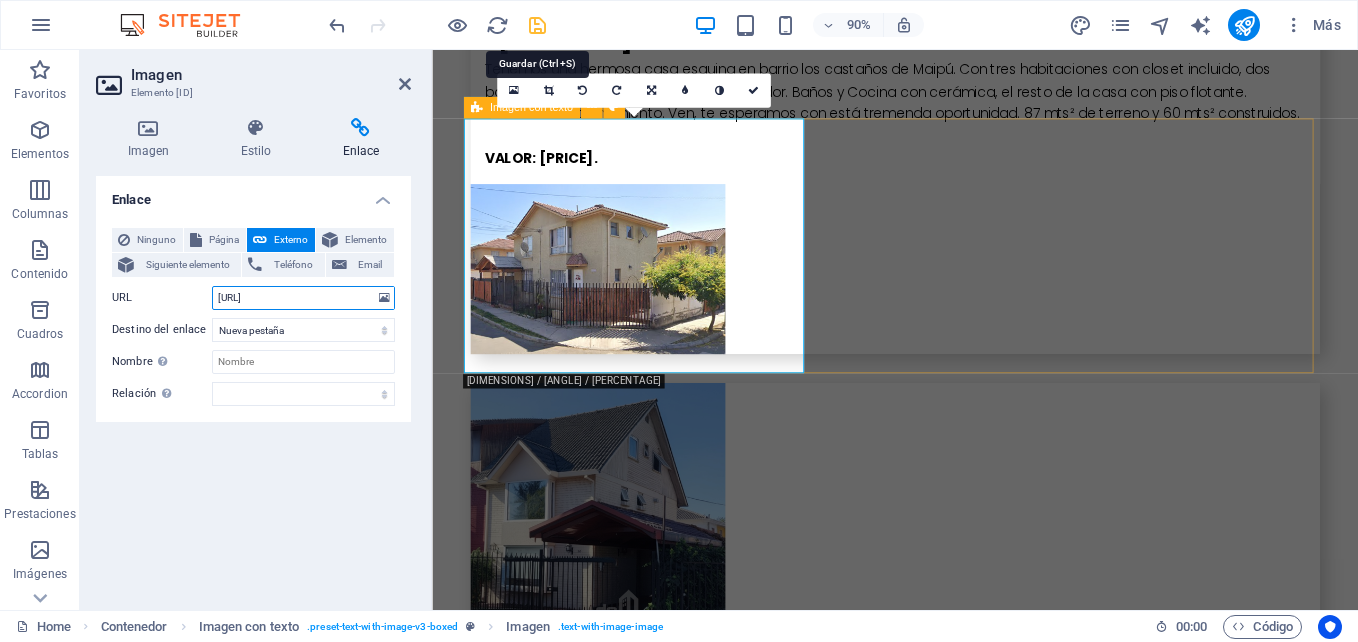 type on "https://www.facebook.com/share/p/1Av58okiv7/" 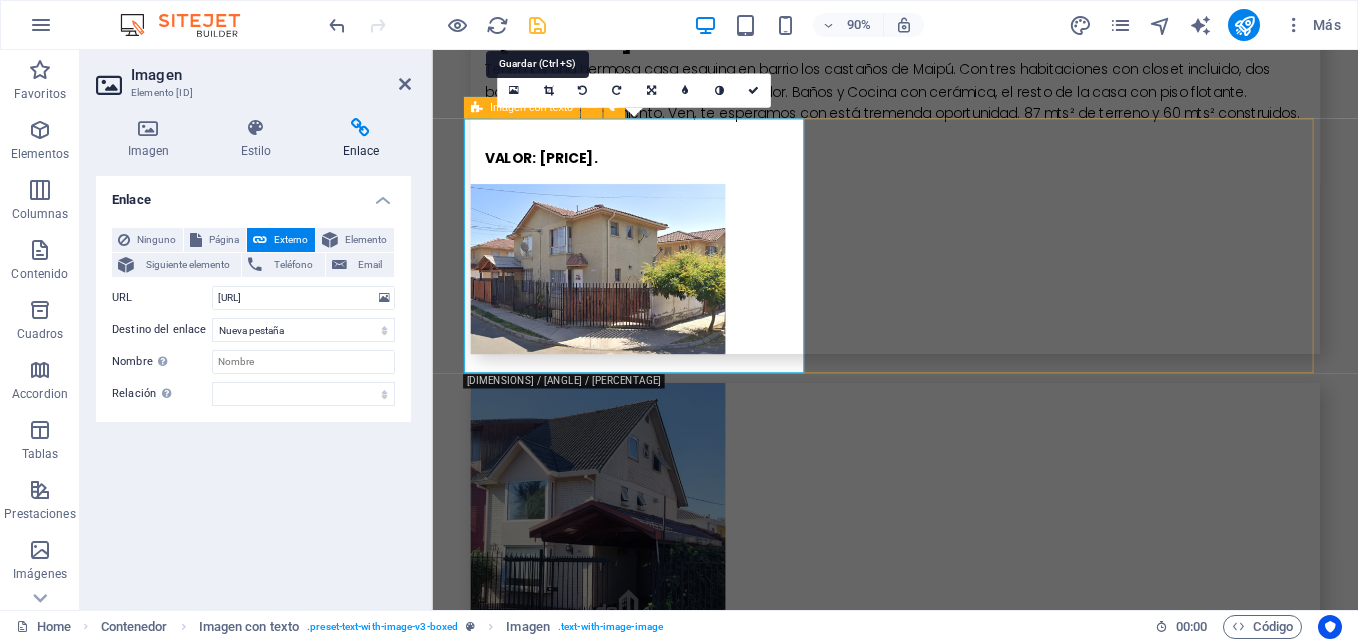 click at bounding box center [537, 25] 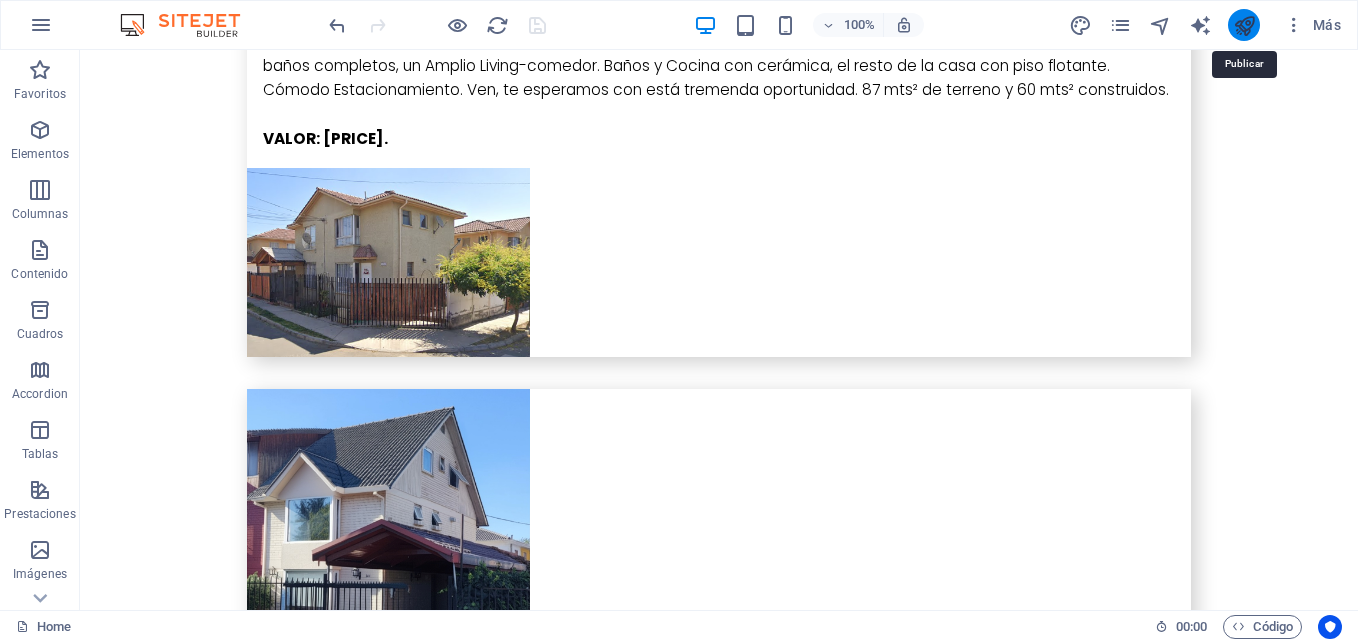 click at bounding box center (1244, 25) 